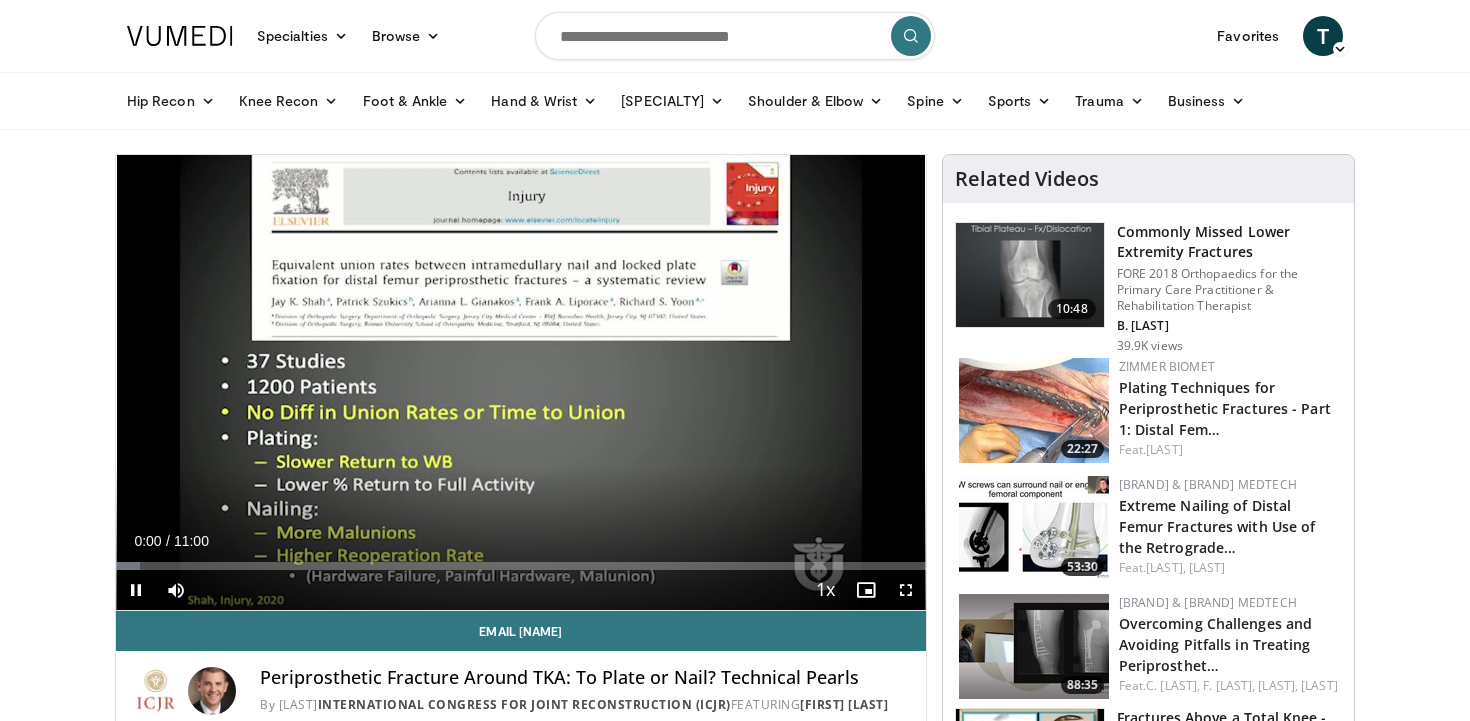 scroll, scrollTop: 0, scrollLeft: 0, axis: both 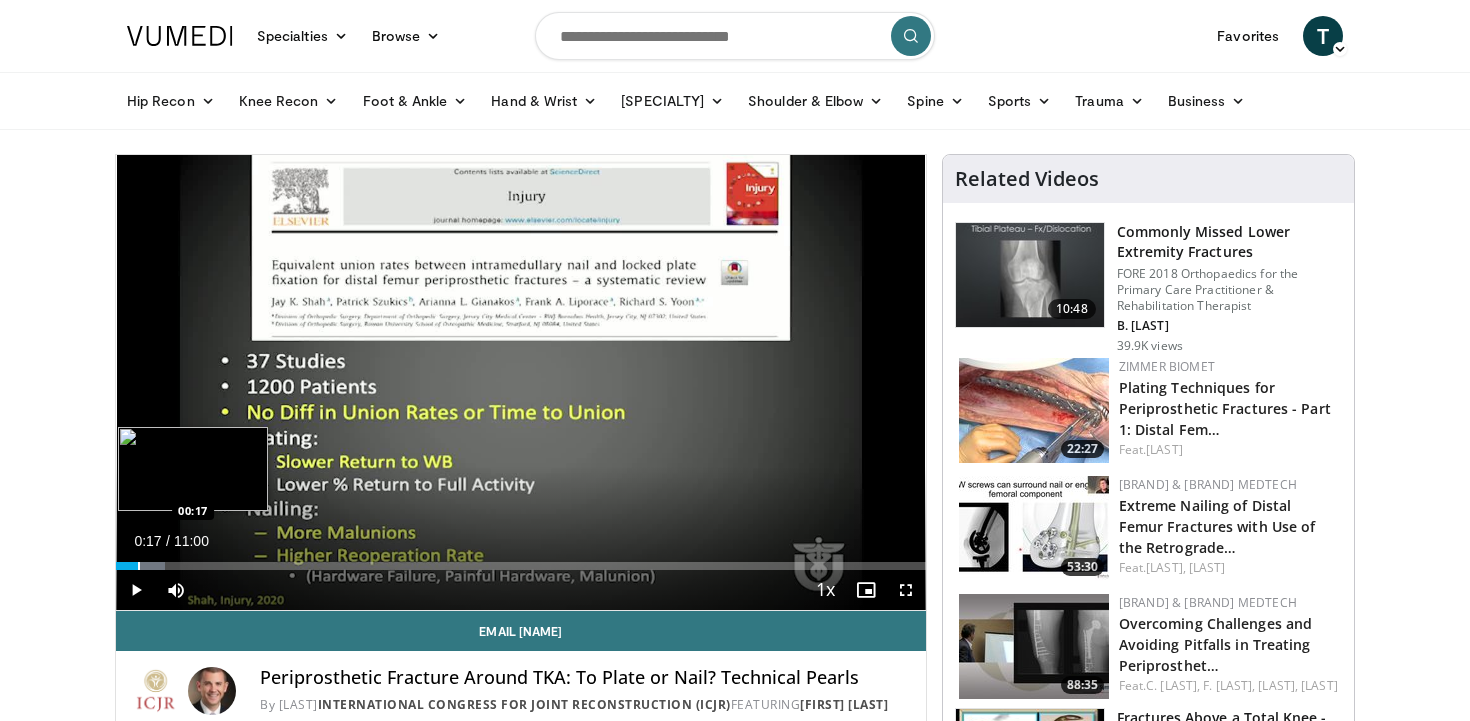 click at bounding box center (139, 566) 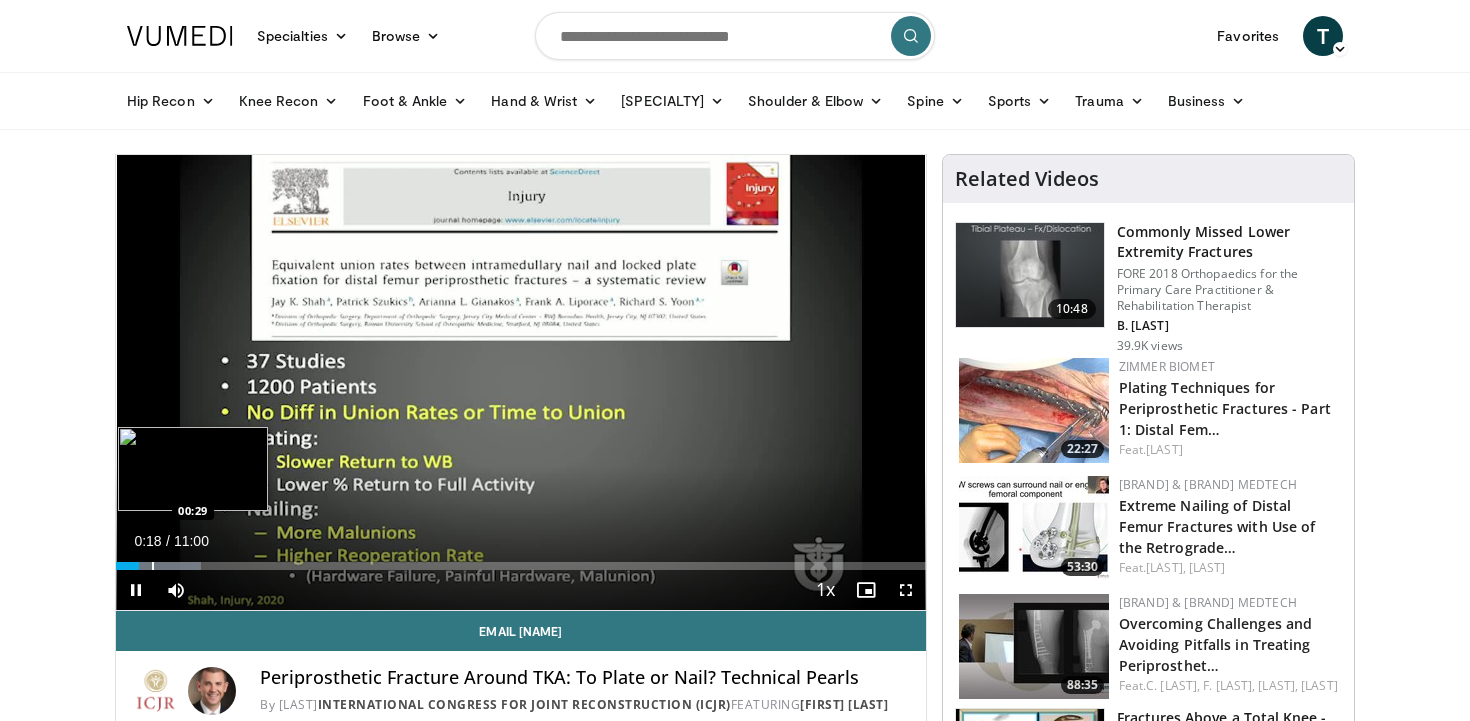 click at bounding box center [153, 566] 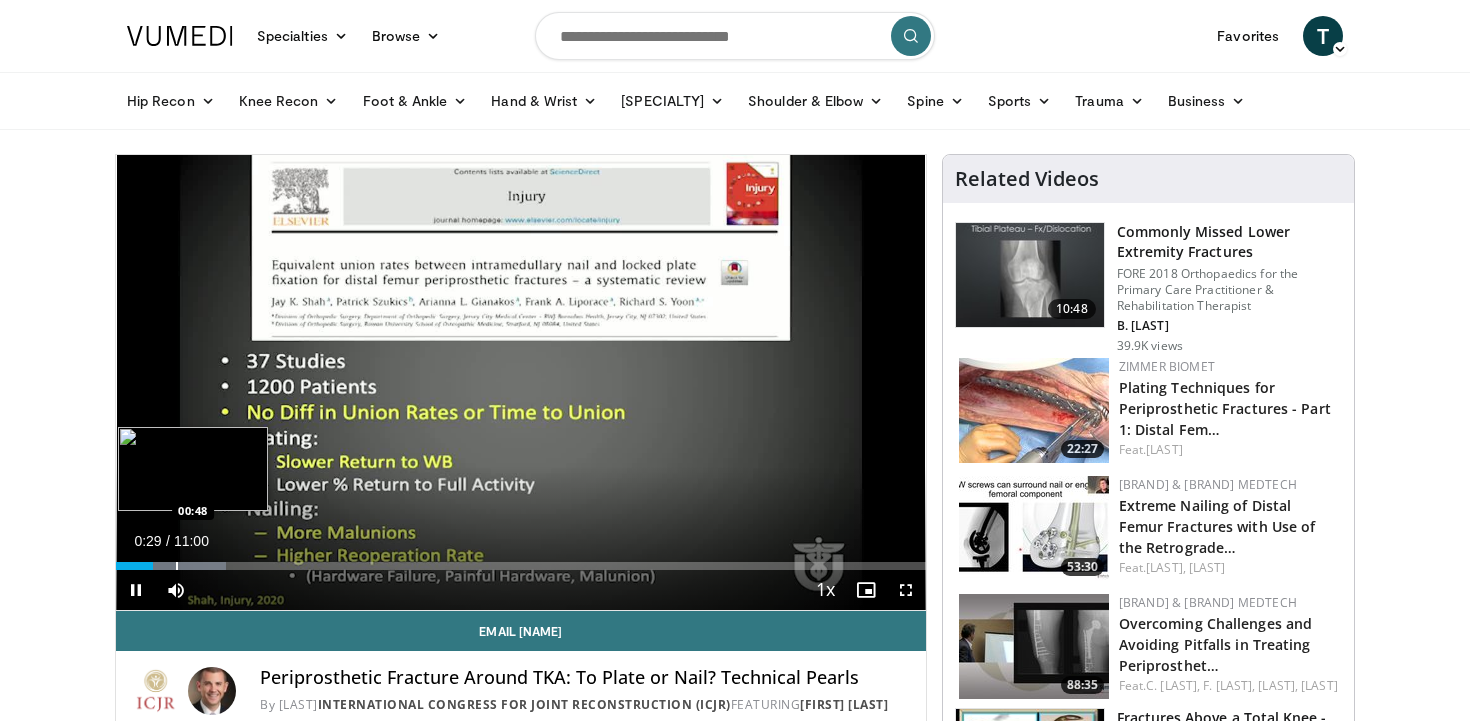 click at bounding box center (177, 566) 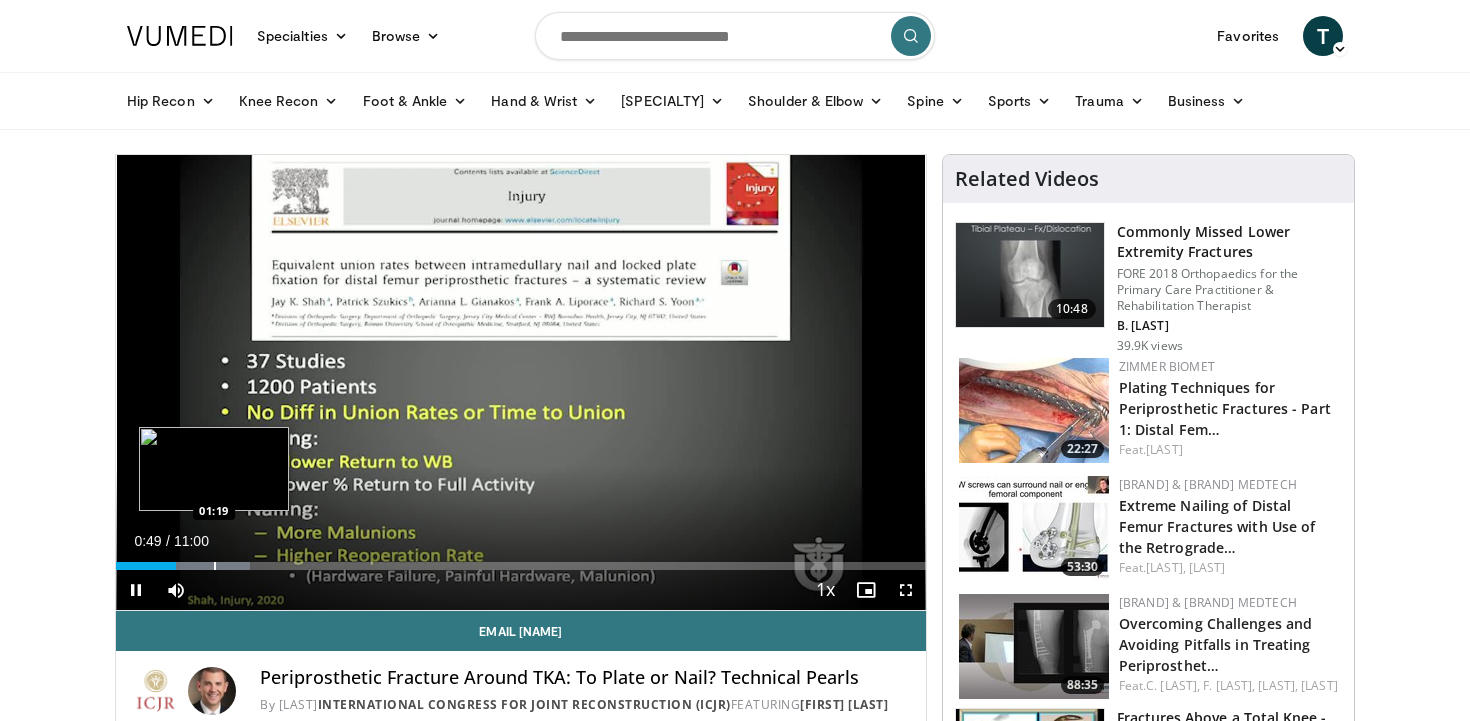 click at bounding box center [215, 566] 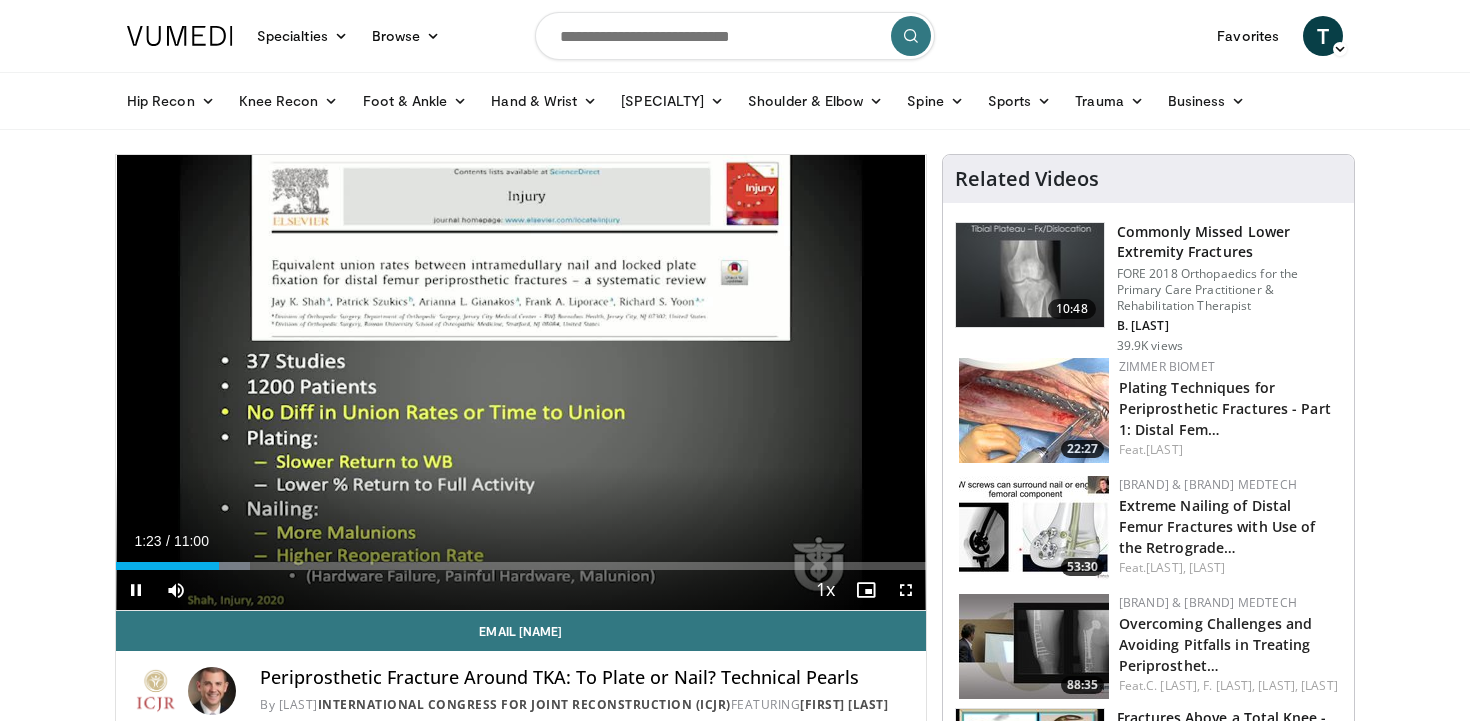 click on "Current Time  1:23 / Duration  11:00 Pause Skip Backward Skip Forward Mute Loaded :  16.51% 01:23 01:35 Stream Type  LIVE Seek to live, currently behind live LIVE   1x Playback Rate 0.5x 0.75x 1x , selected 1.25x 1.5x 1.75x 2x Chapters Chapters Descriptions descriptions off , selected Captions captions settings , opens captions settings dialog captions off , selected Audio Track en (Main) , selected Fullscreen Enable picture-in-picture mode" at bounding box center (521, 590) 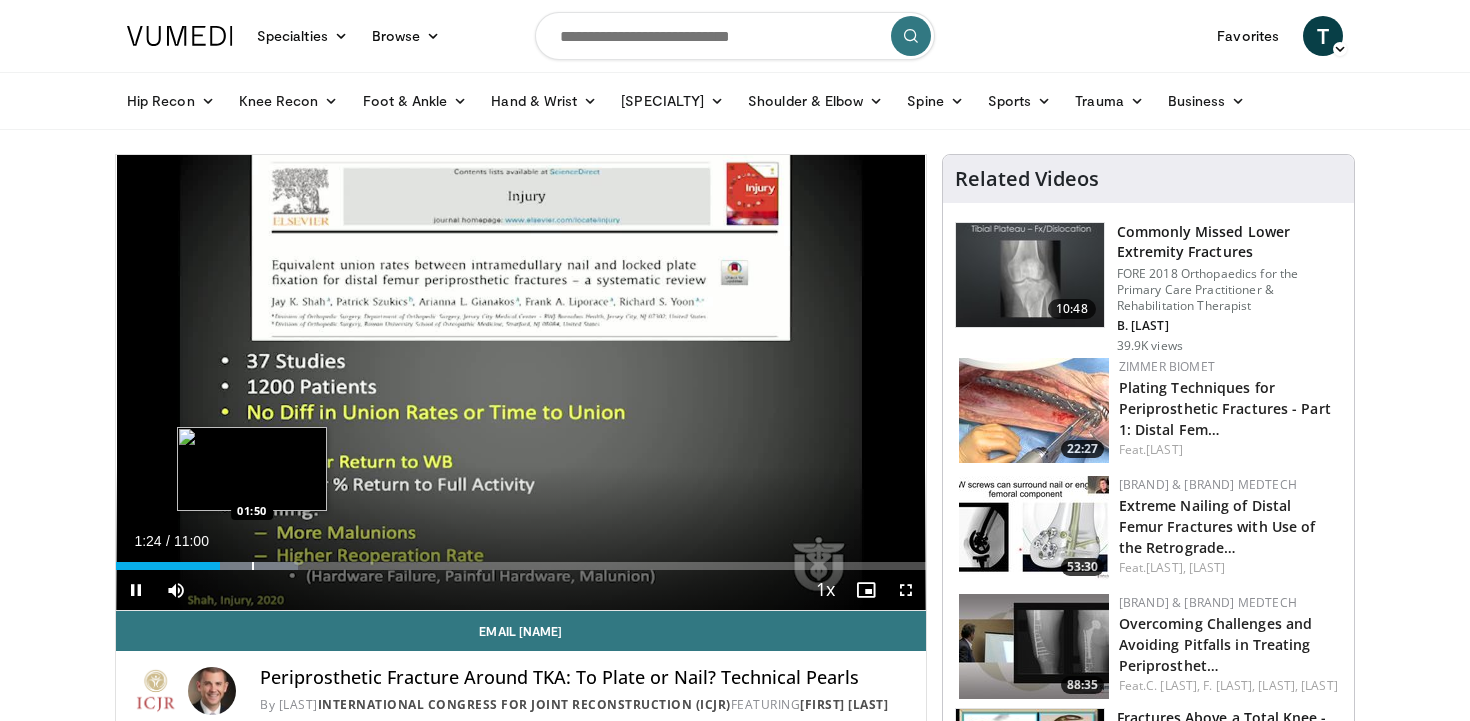click at bounding box center [253, 566] 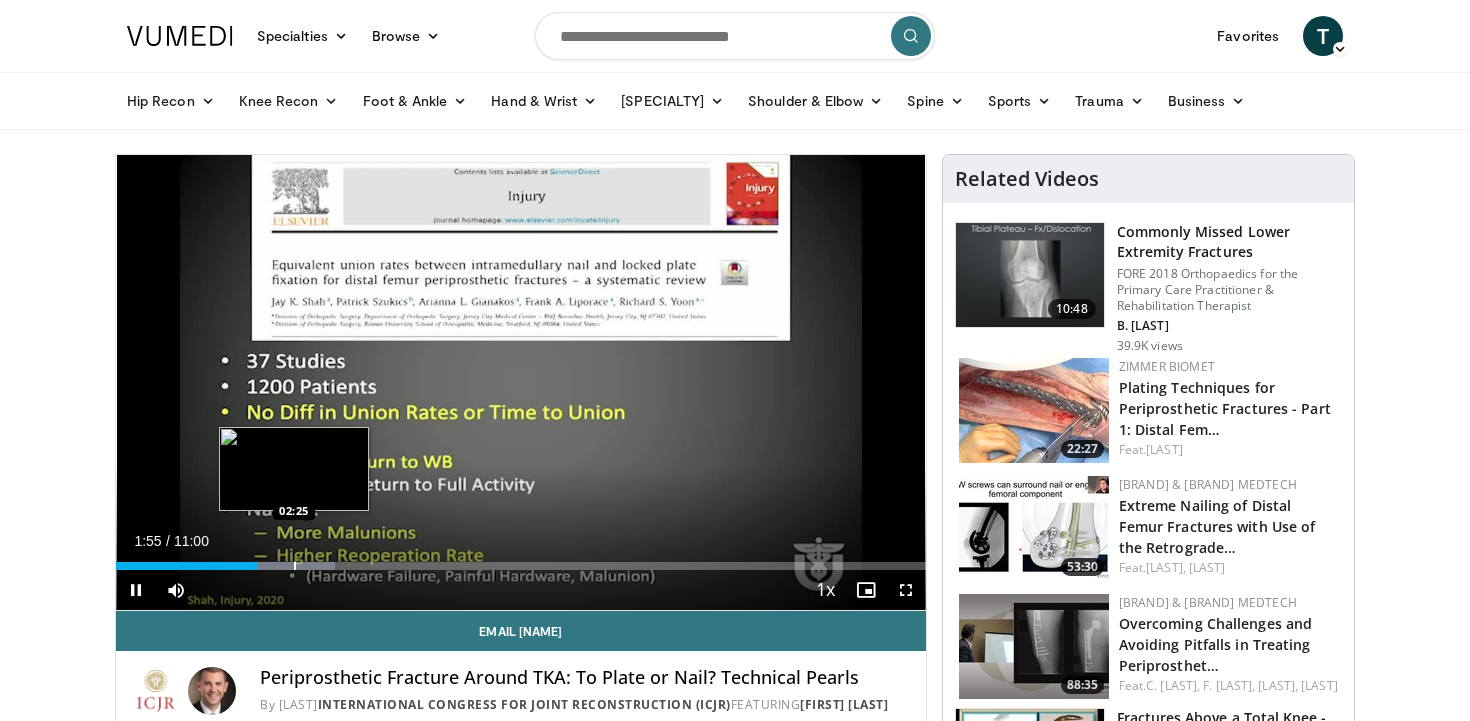 click at bounding box center [295, 566] 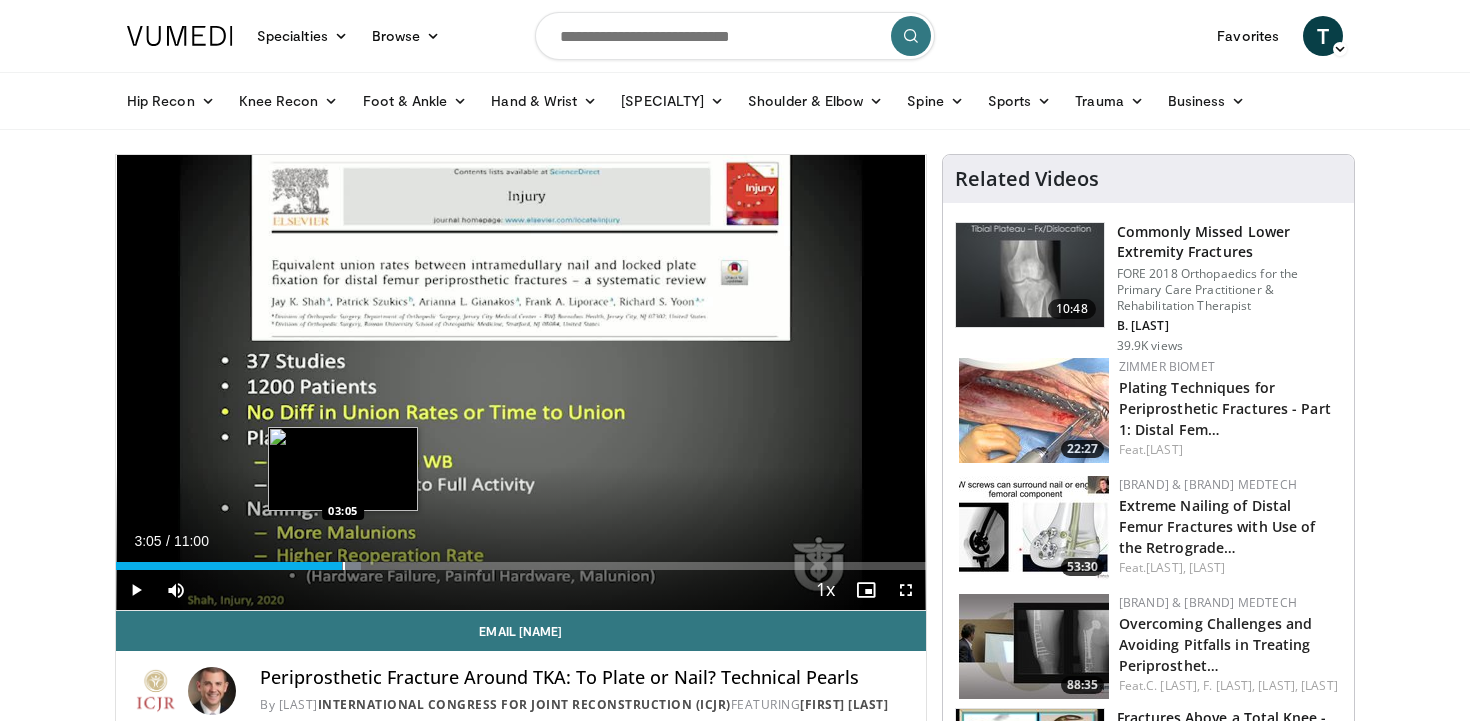 click at bounding box center (344, 566) 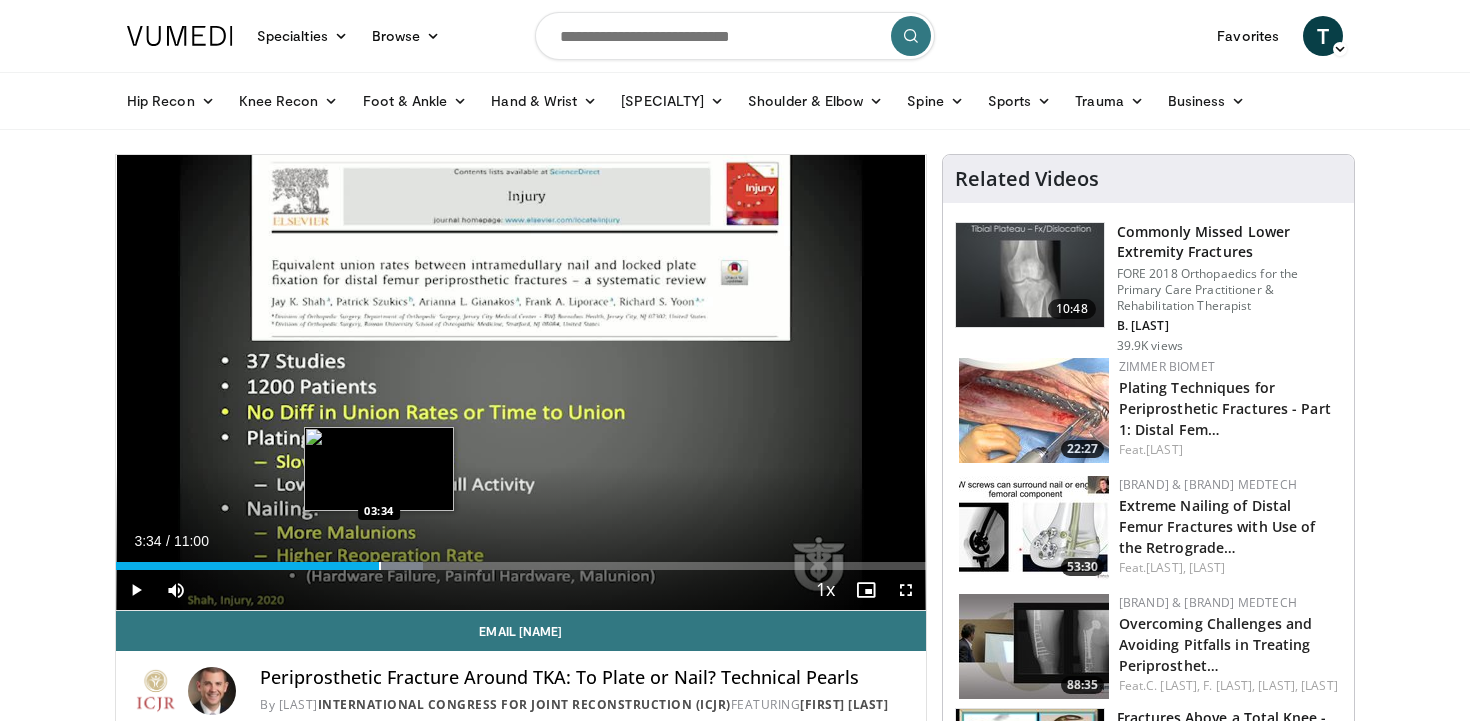 click at bounding box center [380, 566] 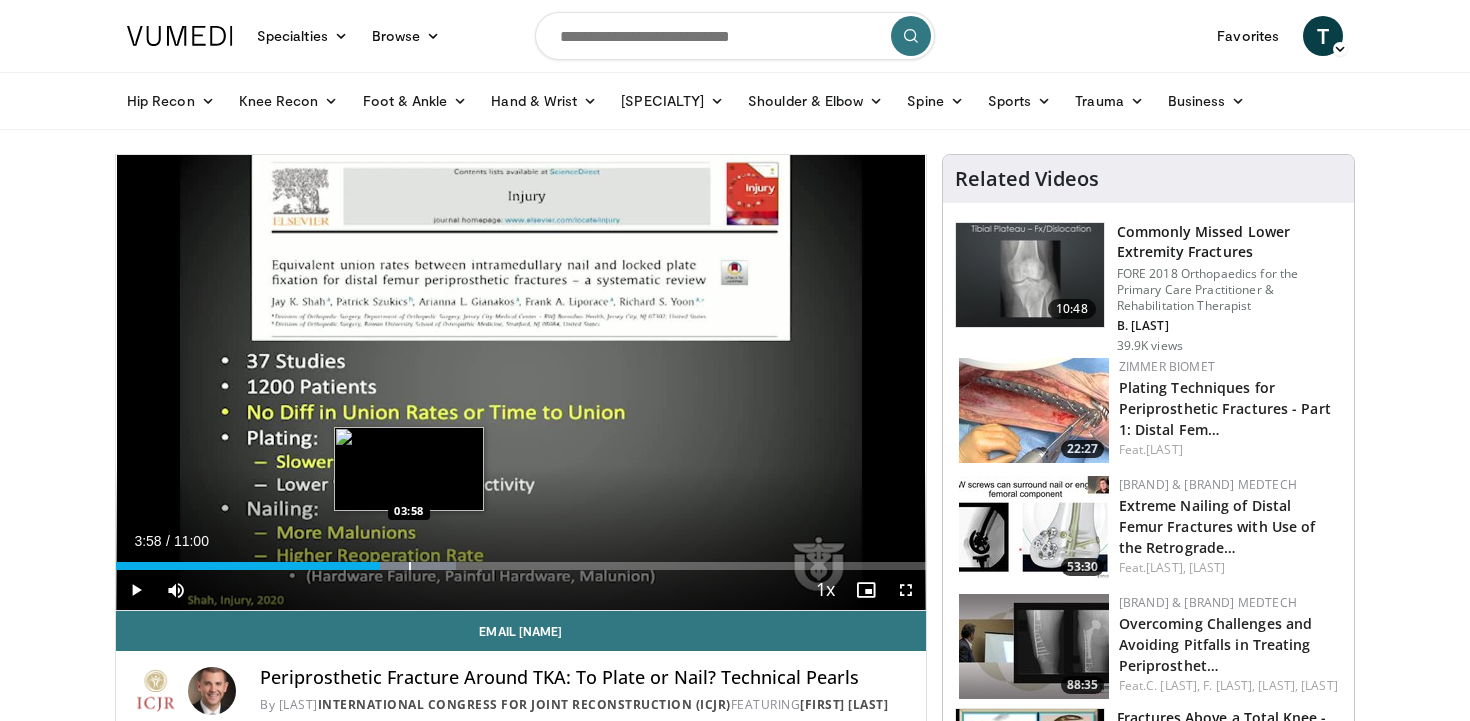 click at bounding box center [410, 566] 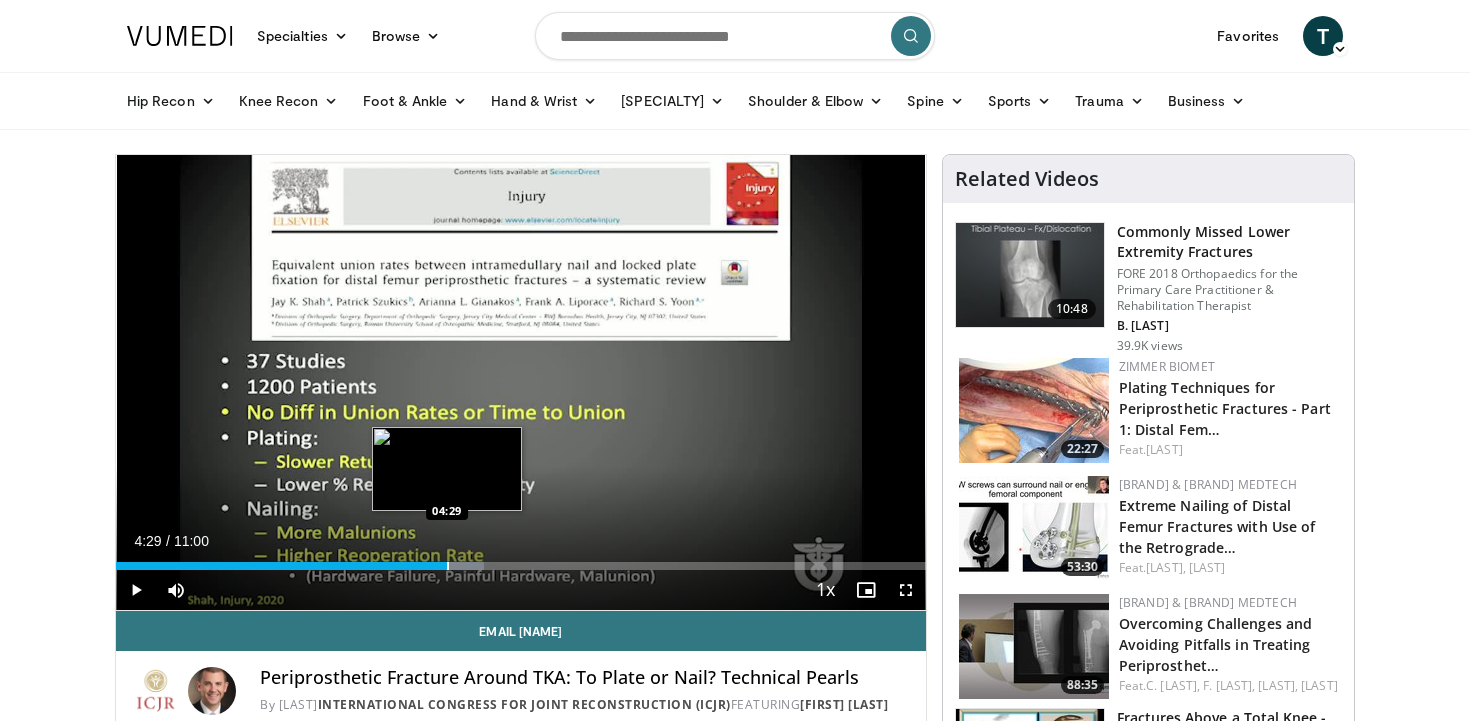 click at bounding box center (448, 566) 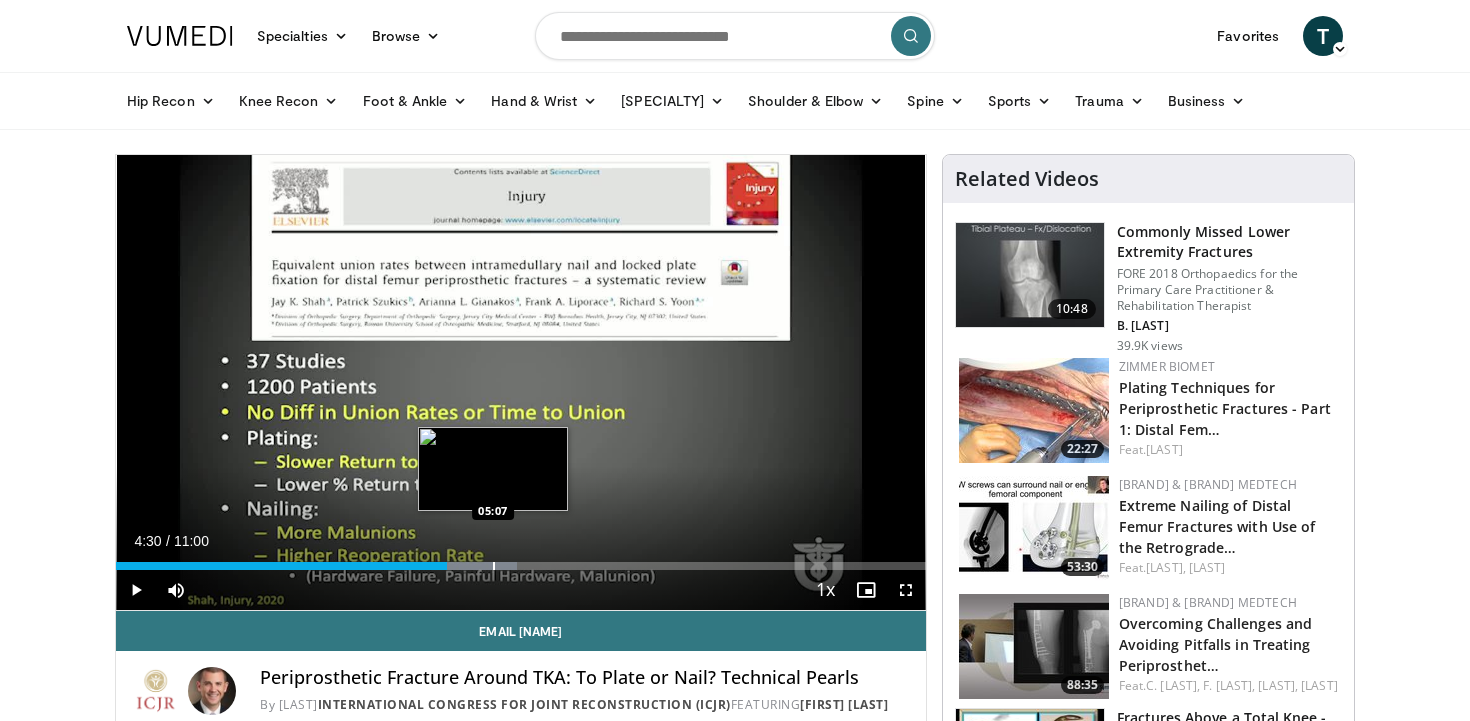 click at bounding box center (494, 566) 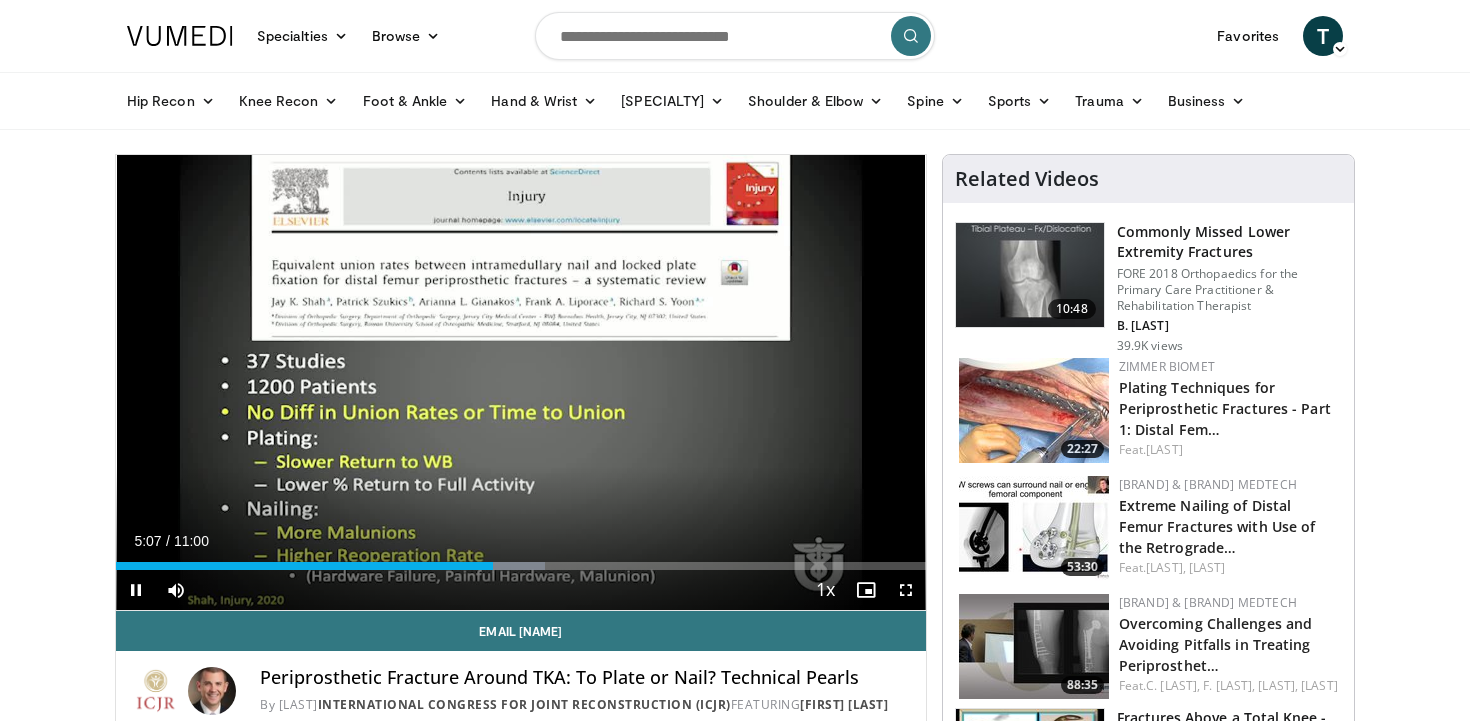 click on "Current Time  5:07 / Duration  11:00 Pause Skip Backward Skip Forward Mute Loaded :  53.04% 05:07 05:17 Stream Type  LIVE Seek to live, currently behind live LIVE   1x Playback Rate 0.5x 0.75x 1x , selected 1.25x 1.5x 1.75x 2x Chapters Chapters Descriptions descriptions off , selected Captions captions settings , opens captions settings dialog captions off , selected Audio Track en (Main) , selected Fullscreen Enable picture-in-picture mode" at bounding box center (521, 590) 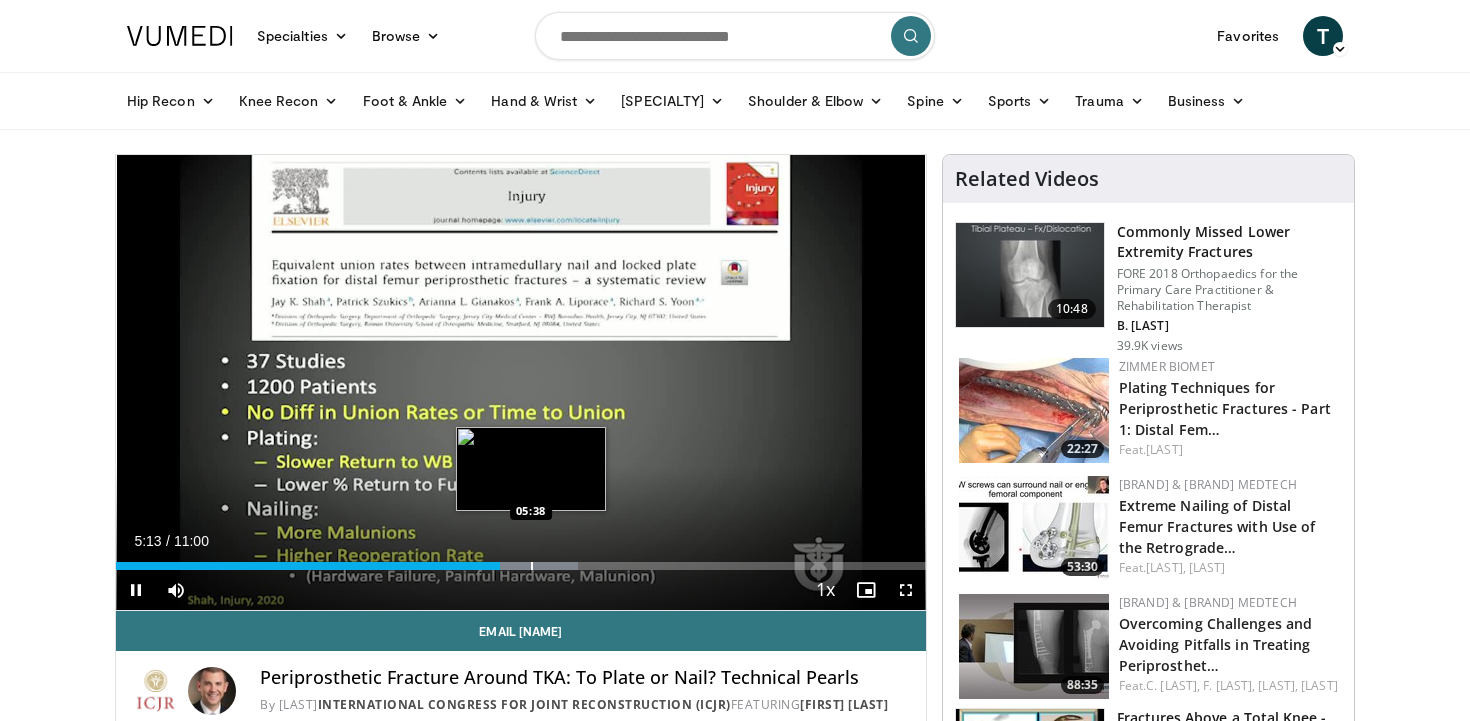 click at bounding box center (532, 566) 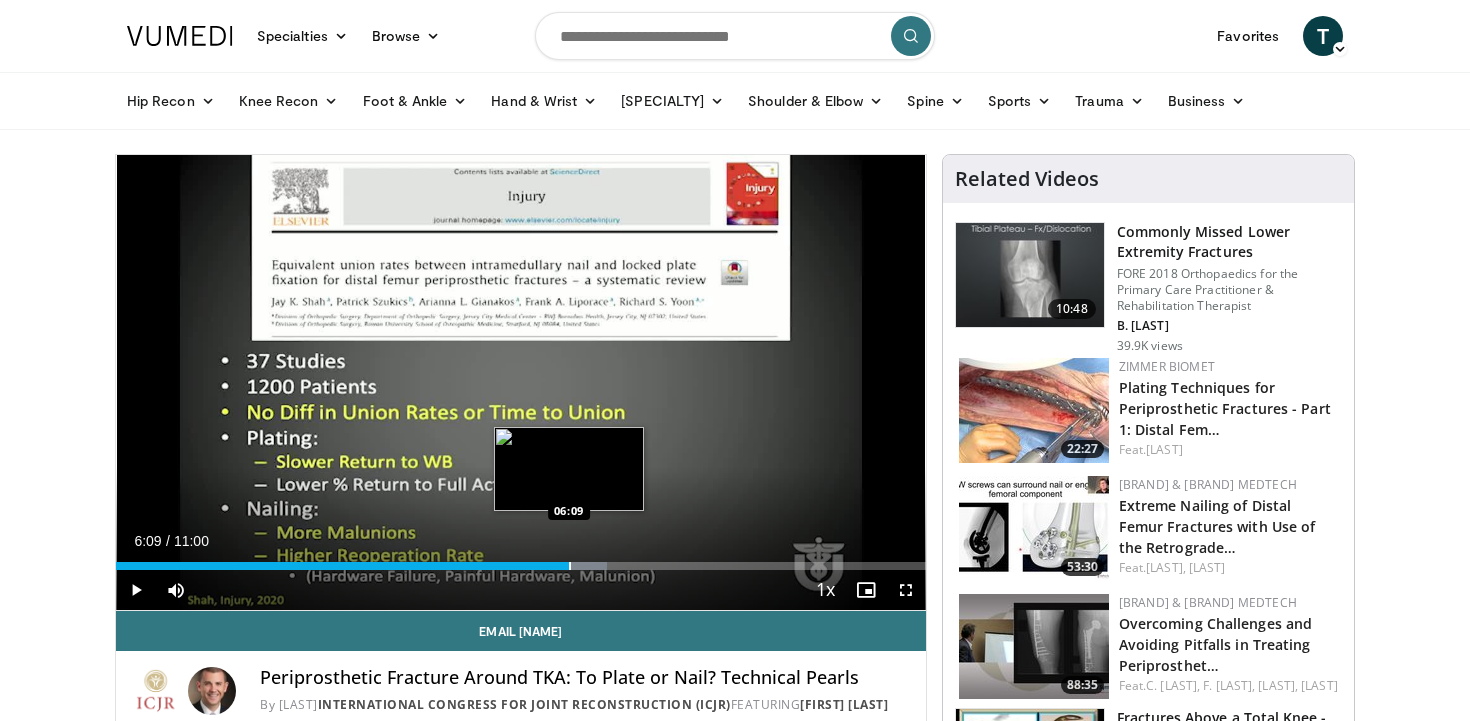 click on "Loaded :  60.62% 06:09 06:09" at bounding box center [521, 560] 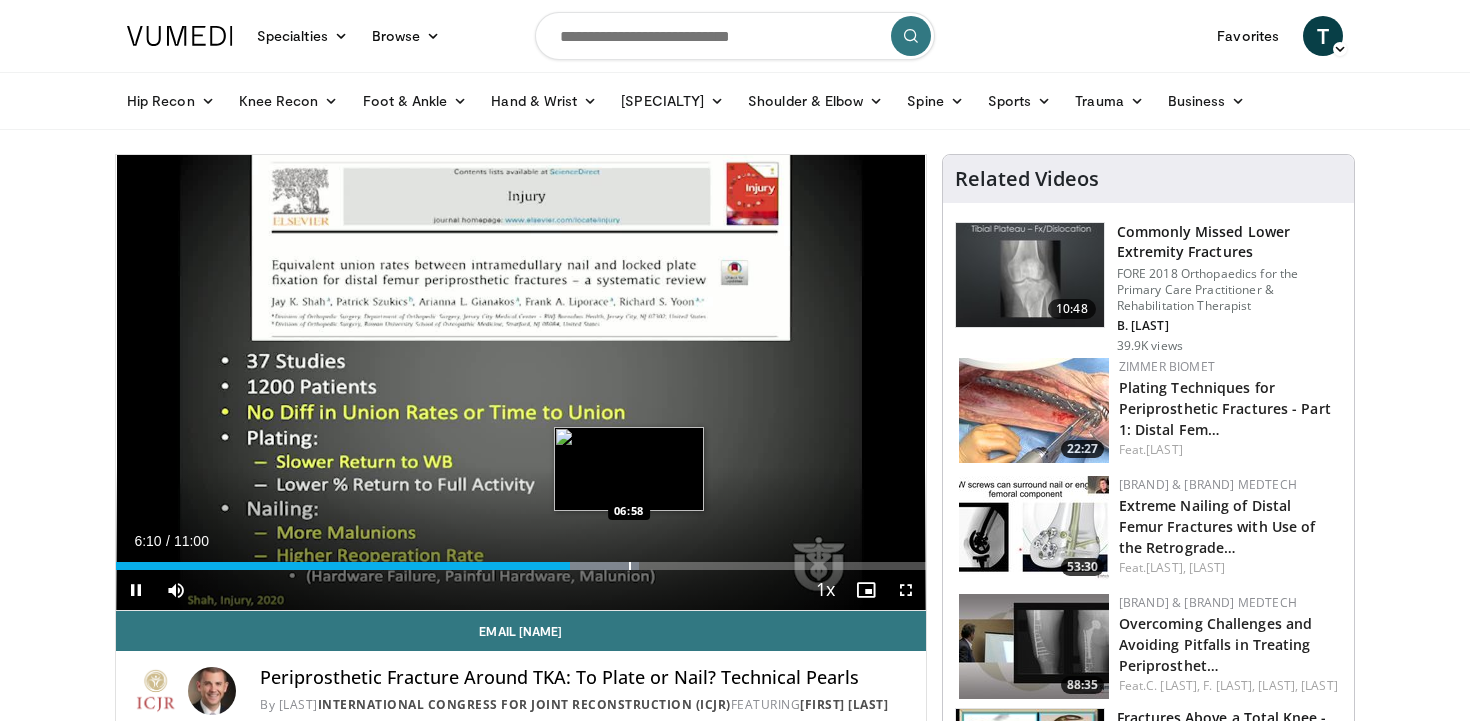 click at bounding box center [630, 566] 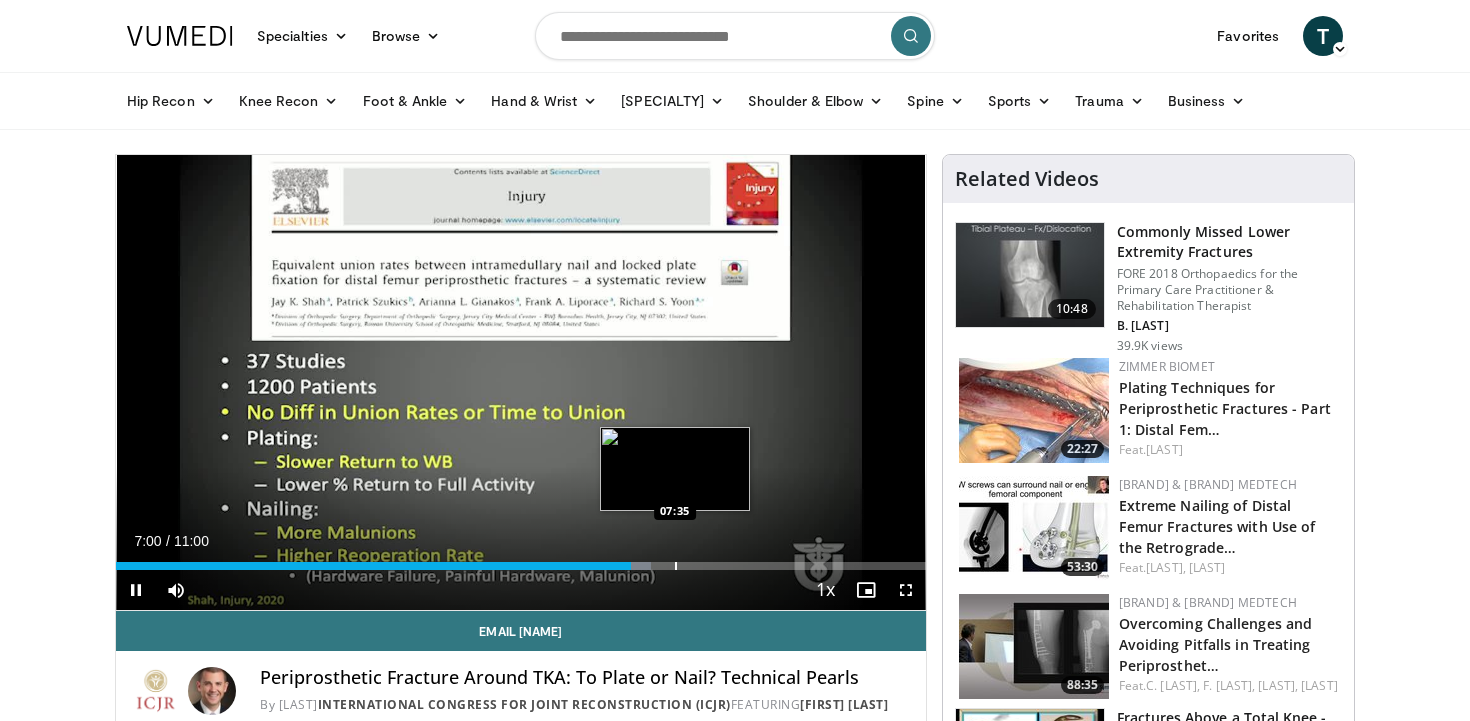 click at bounding box center [676, 566] 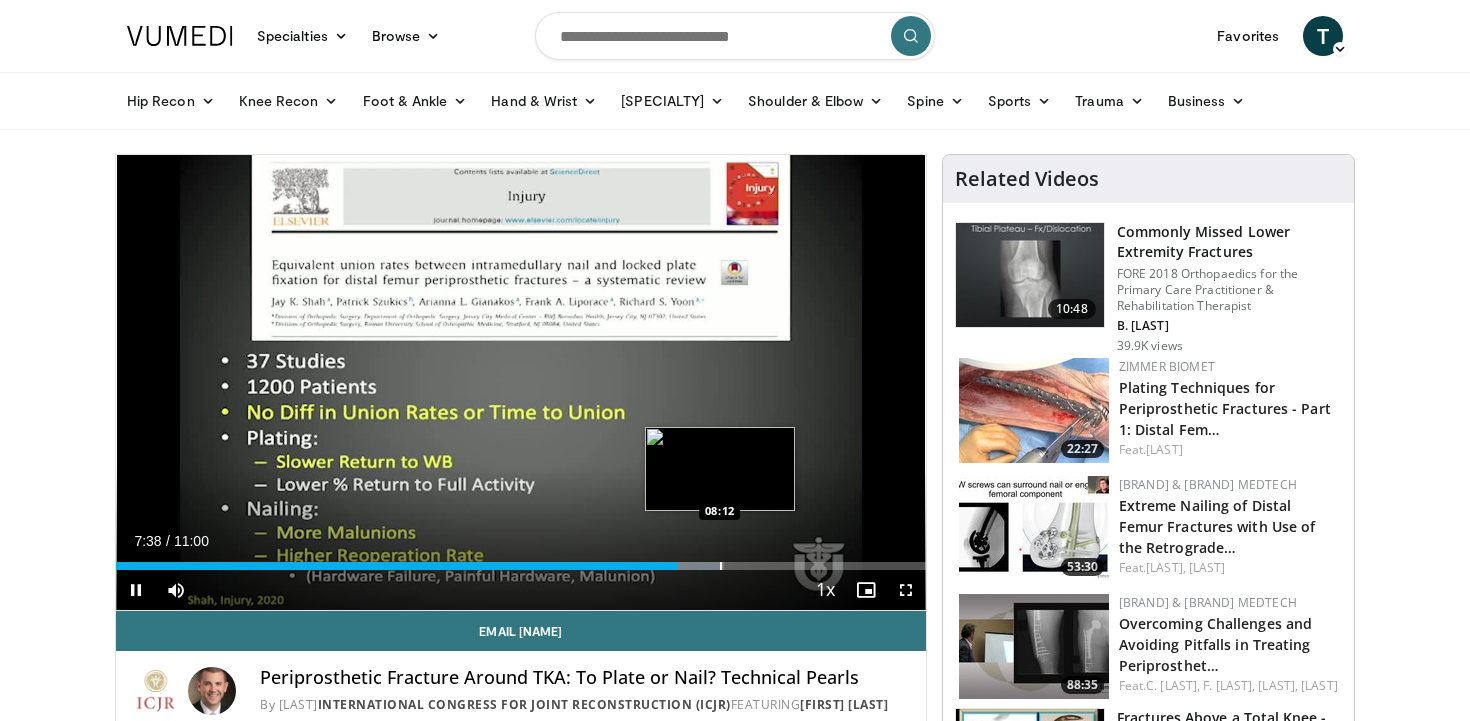click at bounding box center (721, 566) 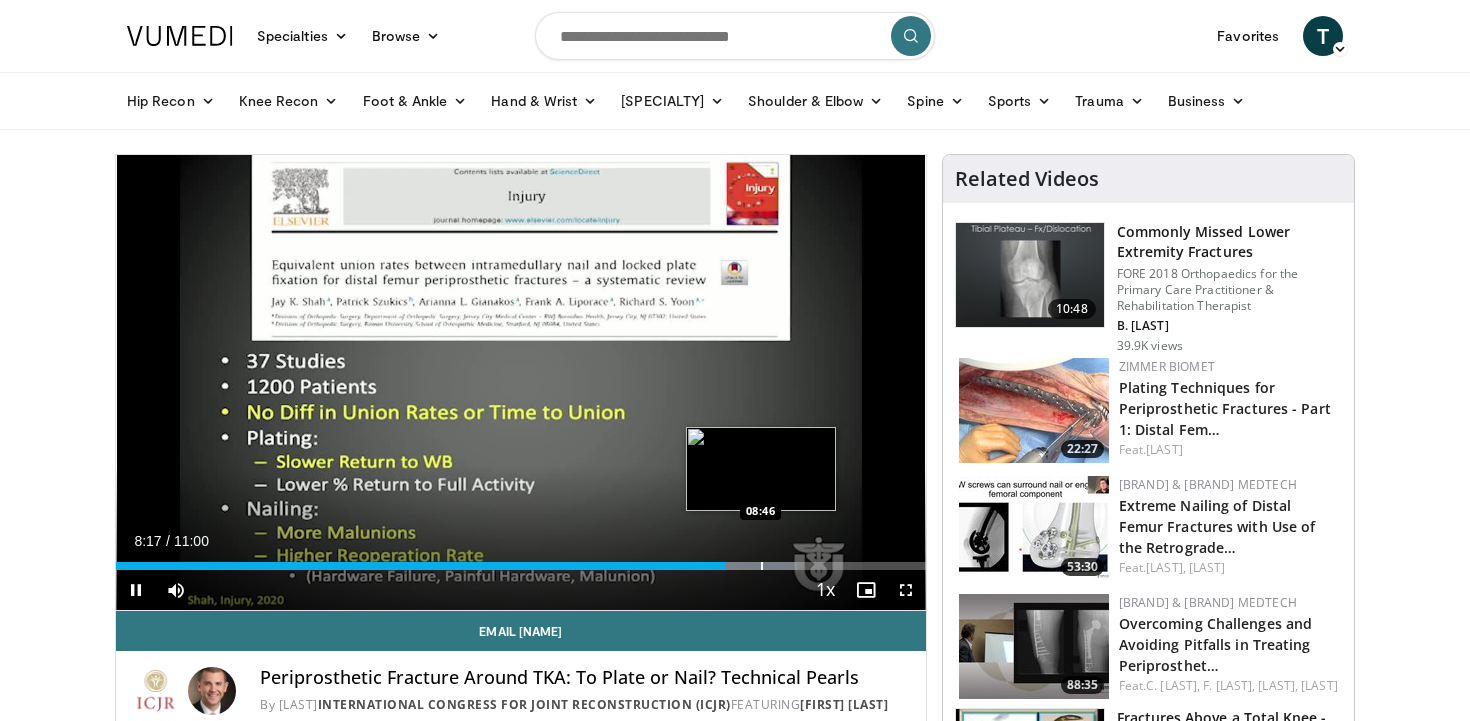 click at bounding box center (762, 566) 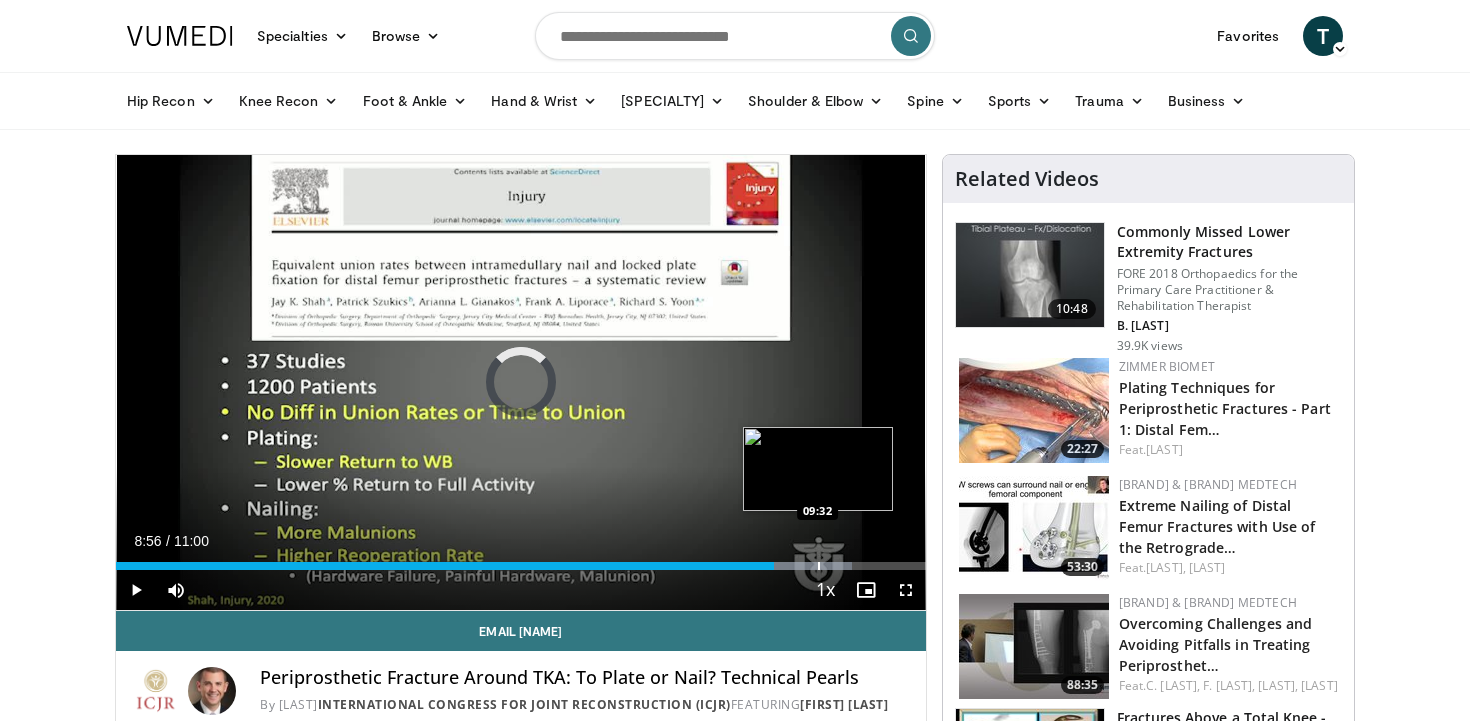 click at bounding box center (819, 566) 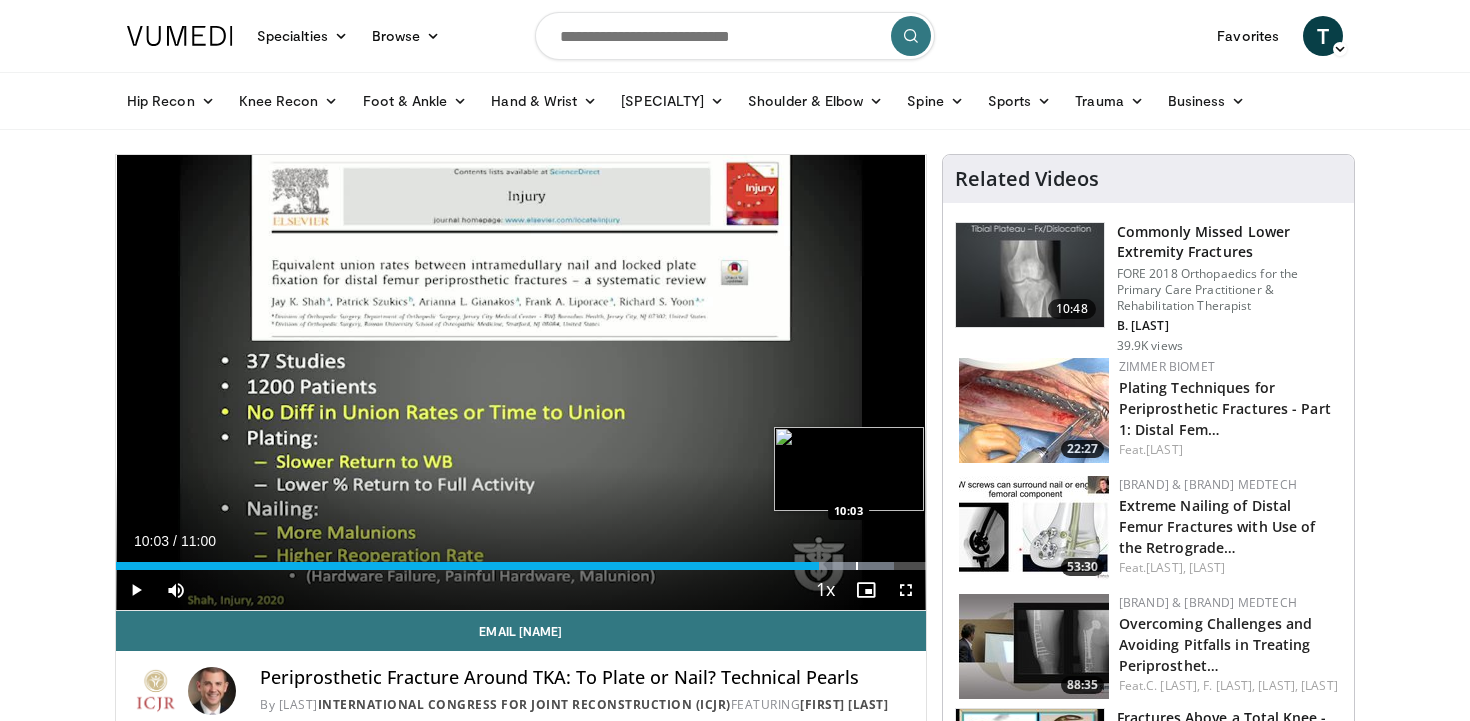 click at bounding box center [857, 566] 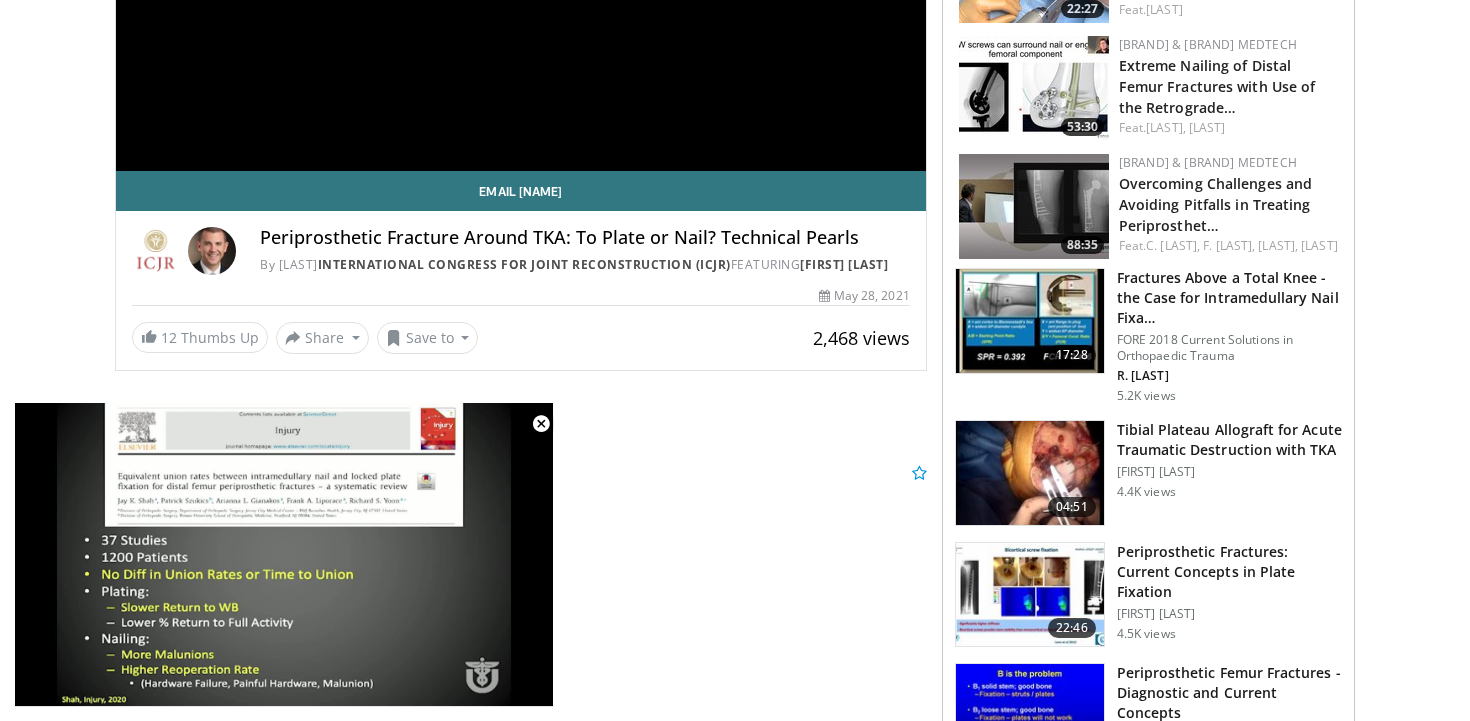 scroll, scrollTop: 442, scrollLeft: 0, axis: vertical 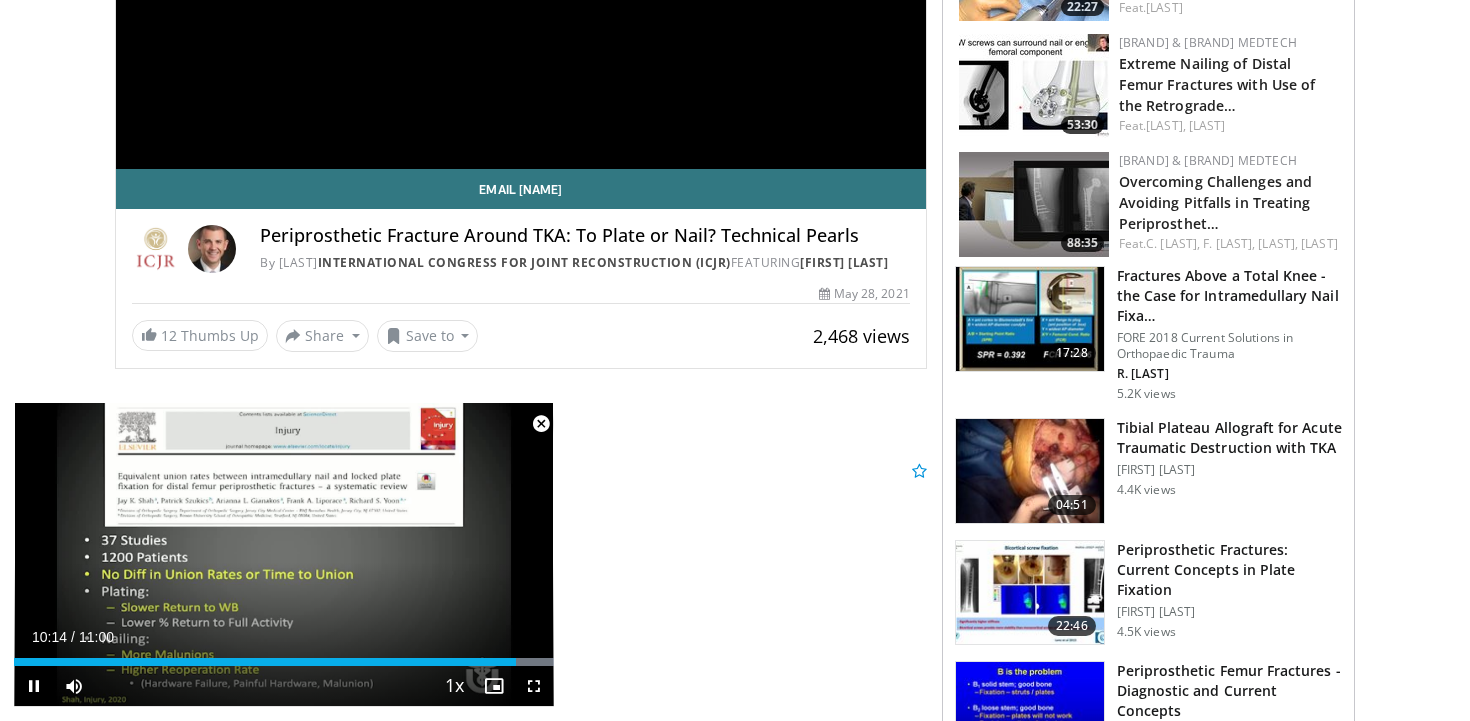 click at bounding box center [541, 424] 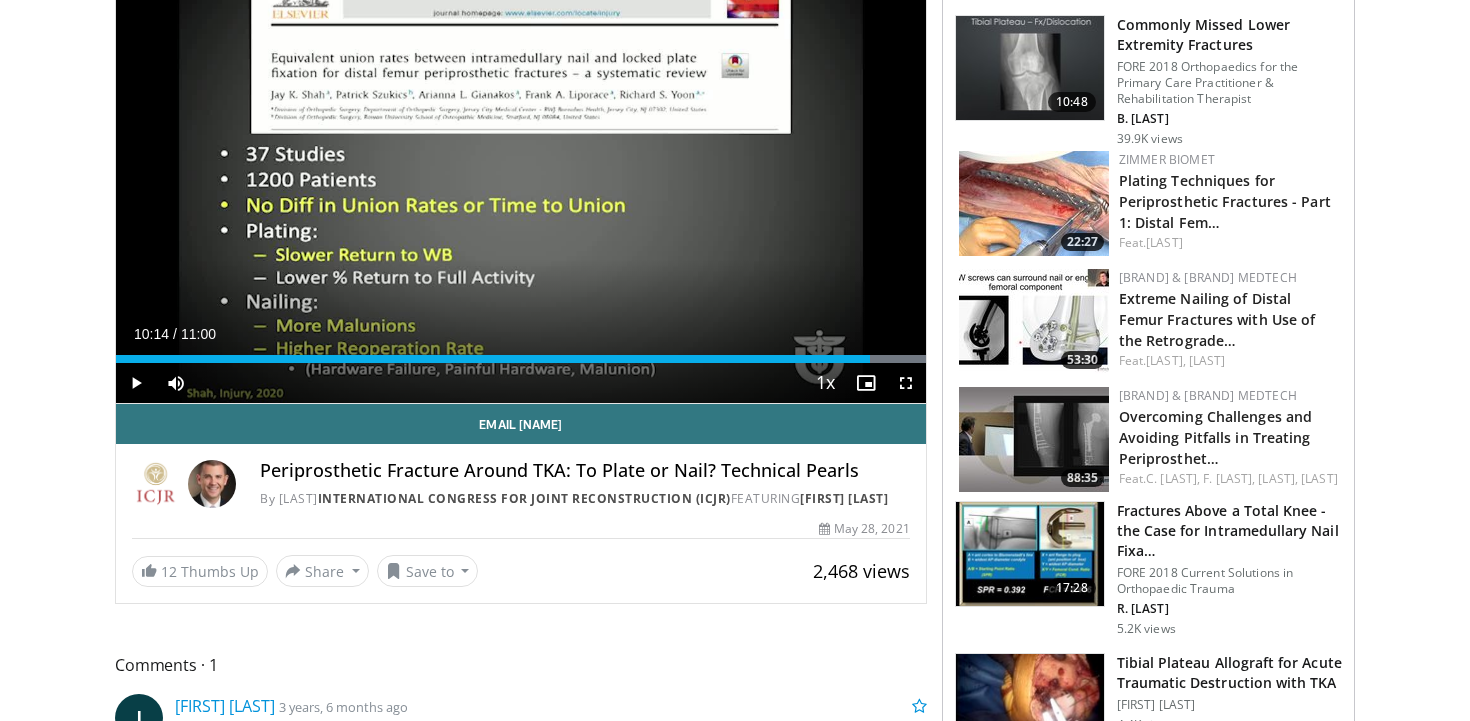 scroll, scrollTop: 0, scrollLeft: 0, axis: both 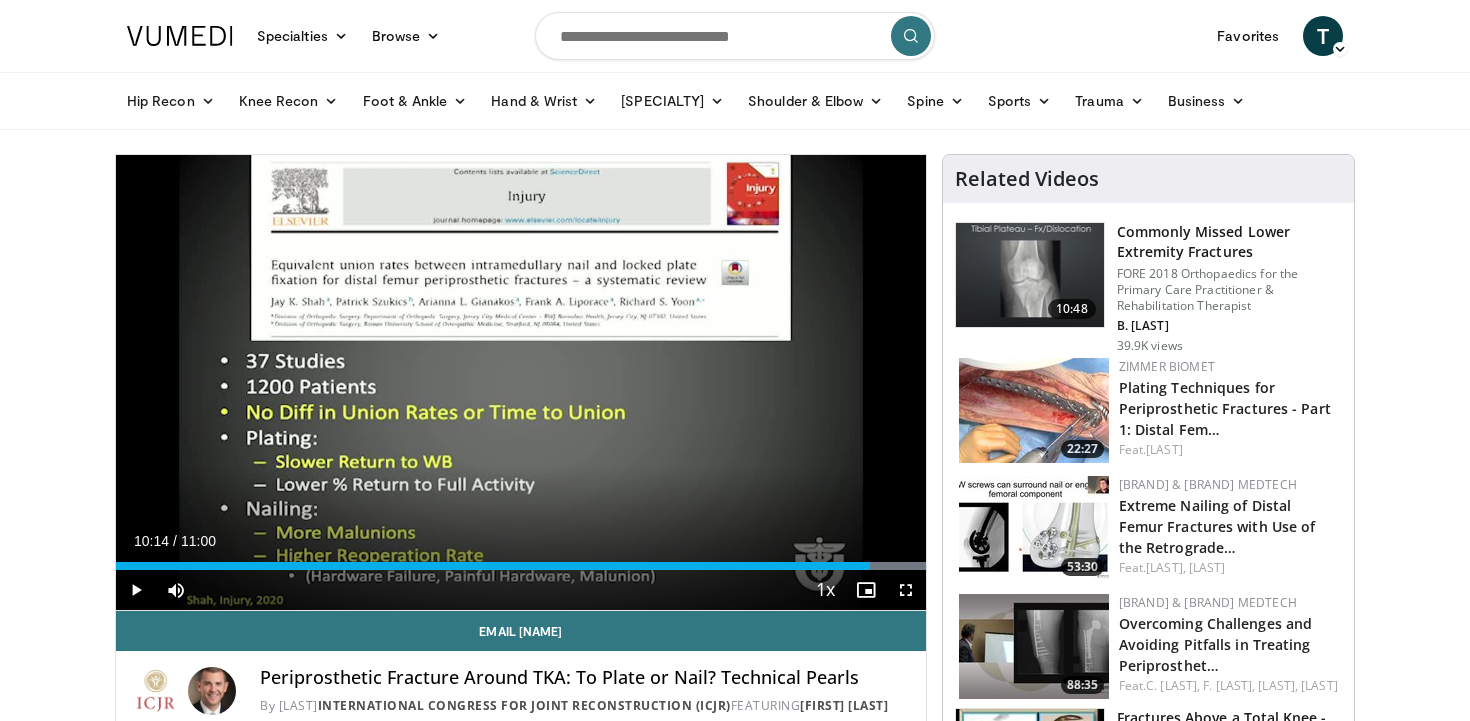 click at bounding box center (735, 36) 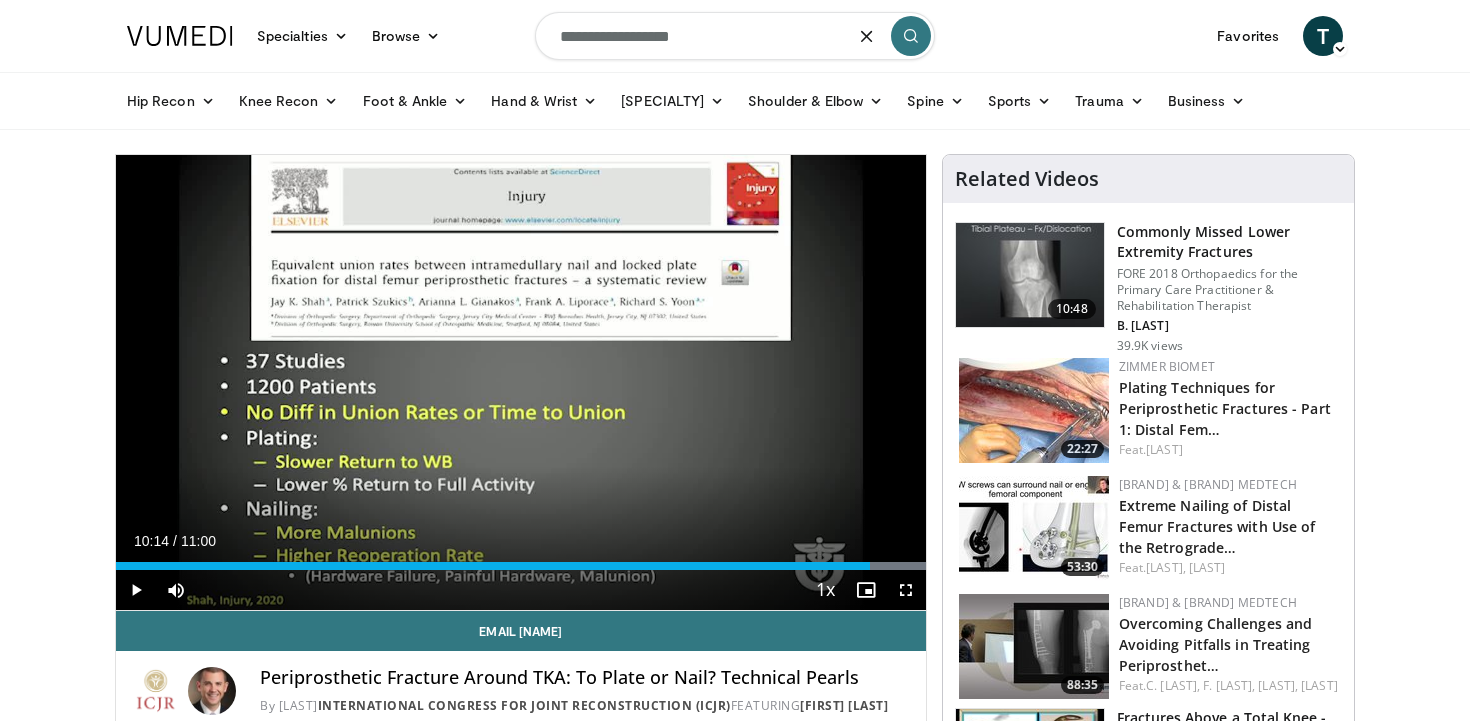 type on "**********" 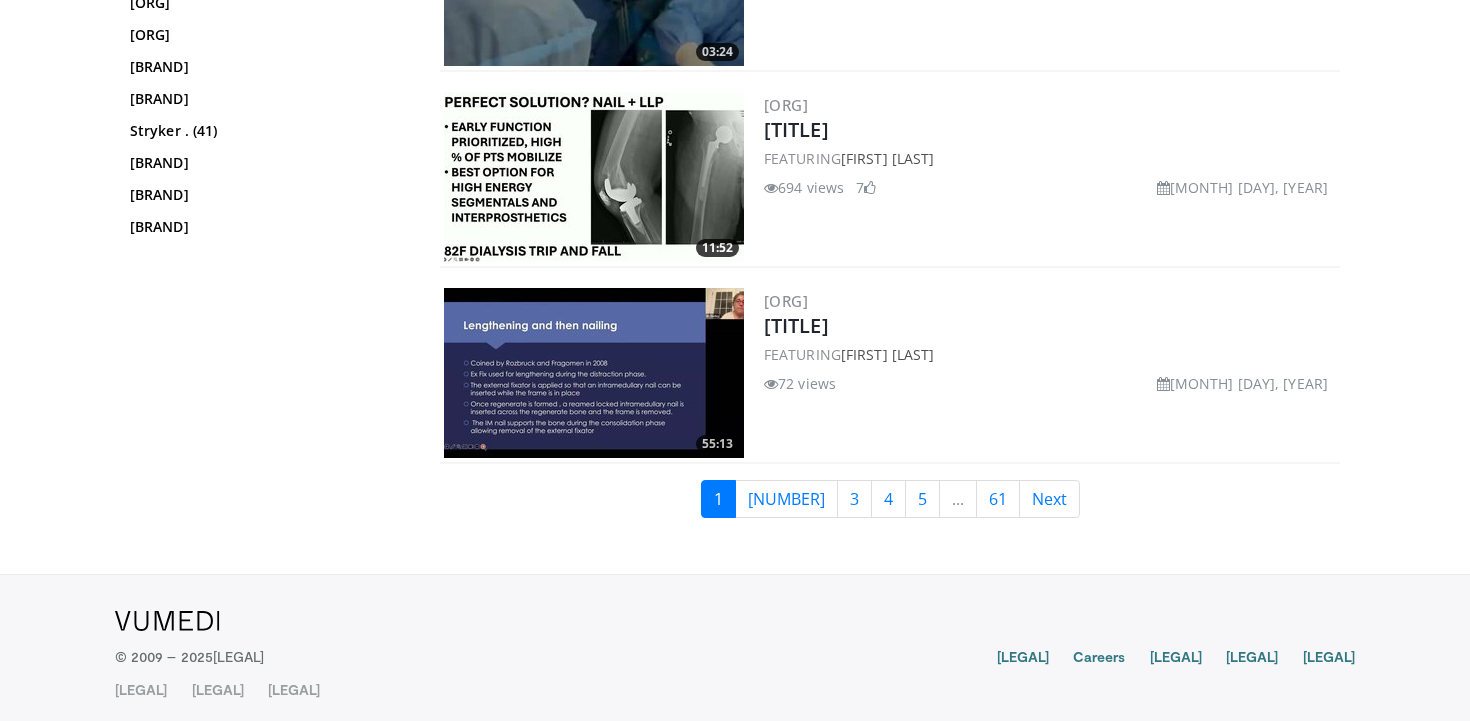 scroll, scrollTop: 5045, scrollLeft: 0, axis: vertical 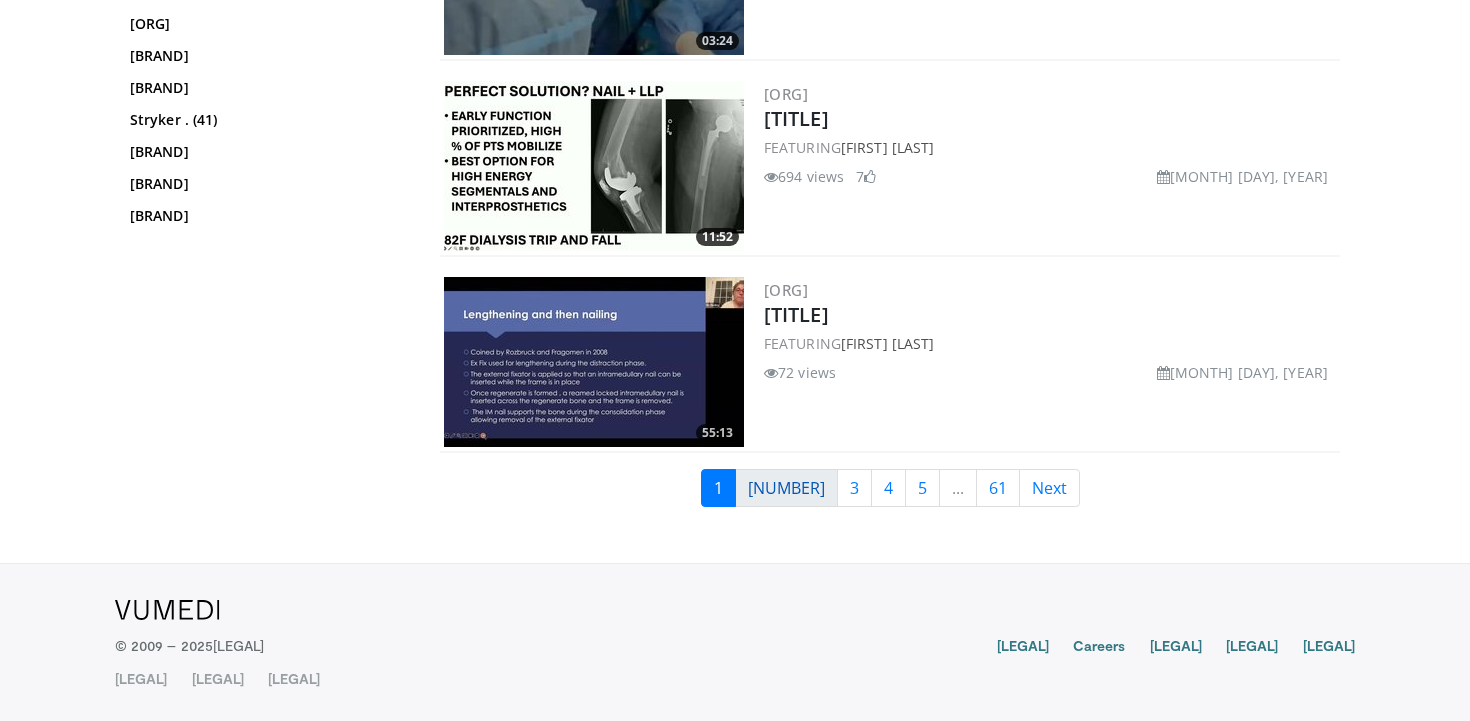 click on "2" at bounding box center (786, 488) 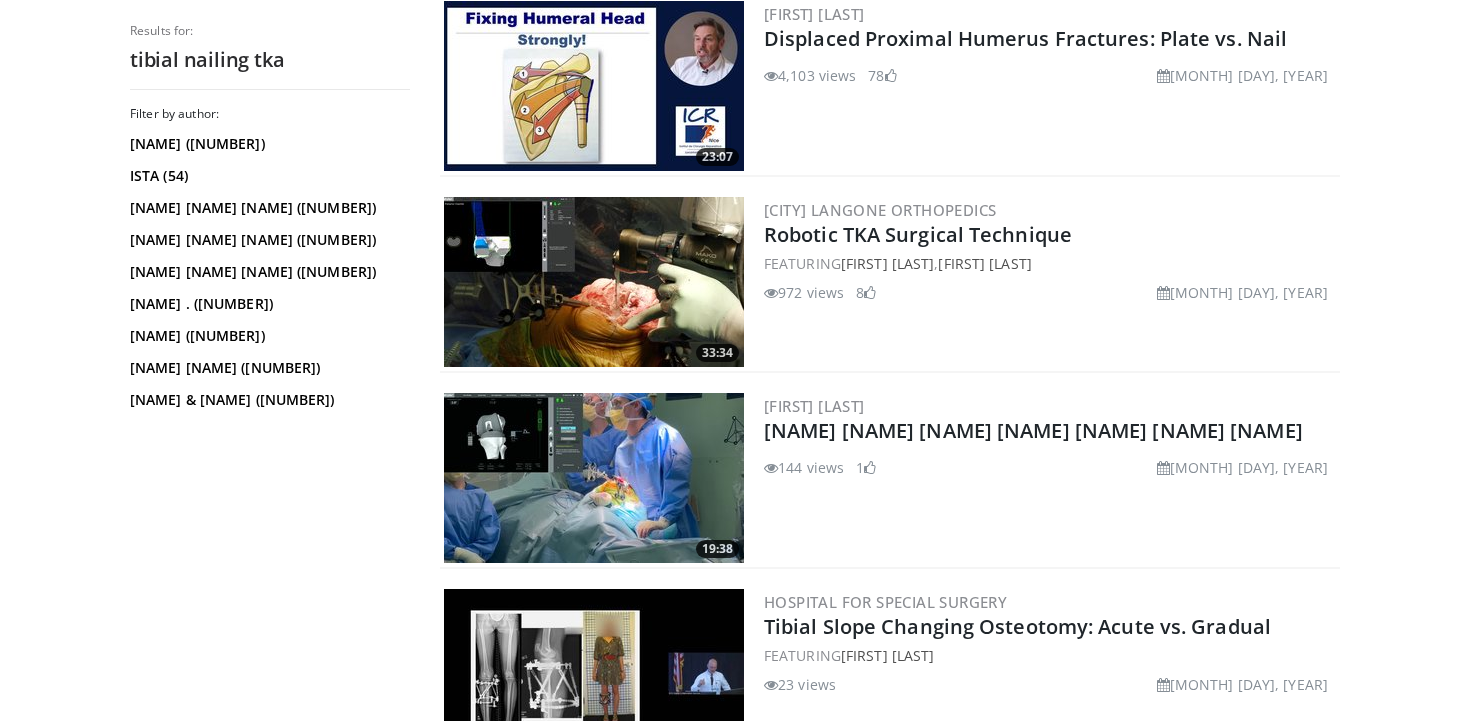 scroll, scrollTop: 2579, scrollLeft: 0, axis: vertical 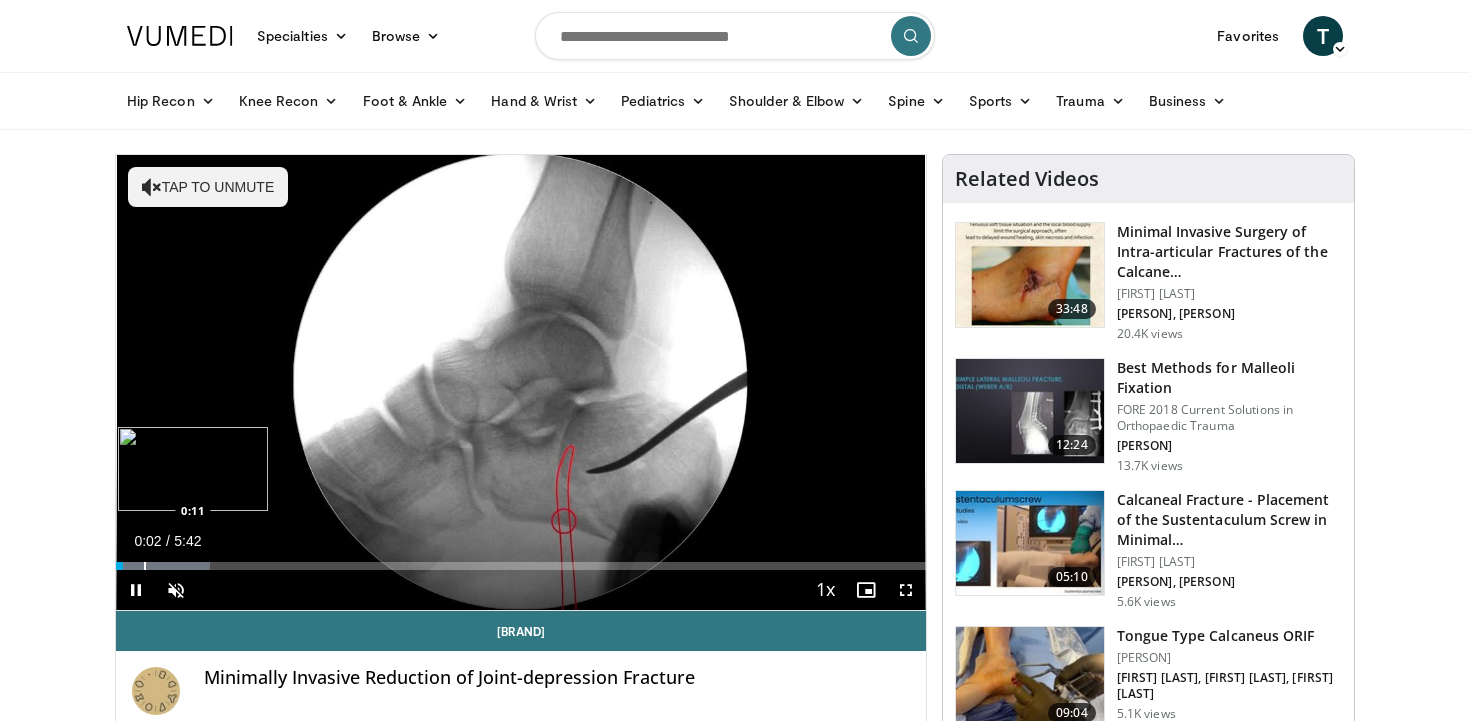 click at bounding box center (145, 566) 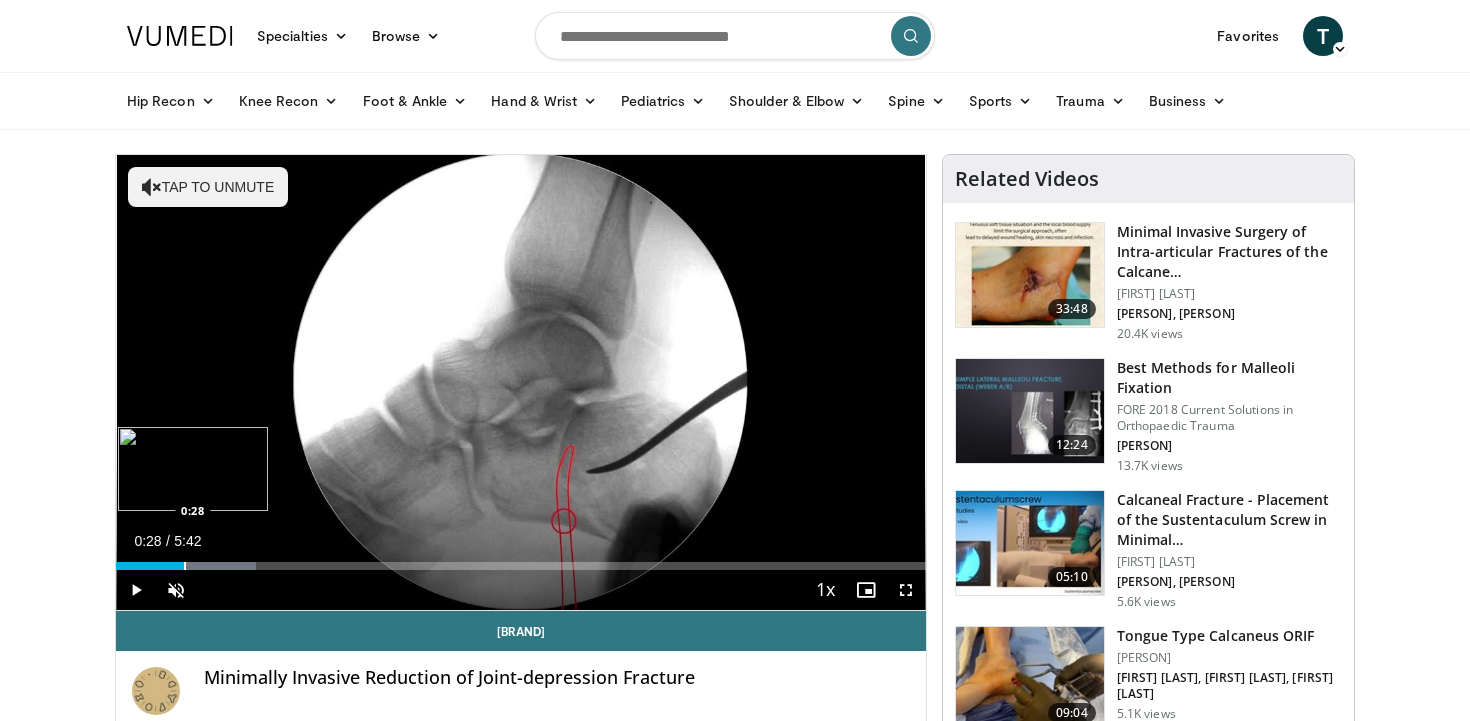 click at bounding box center (185, 566) 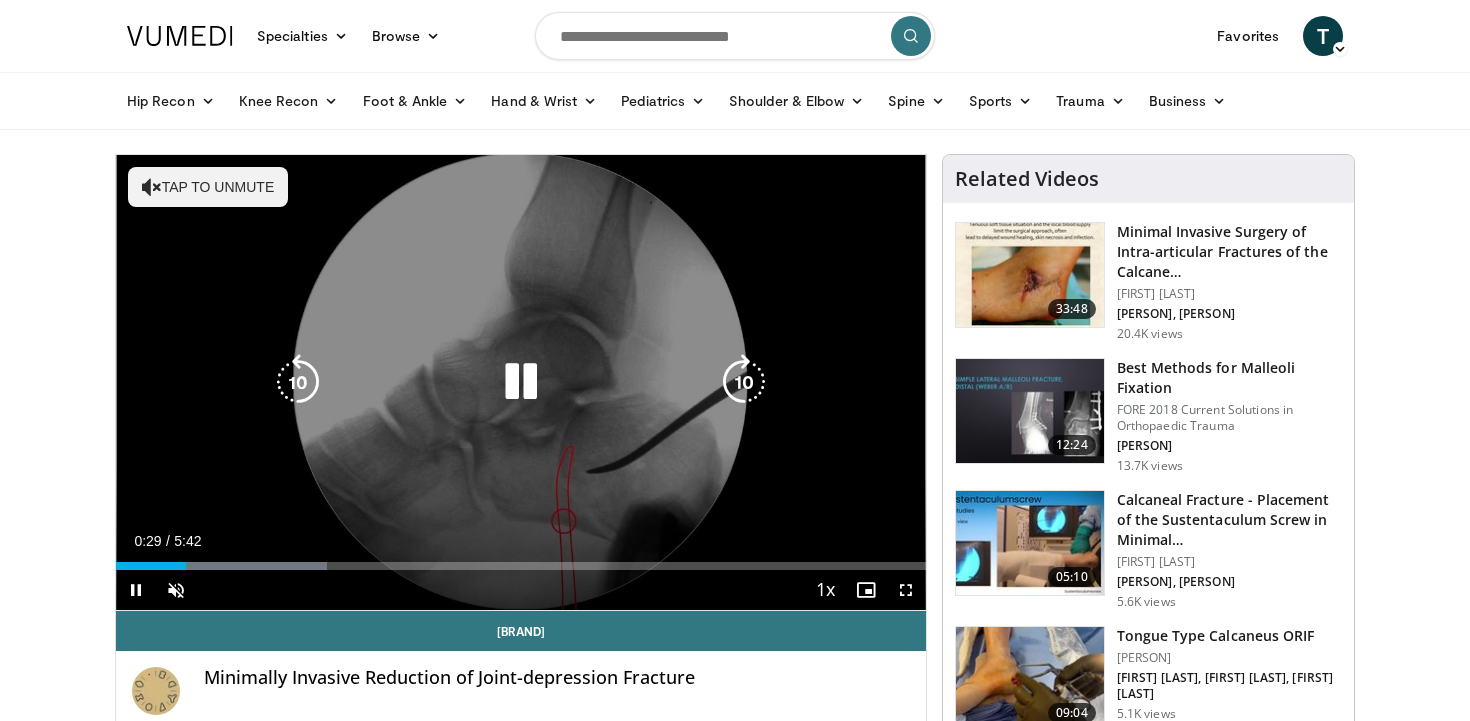 click on "Tap to unmute" at bounding box center (208, 187) 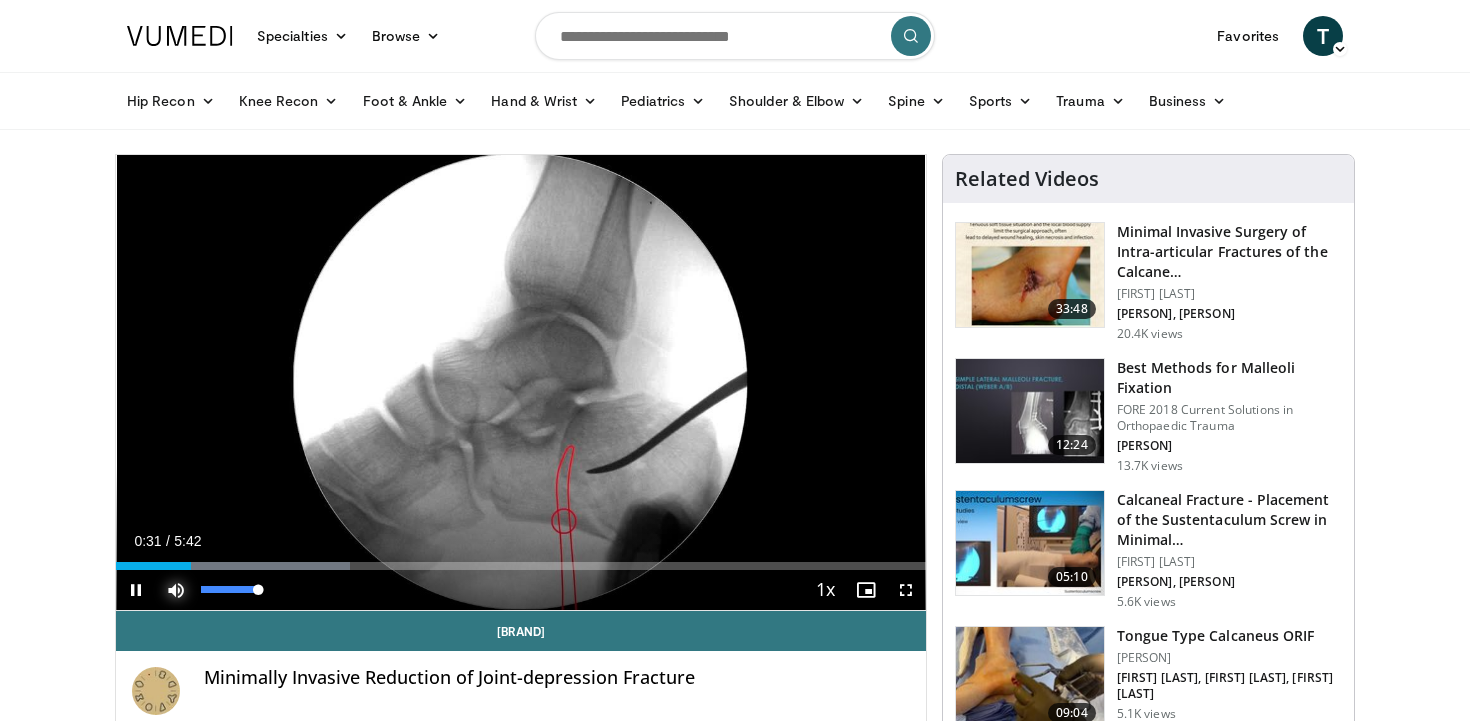 click at bounding box center [176, 590] 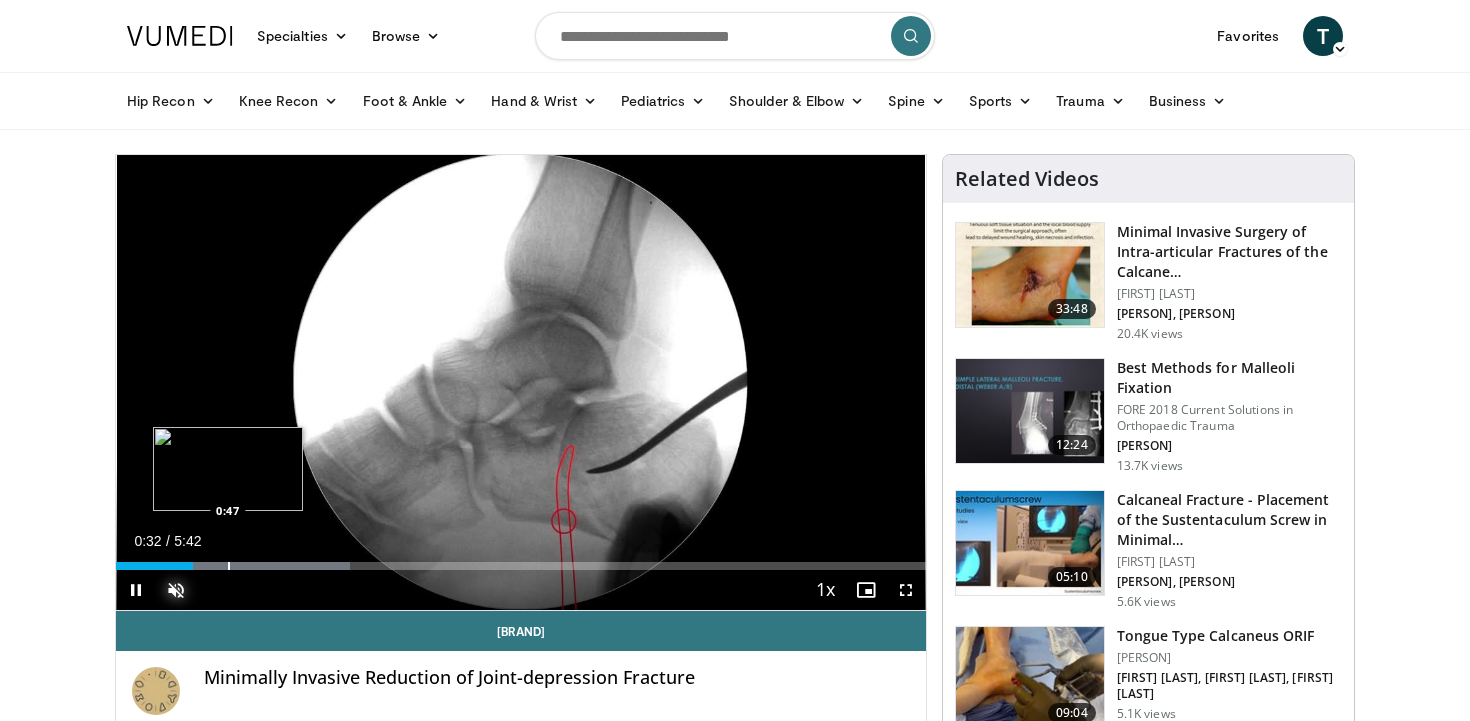 click at bounding box center [229, 566] 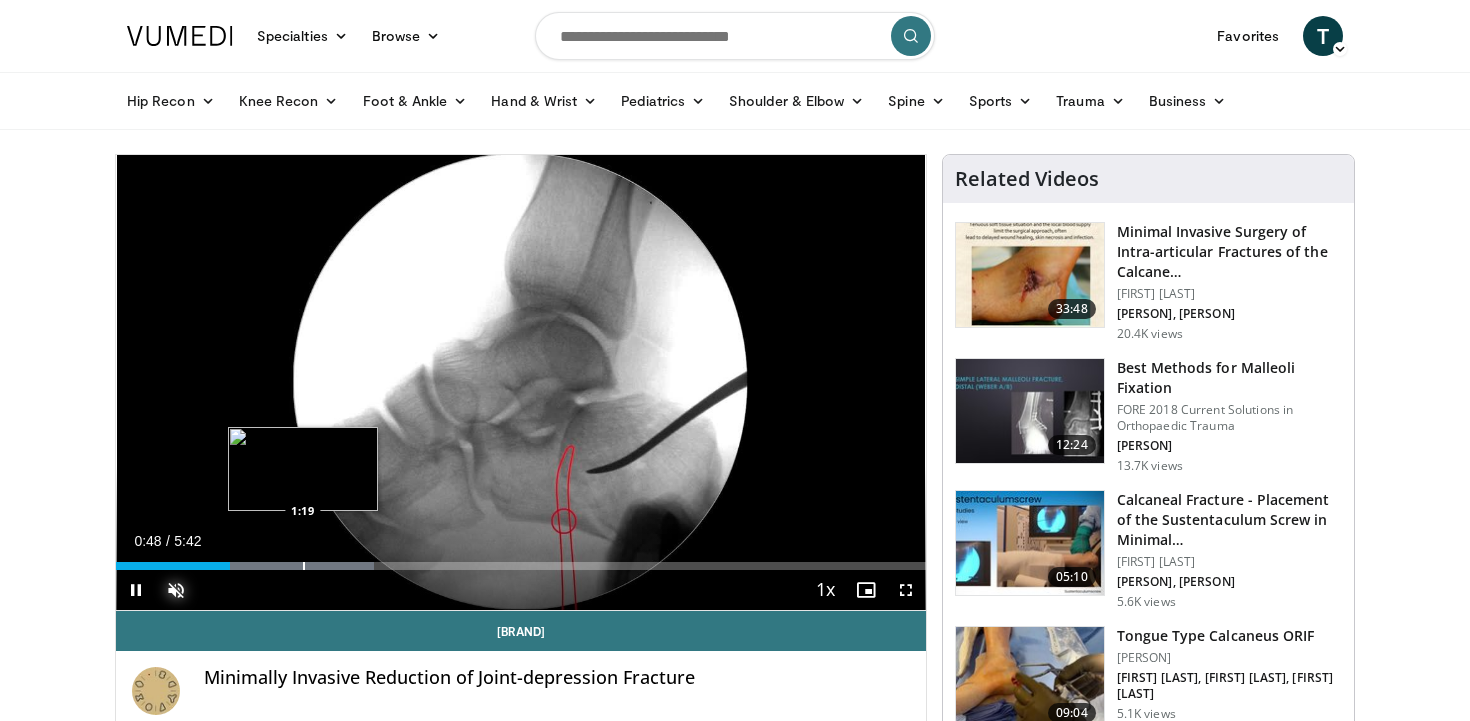 click at bounding box center (304, 566) 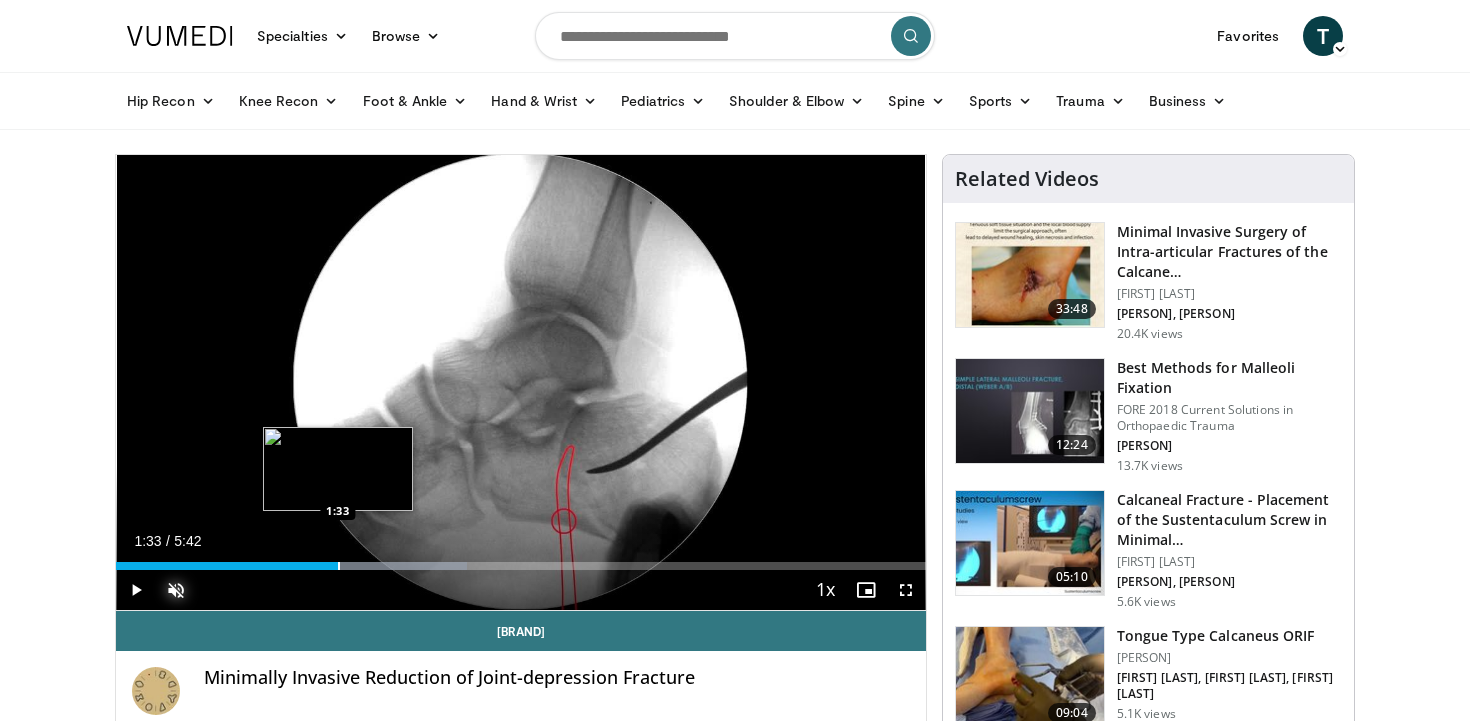 click at bounding box center [339, 566] 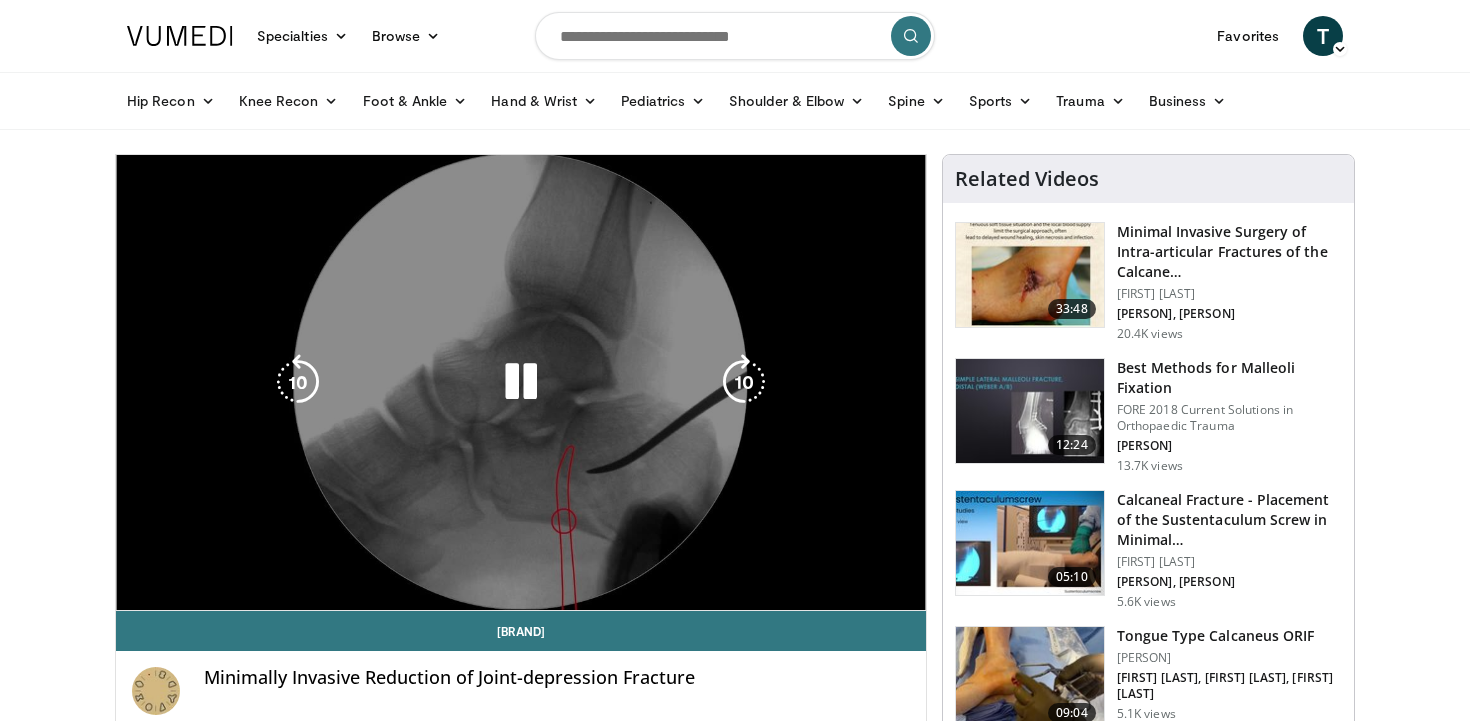 click on "**********" at bounding box center (521, 383) 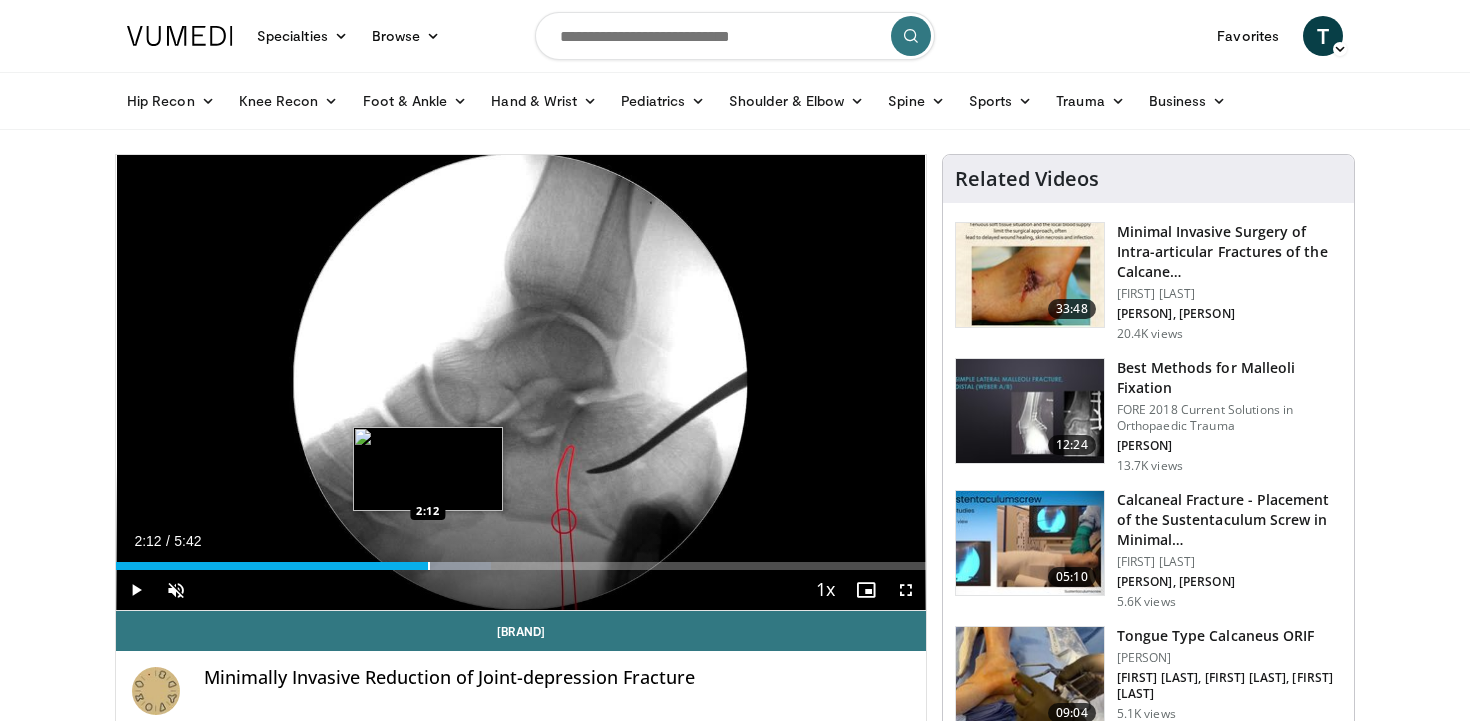 click at bounding box center (429, 566) 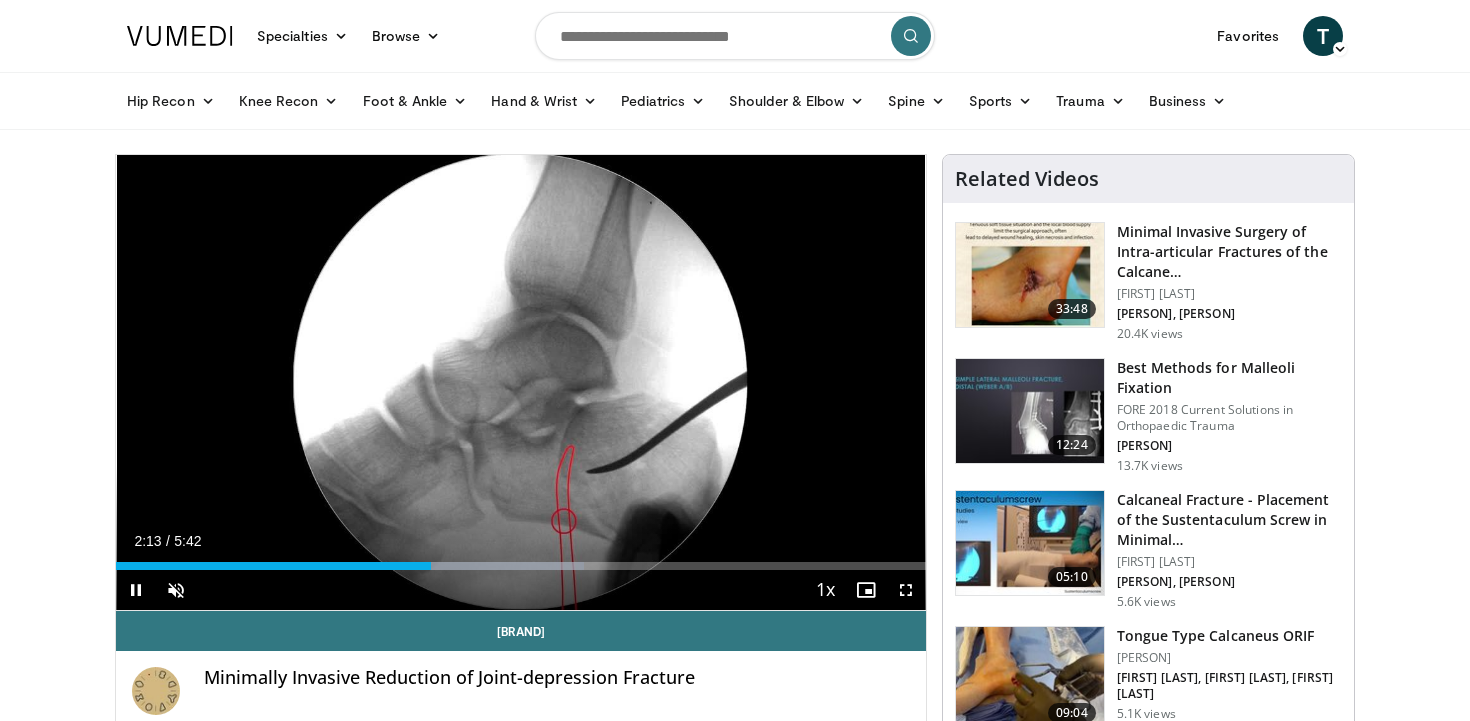 click on "Current Time  2:13 / Duration  5:42 Pause Skip Backward Skip Forward Unmute Loaded :  57.85% 2:13 2:30 Stream Type  LIVE Seek to live, currently behind live LIVE   1x Playback Rate 0.5x 0.75x 1x , selected 1.25x 1.5x 1.75x 2x Chapters Chapters Descriptions descriptions off , selected Captions captions settings , opens captions settings dialog captions off , selected Audio Track en (Main) , selected Fullscreen Enable picture-in-picture mode" at bounding box center (521, 590) 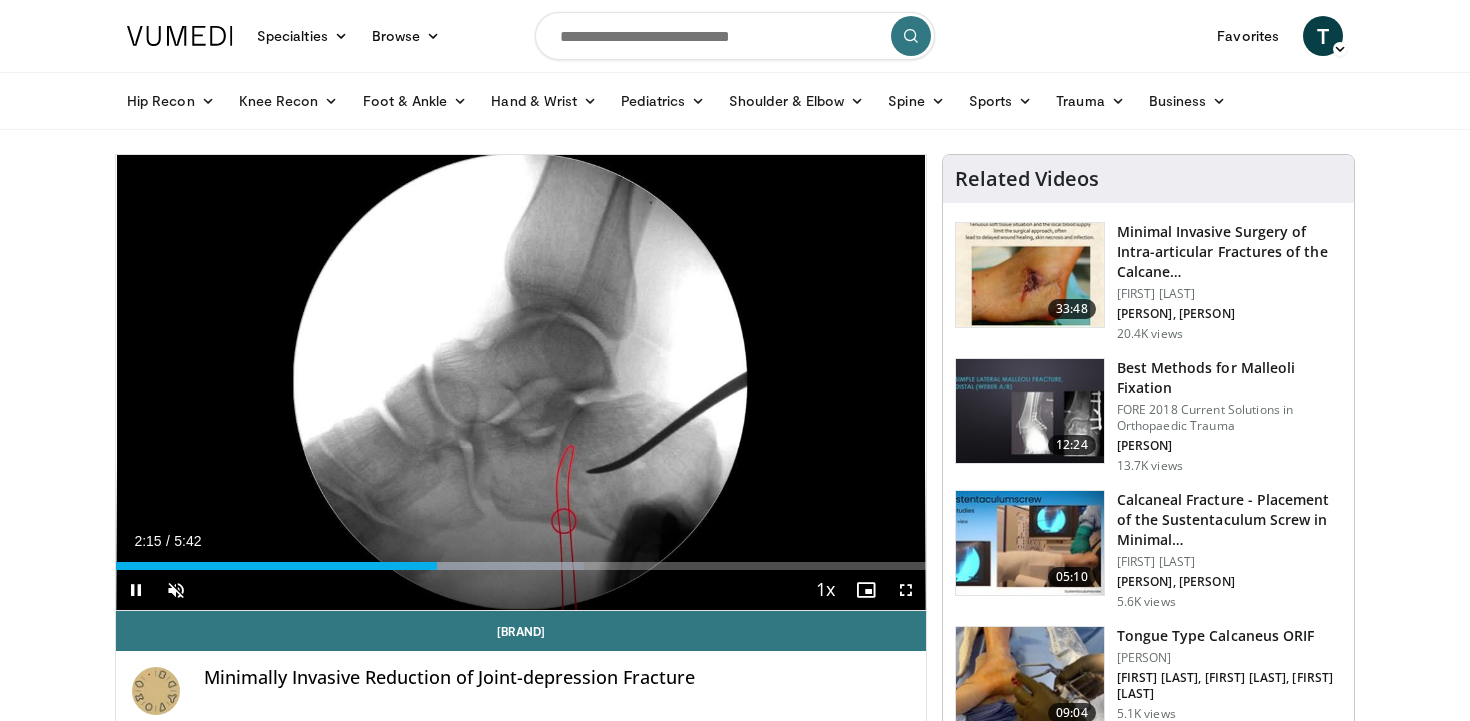 click on "Current Time  2:15 / Duration  5:42 Pause Skip Backward Skip Forward Unmute Loaded :  57.85% 2:15 2:52 Stream Type  LIVE Seek to live, currently behind live LIVE   1x Playback Rate 0.5x 0.75x 1x , selected 1.25x 1.5x 1.75x 2x Chapters Chapters Descriptions descriptions off , selected Captions captions settings , opens captions settings dialog captions off , selected Audio Track en (Main) , selected Fullscreen Enable picture-in-picture mode" at bounding box center [521, 590] 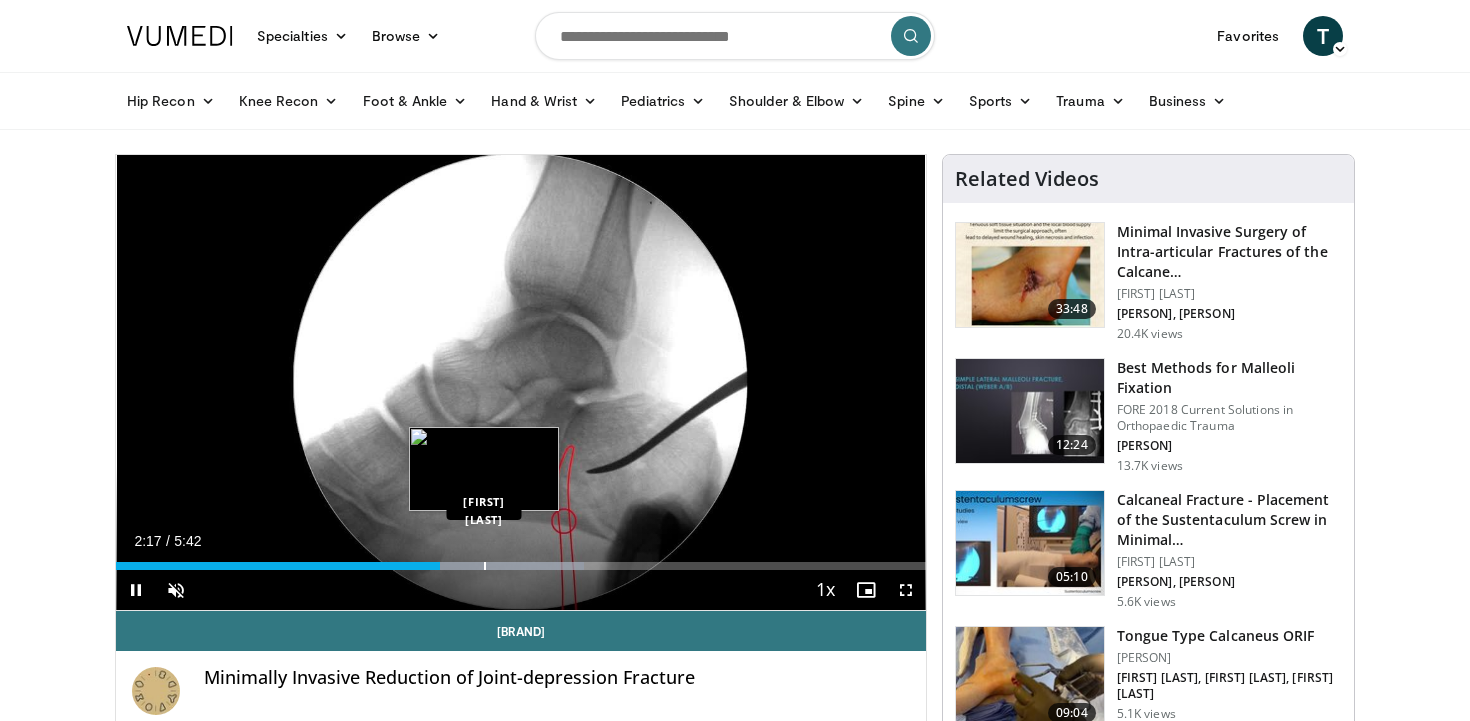 click at bounding box center (485, 566) 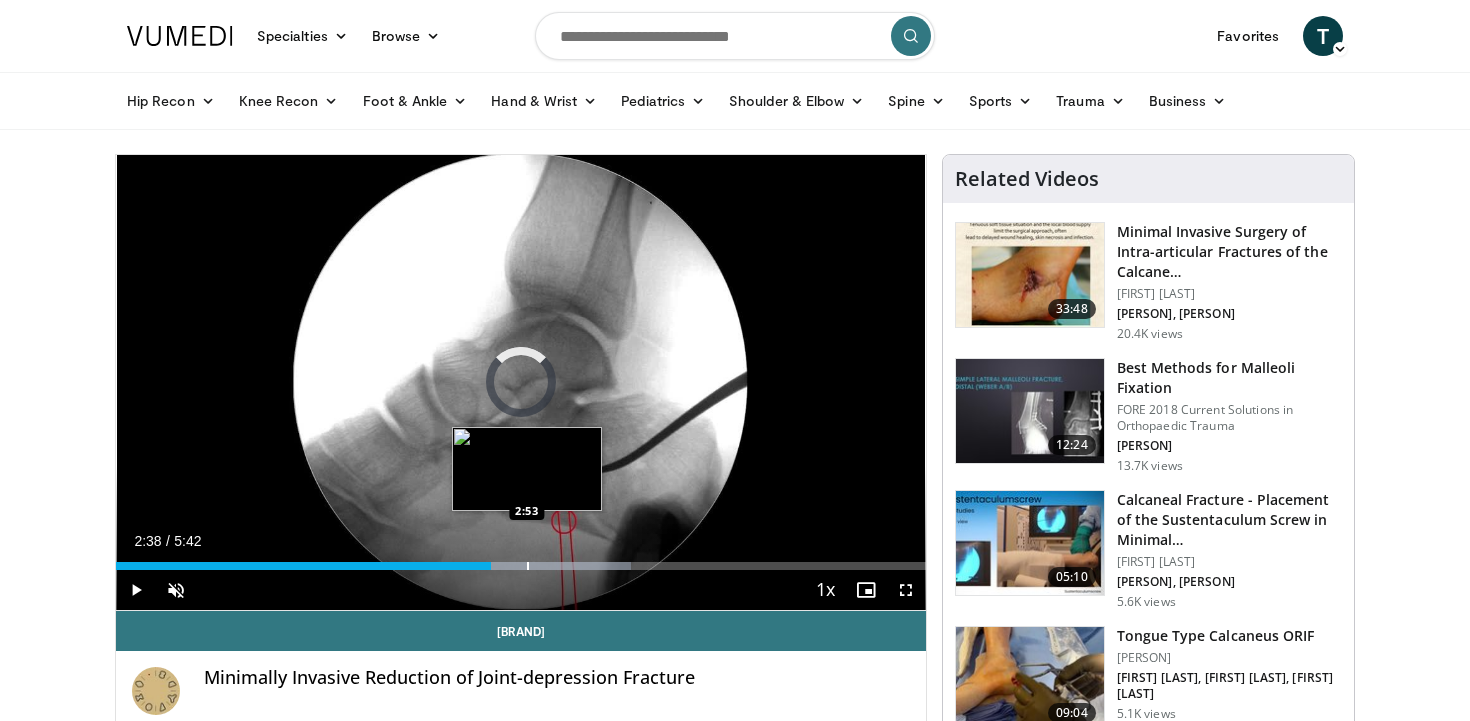 click at bounding box center [526, 566] 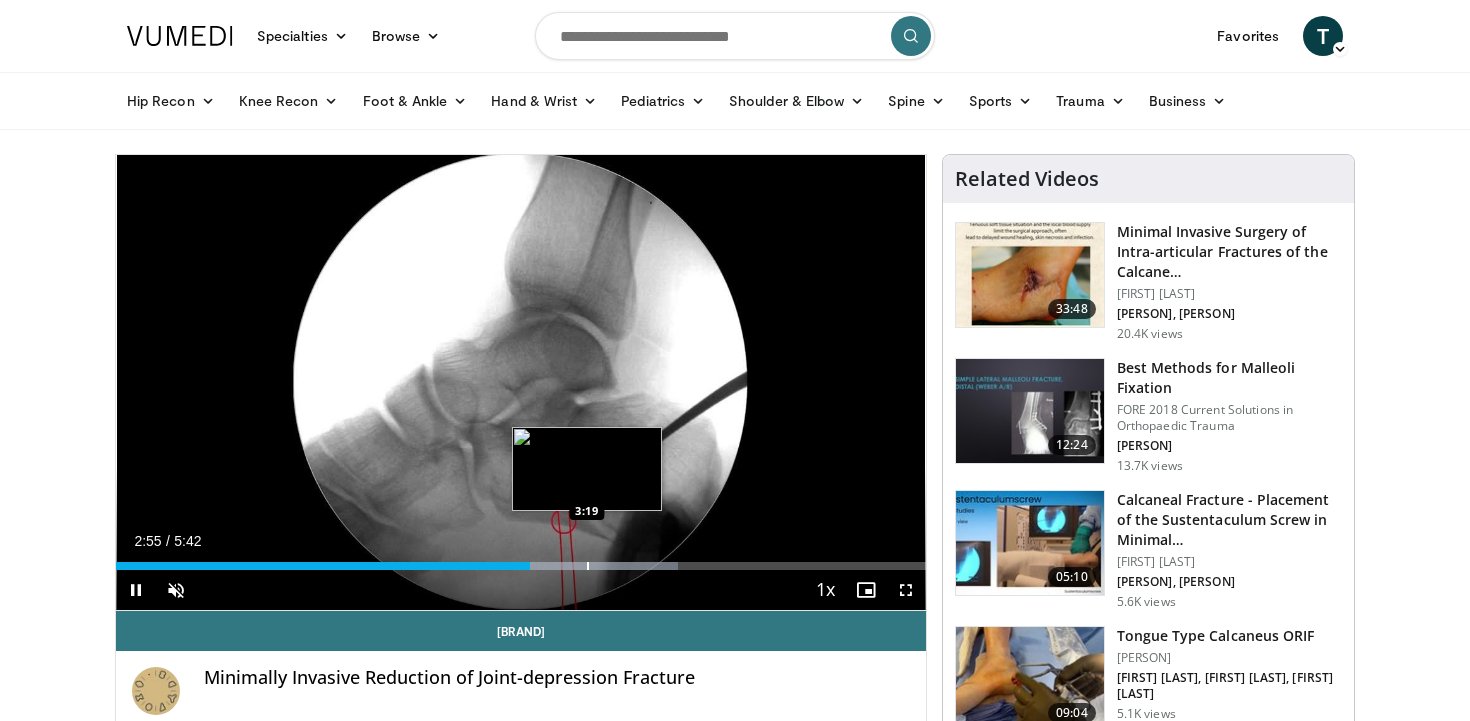 click at bounding box center (588, 566) 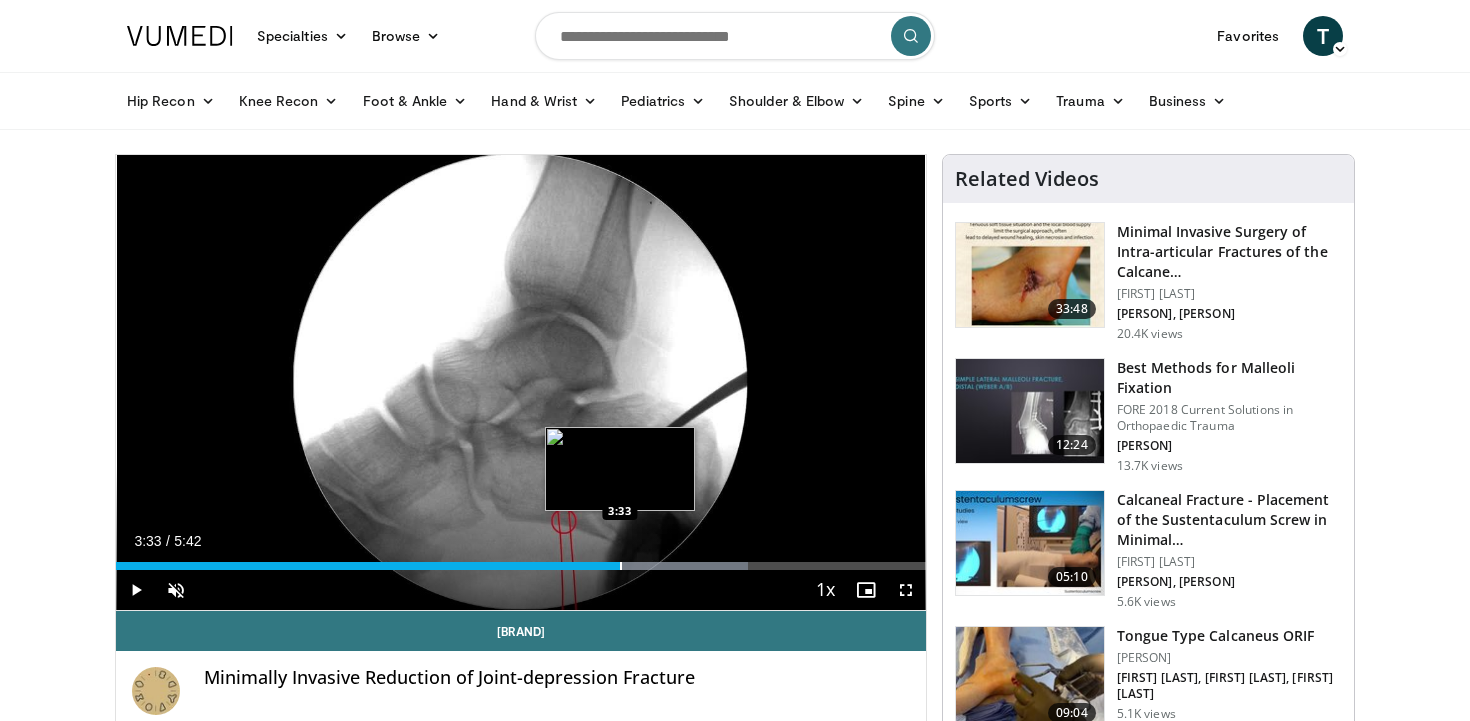 click at bounding box center [621, 566] 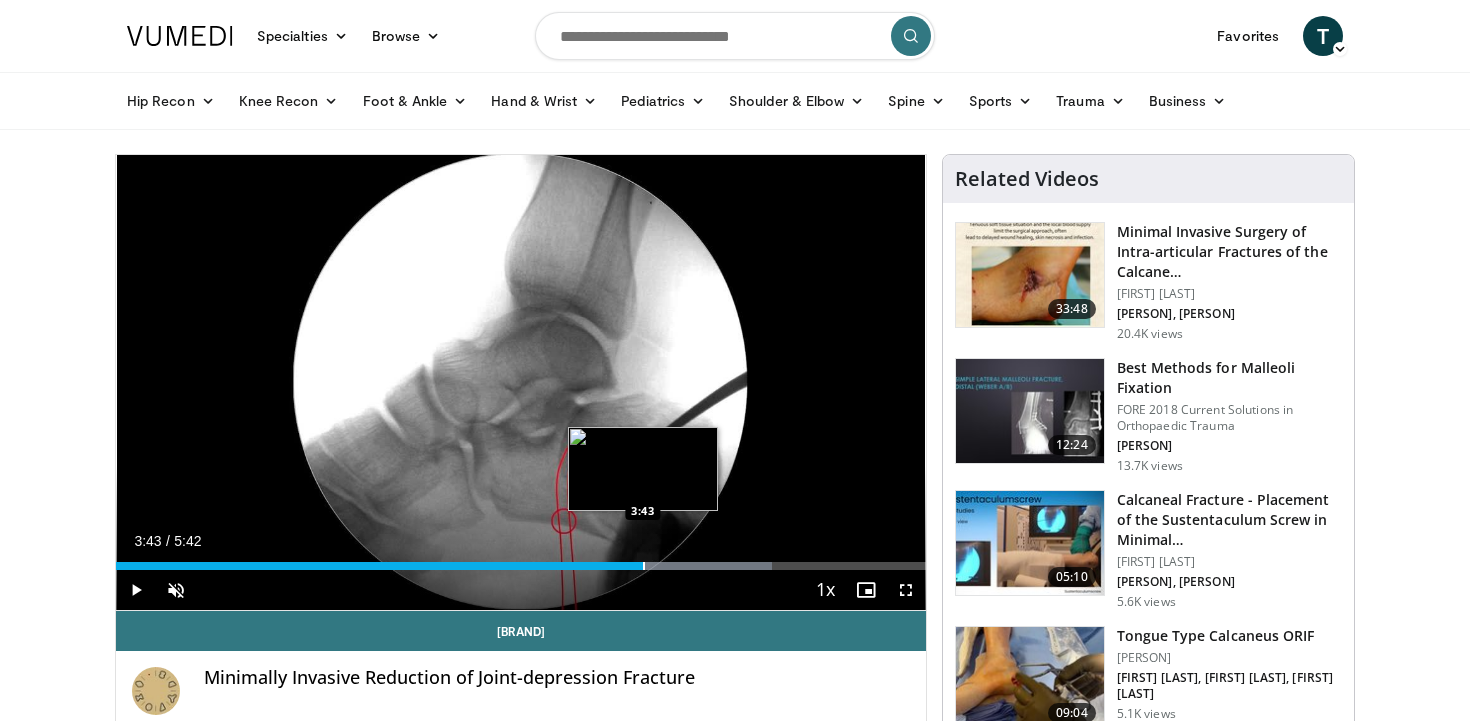 click at bounding box center (644, 566) 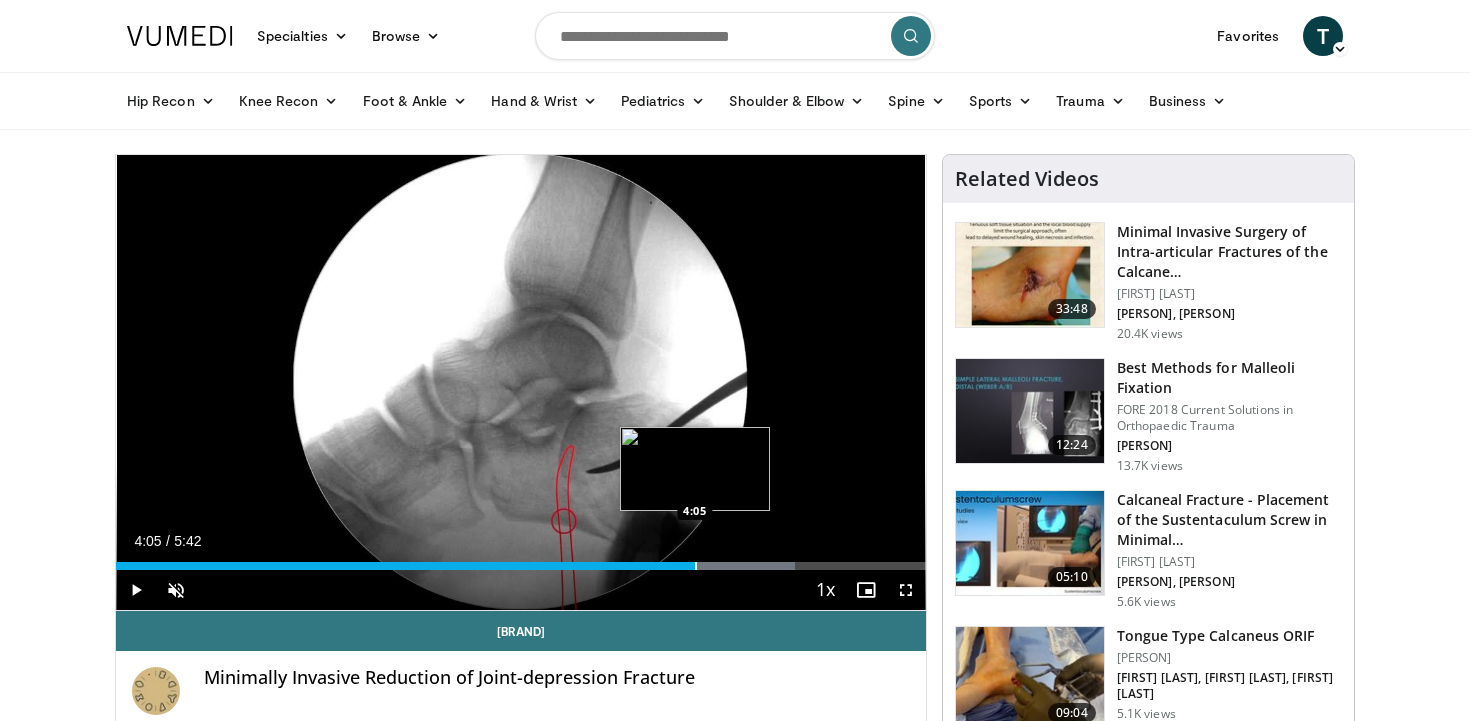 click at bounding box center [696, 566] 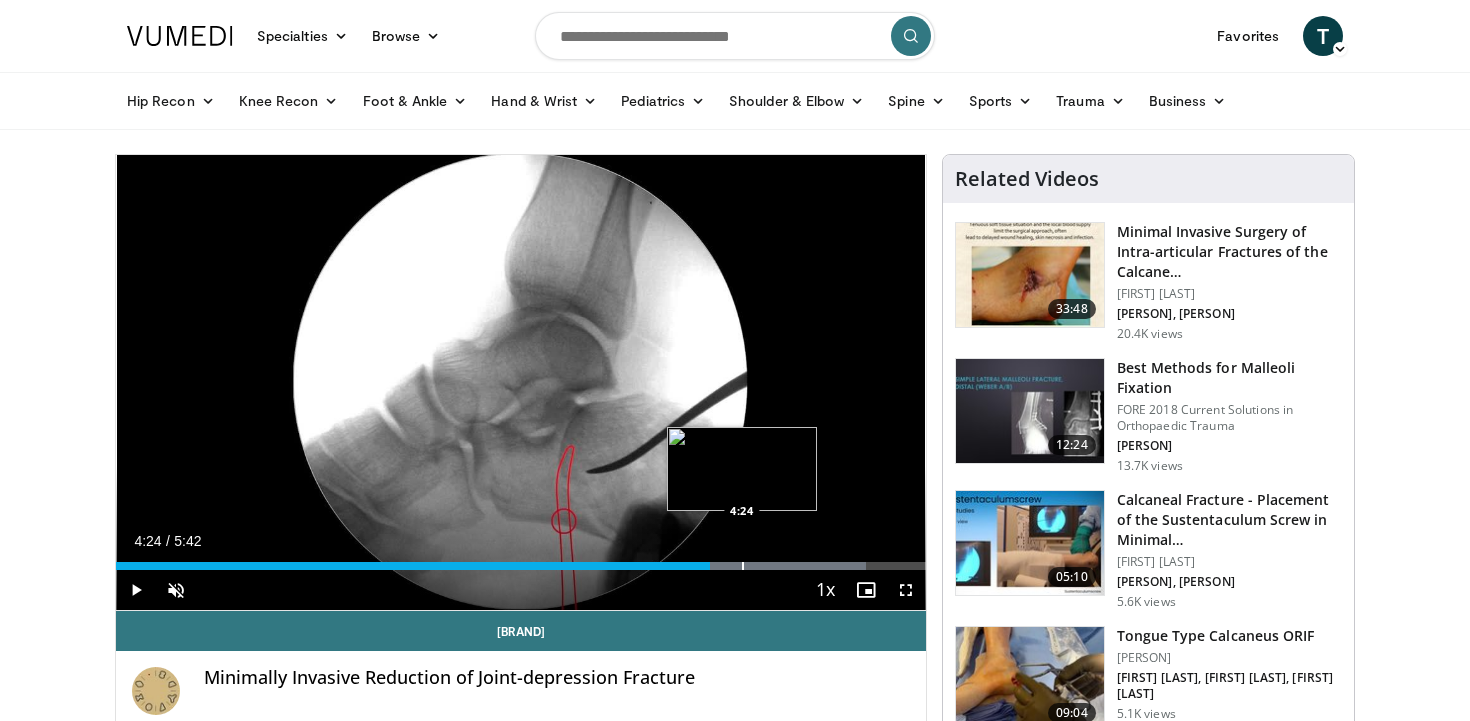 click at bounding box center (743, 566) 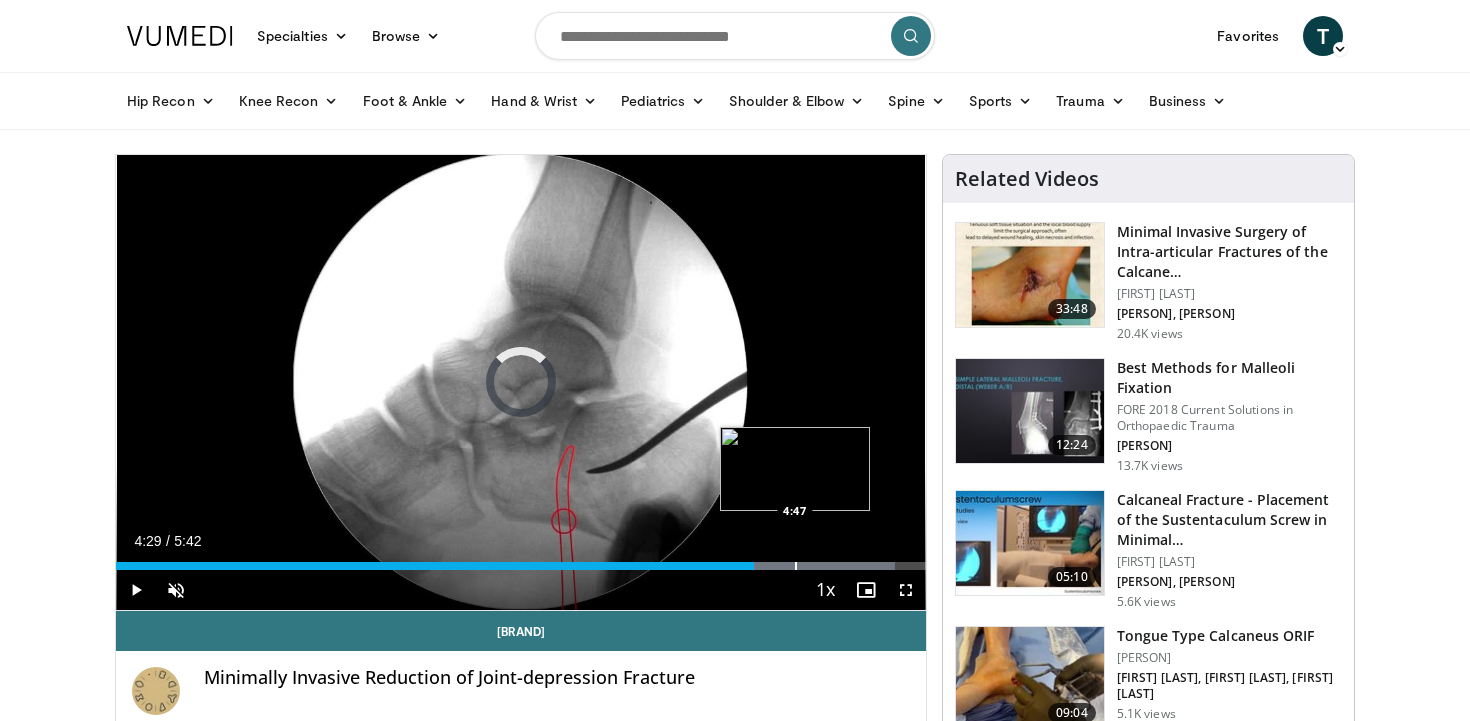 click at bounding box center (796, 566) 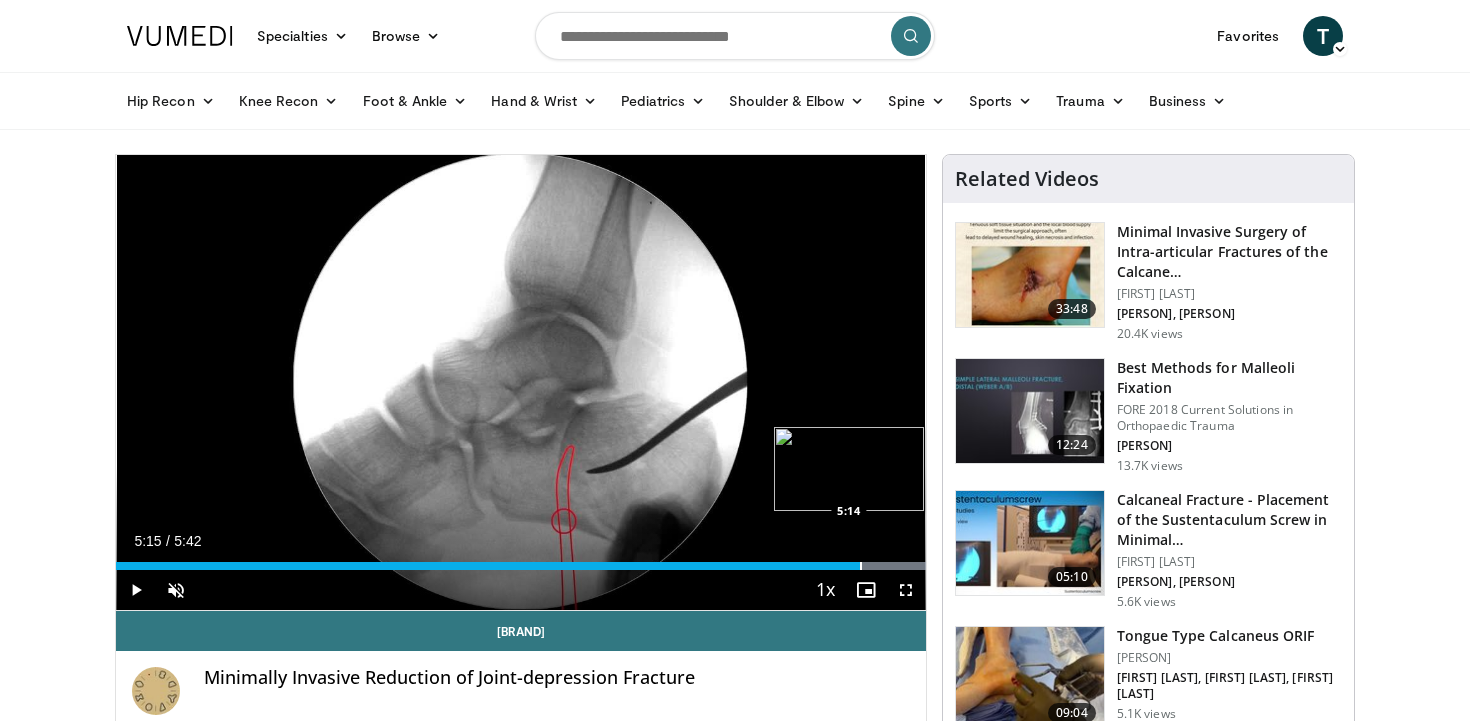click at bounding box center (861, 566) 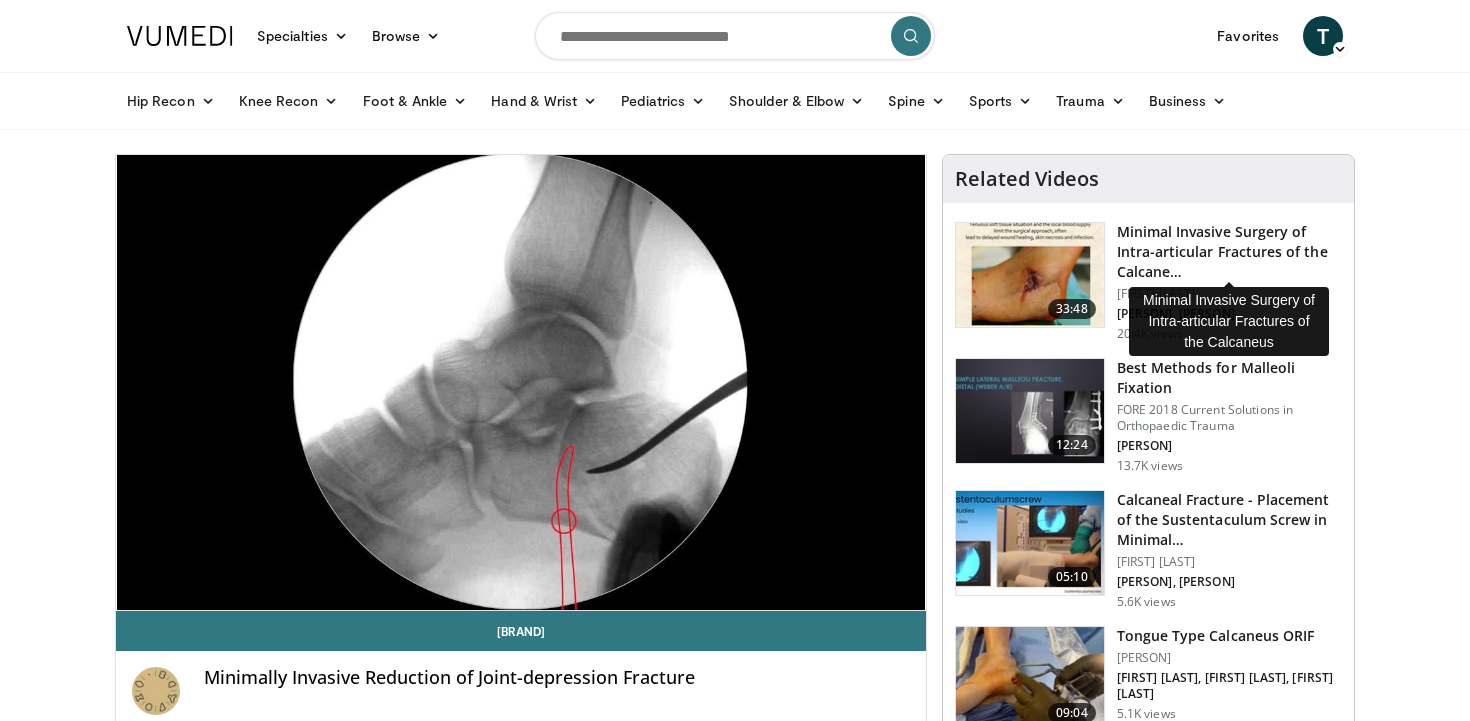 click on "Minimal Invasive Surgery of Intra-articular Fractures of the Calcane…" at bounding box center [1229, 252] 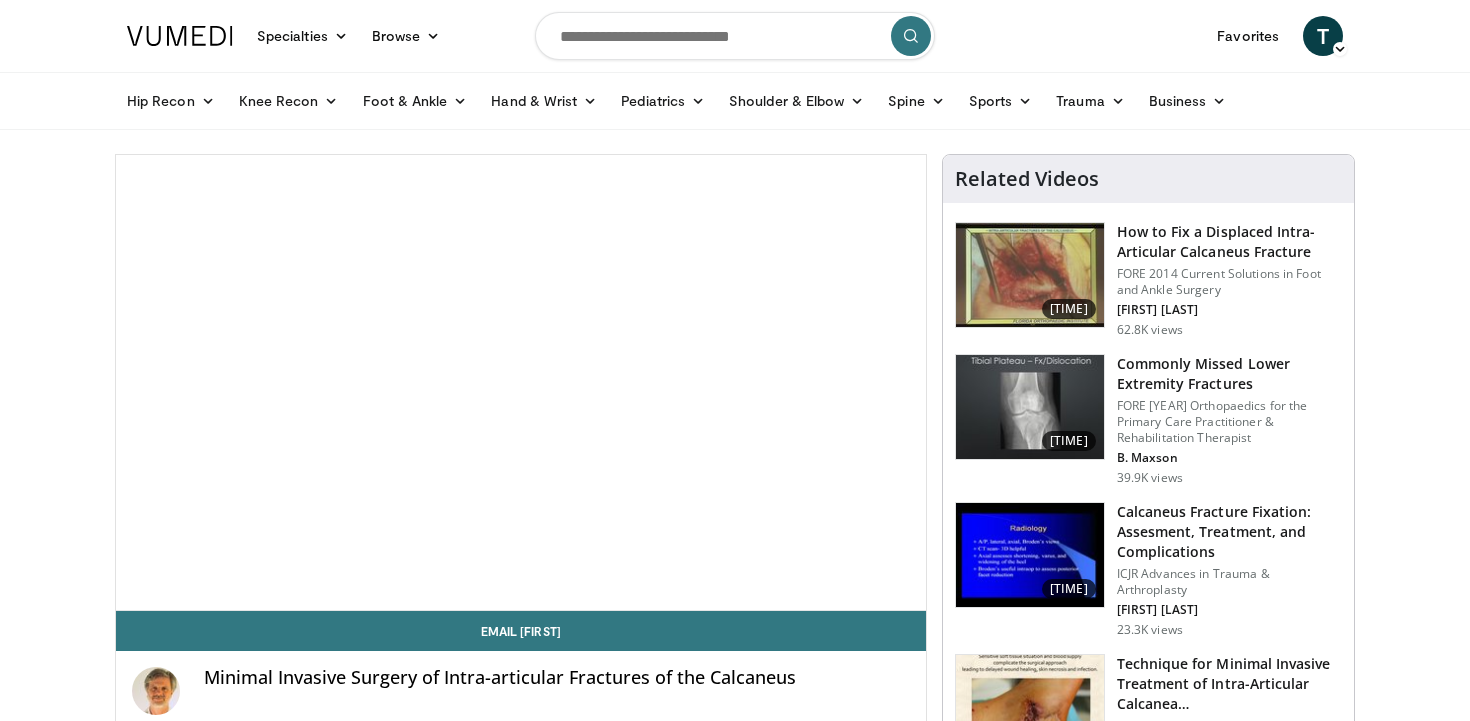 scroll, scrollTop: 0, scrollLeft: 0, axis: both 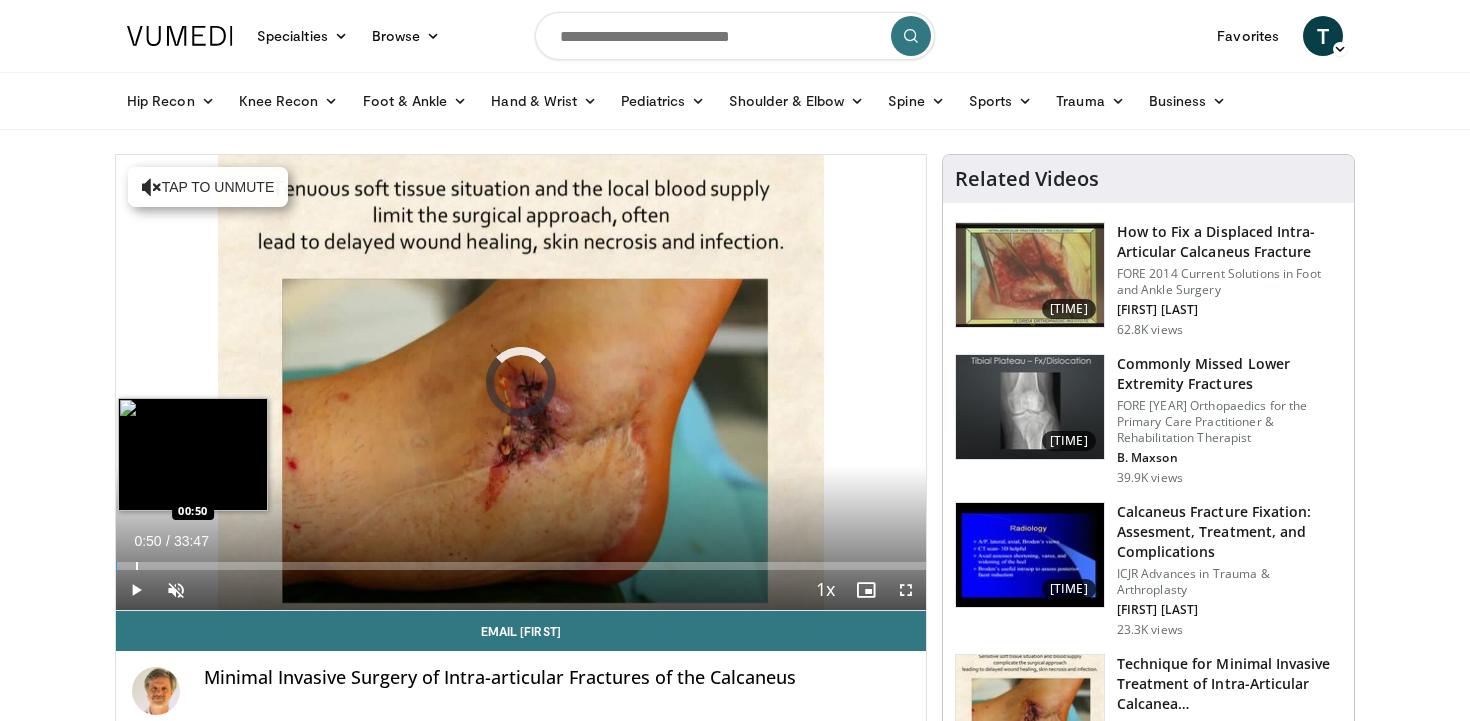 click at bounding box center [137, 566] 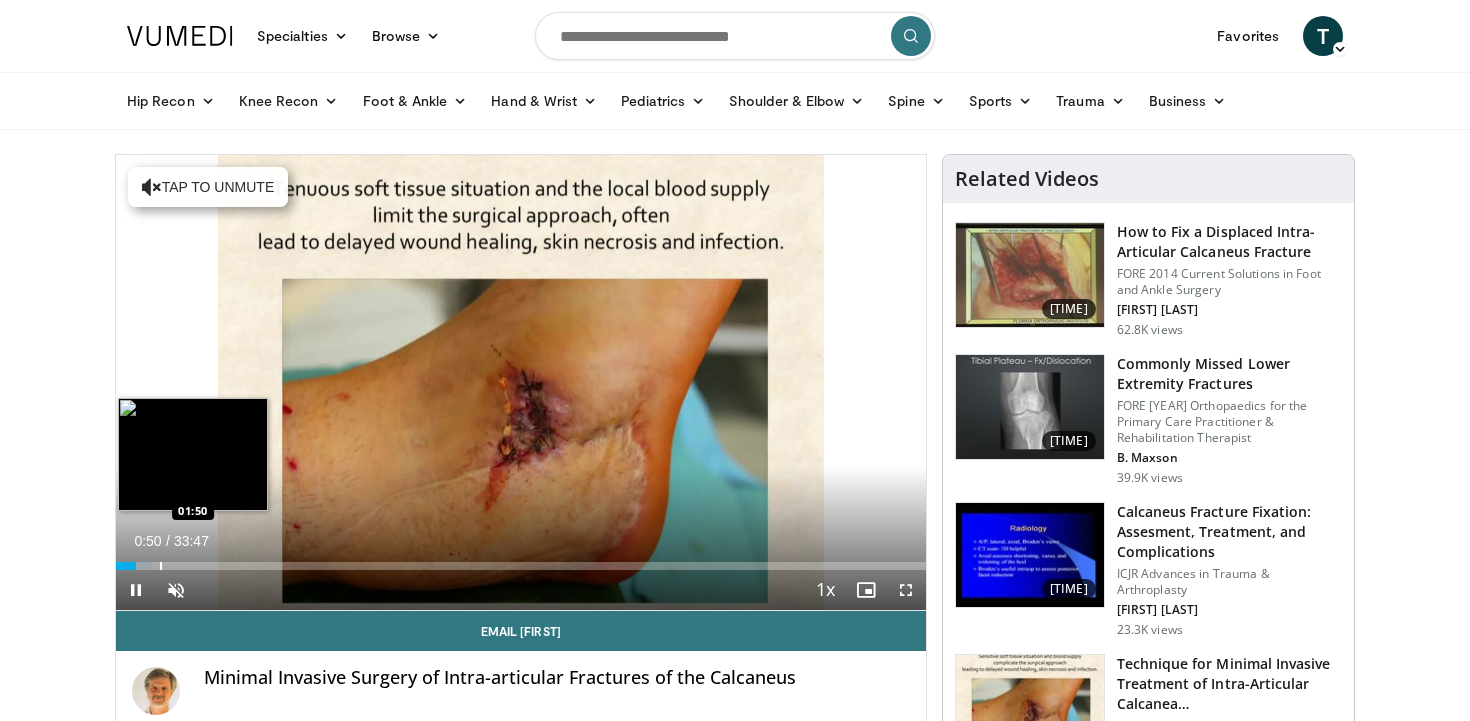 click at bounding box center [161, 566] 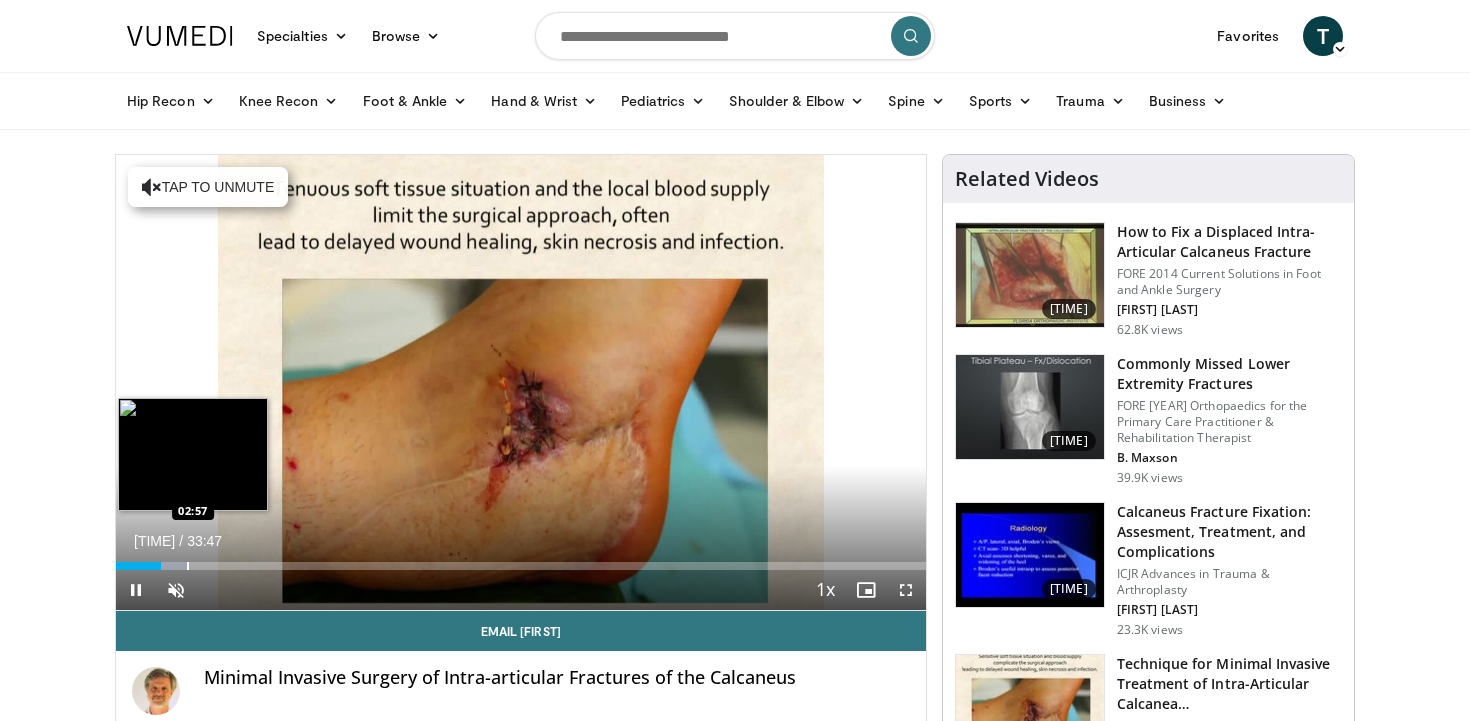 click at bounding box center [188, 566] 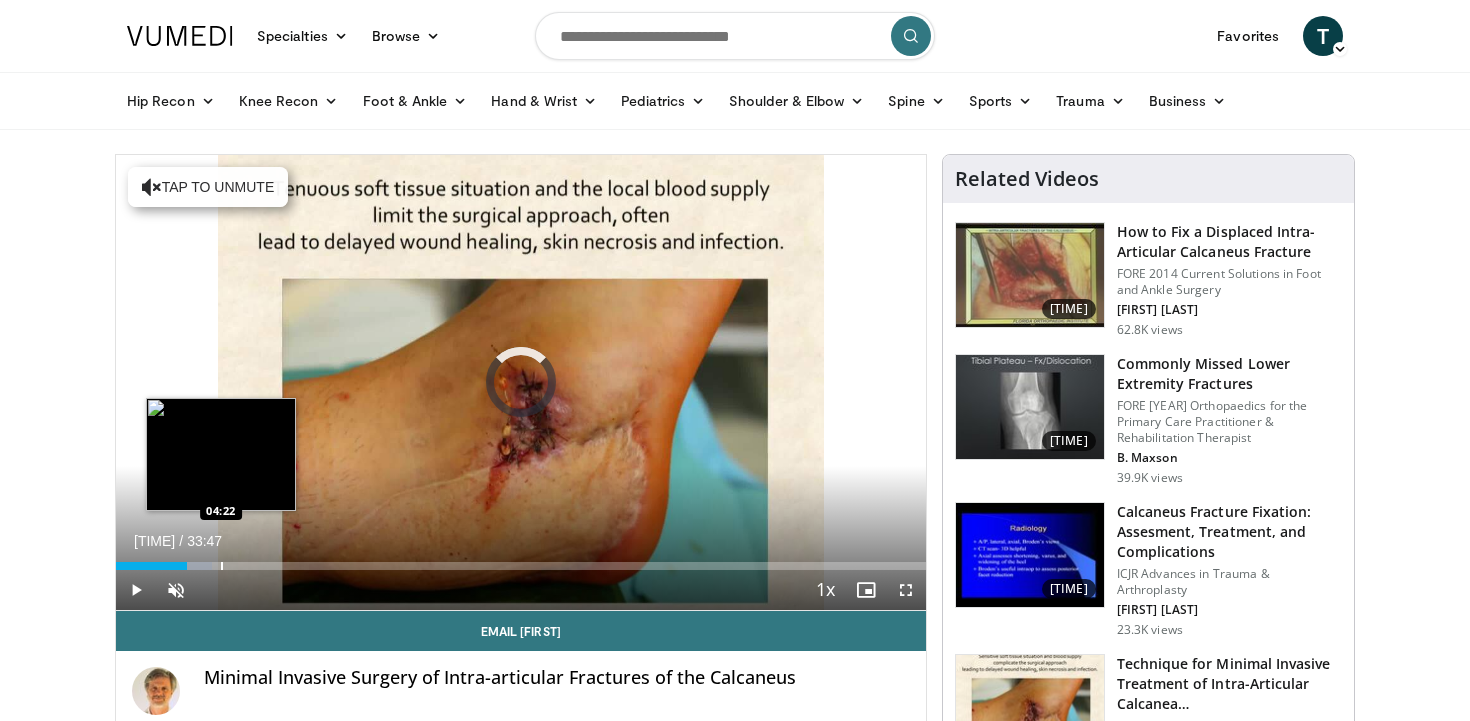 click at bounding box center (222, 566) 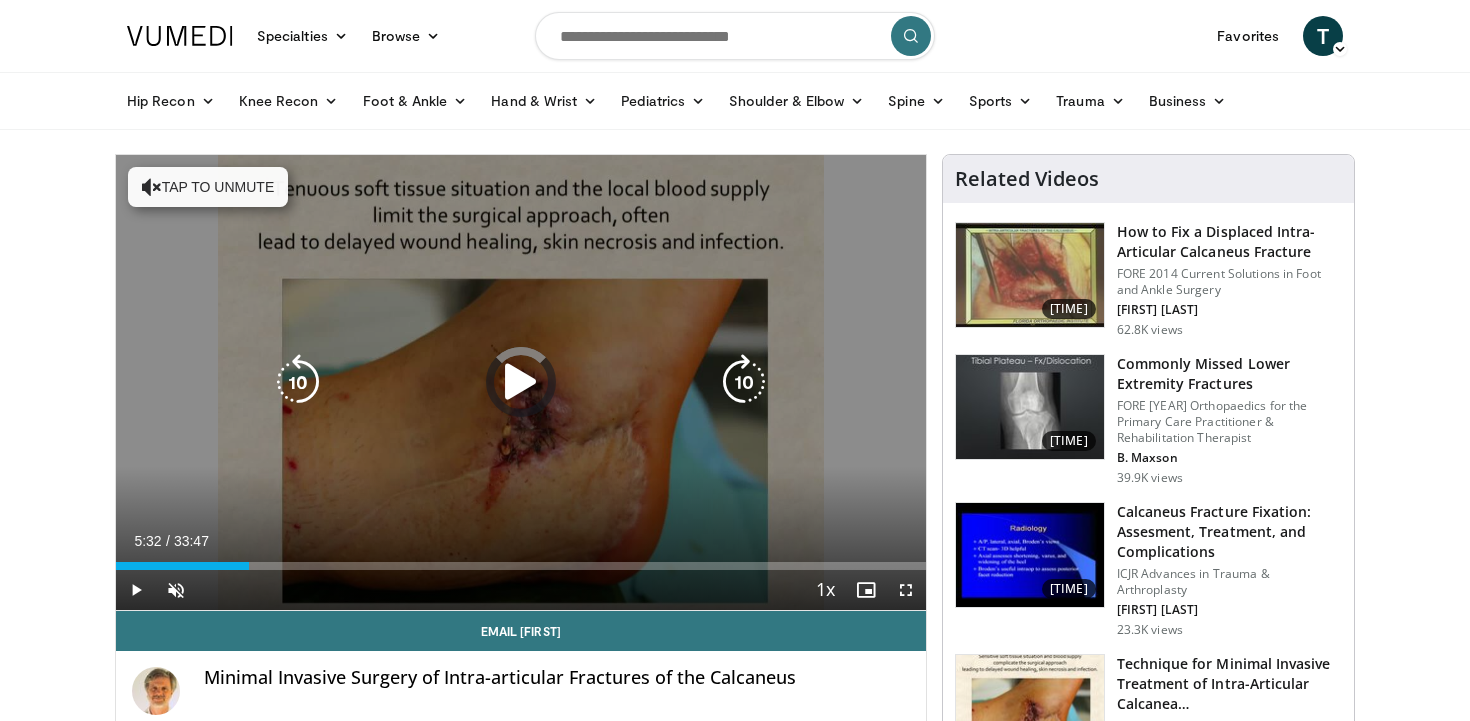 click on "Loaded : 16.14% 05:32 05:37" at bounding box center [521, 566] 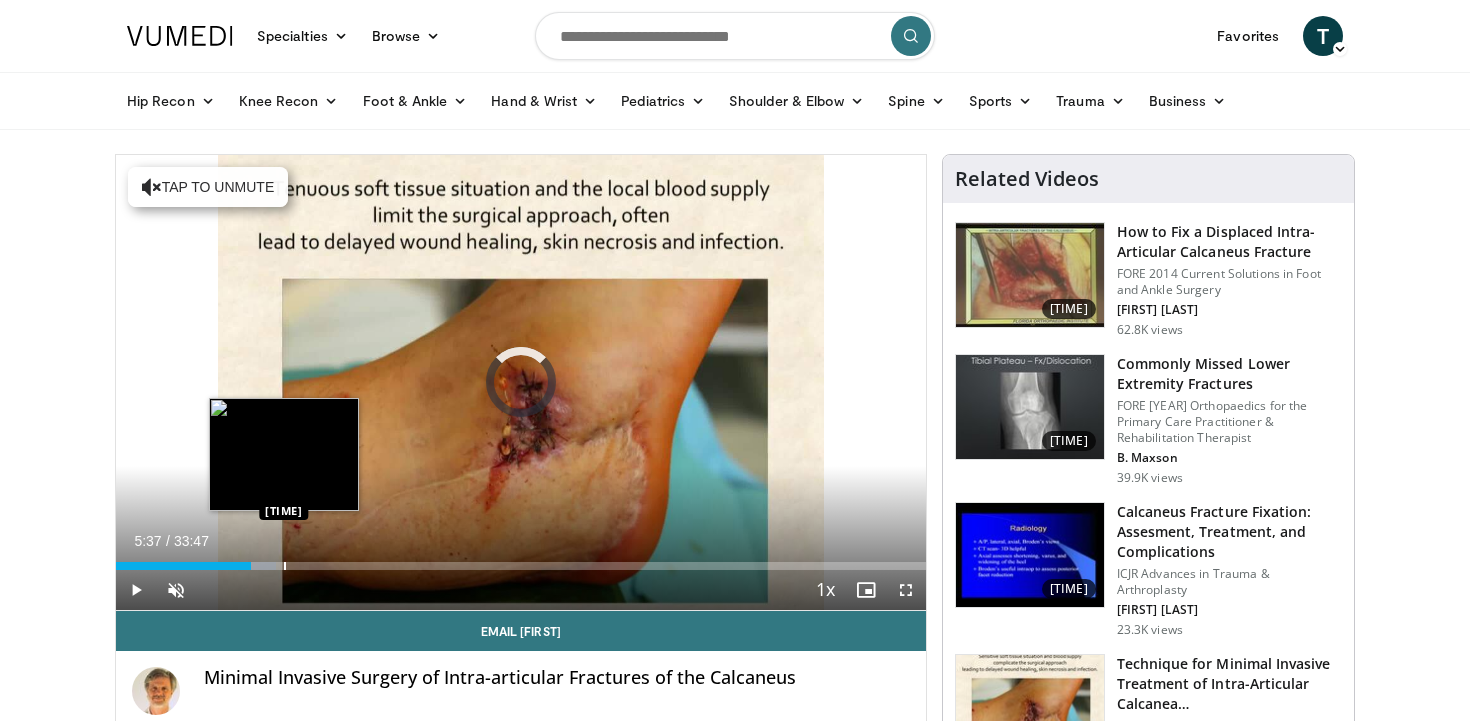 click at bounding box center [285, 566] 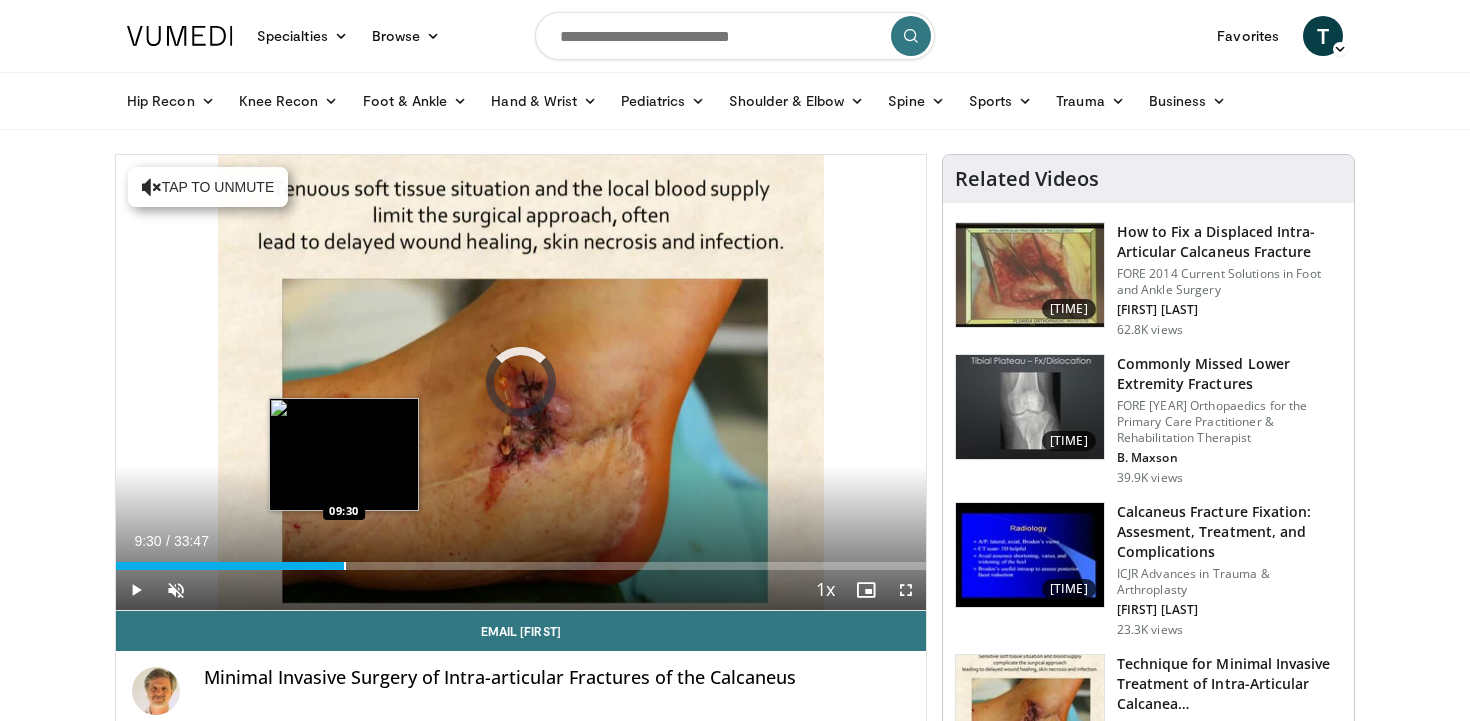 click at bounding box center [345, 566] 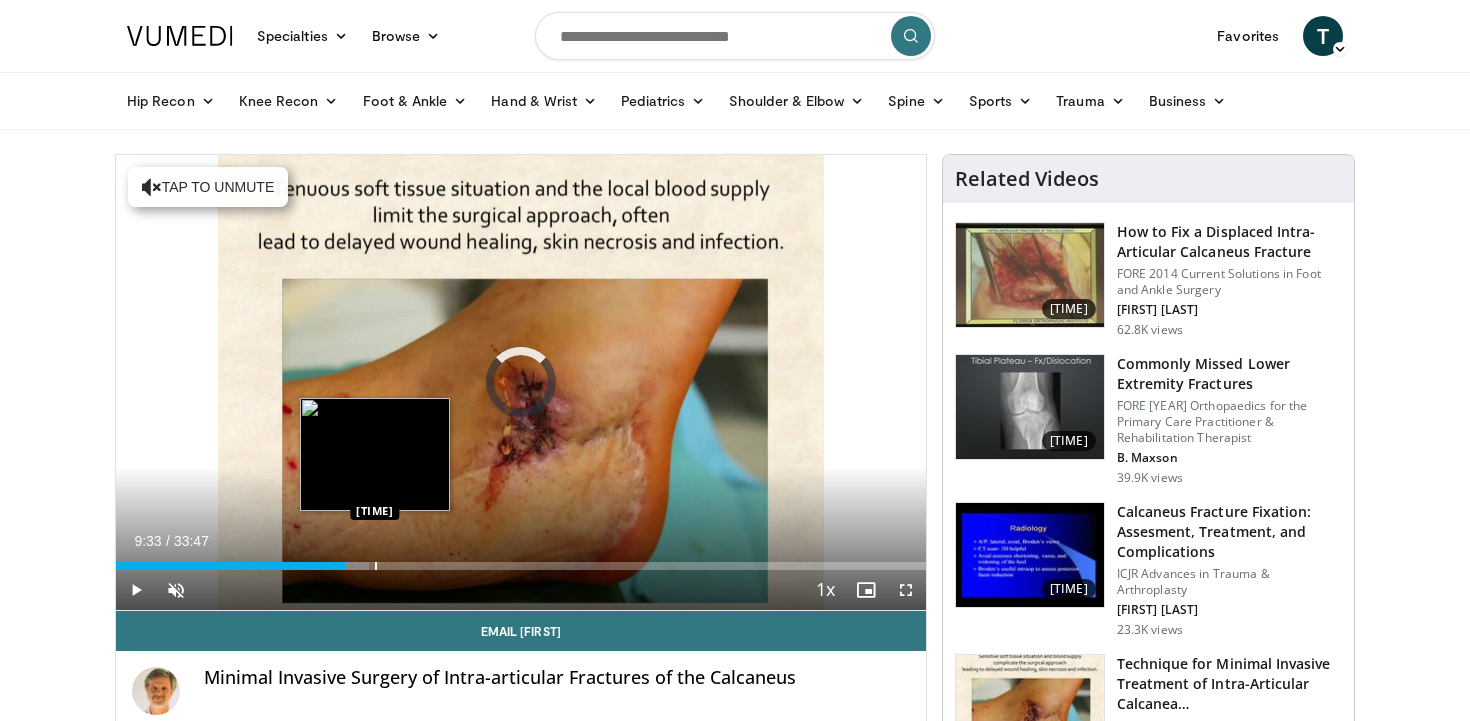 click at bounding box center (376, 566) 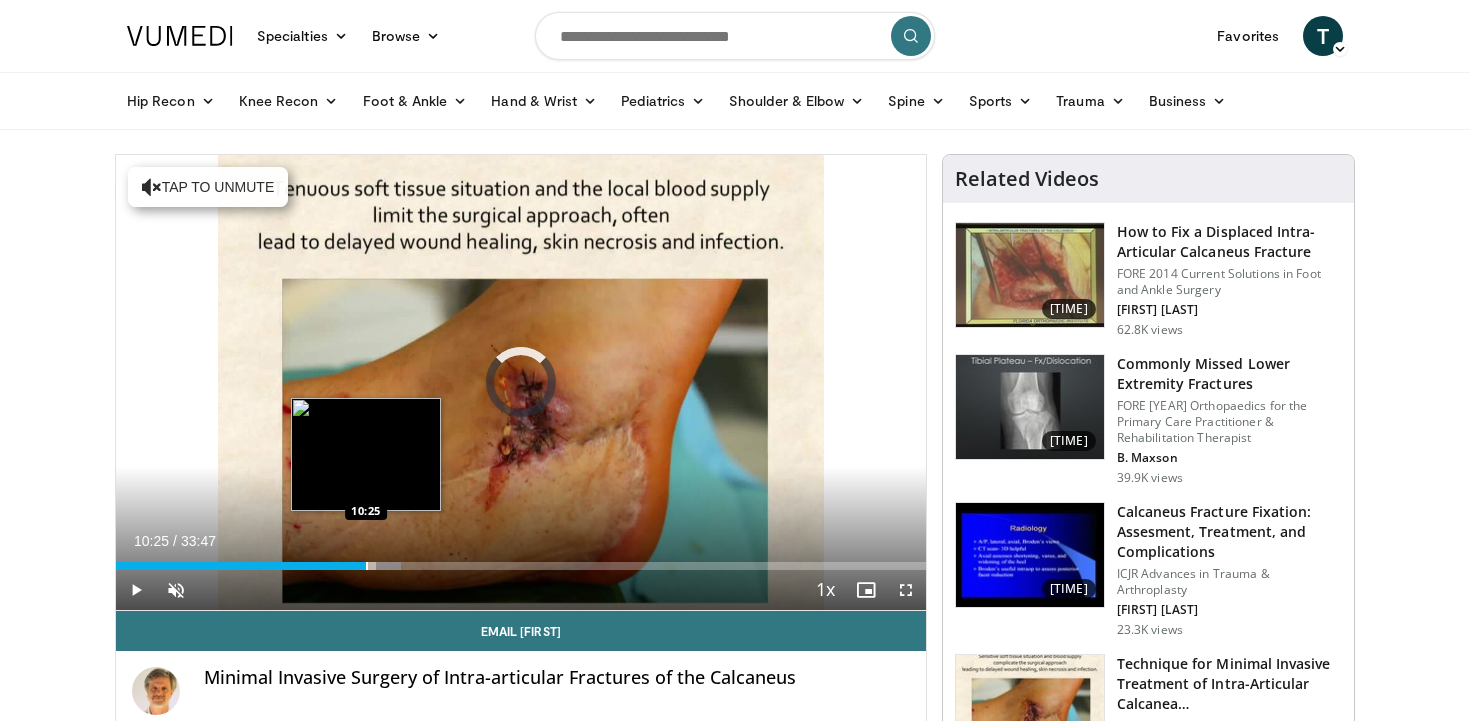 click at bounding box center (367, 566) 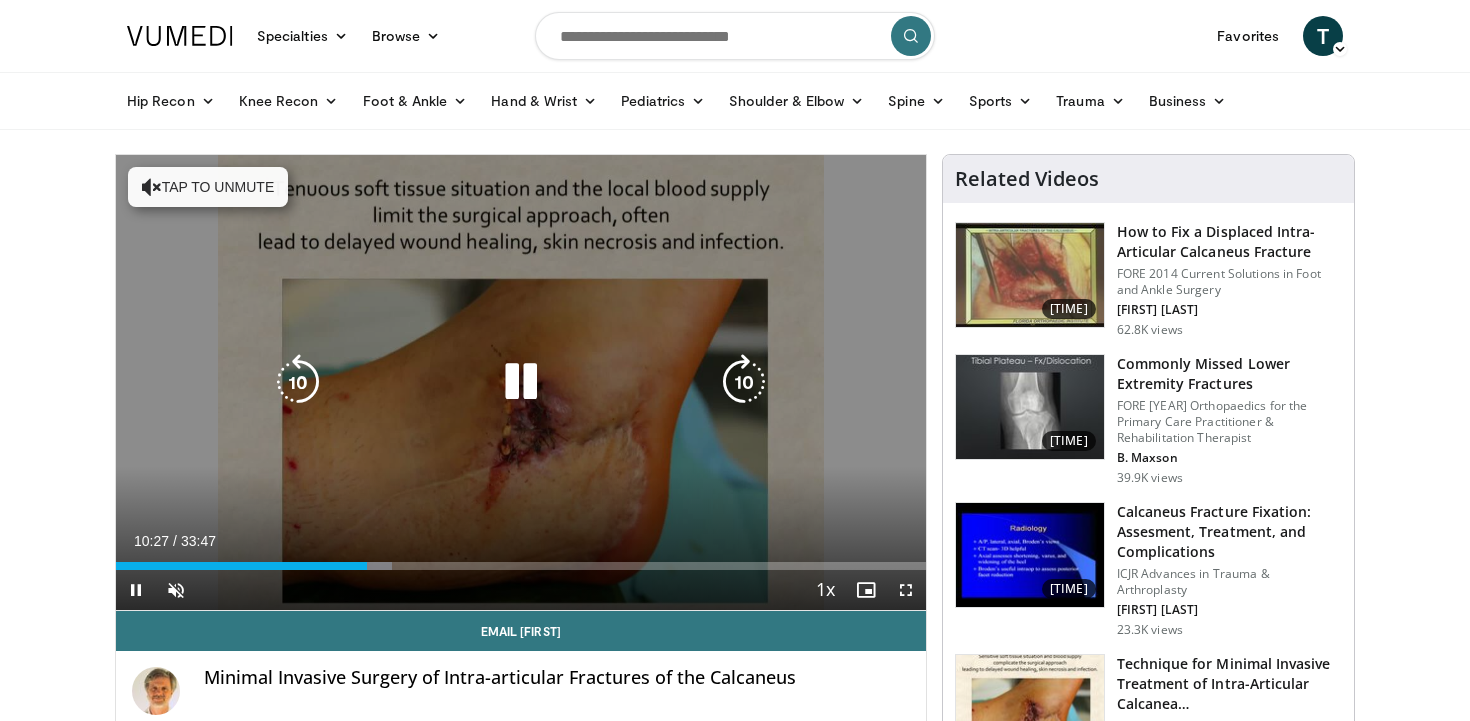 click on "**********" at bounding box center (521, 383) 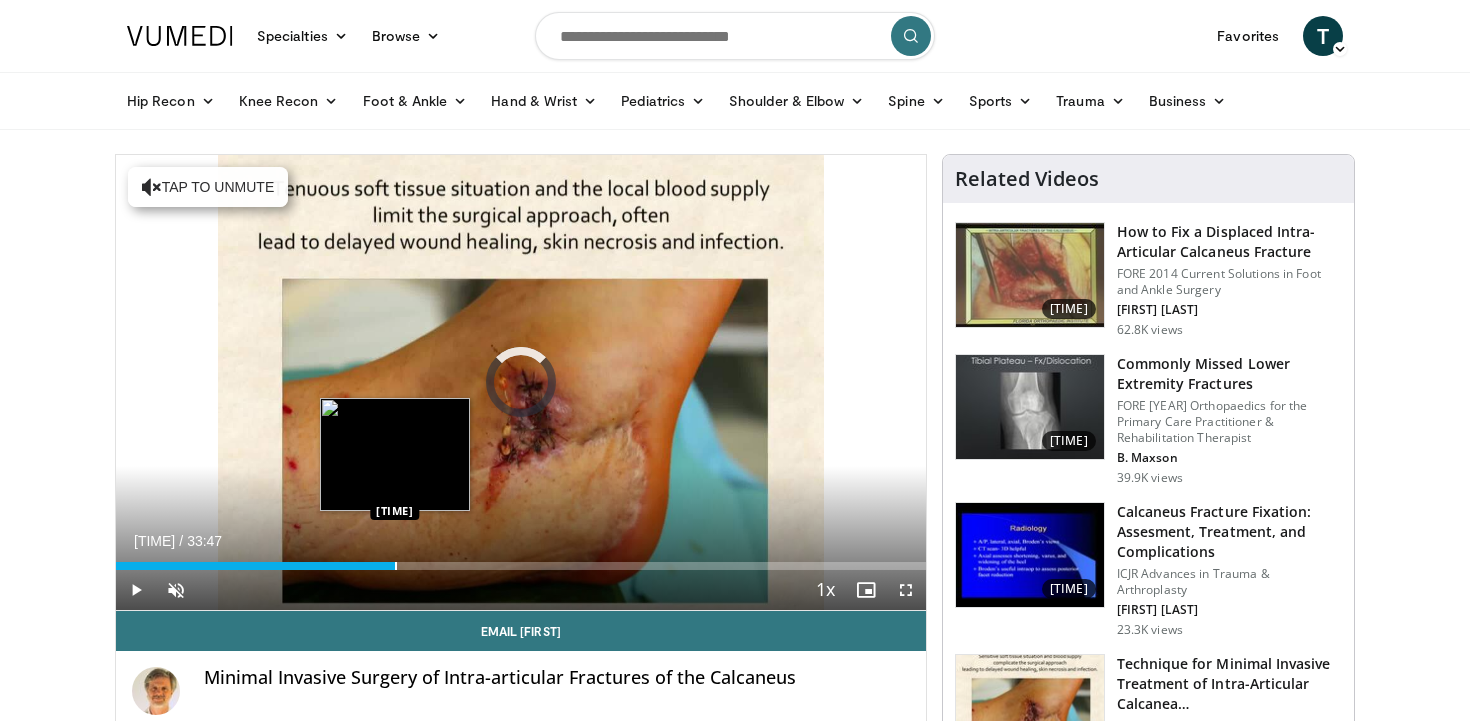 click at bounding box center [396, 566] 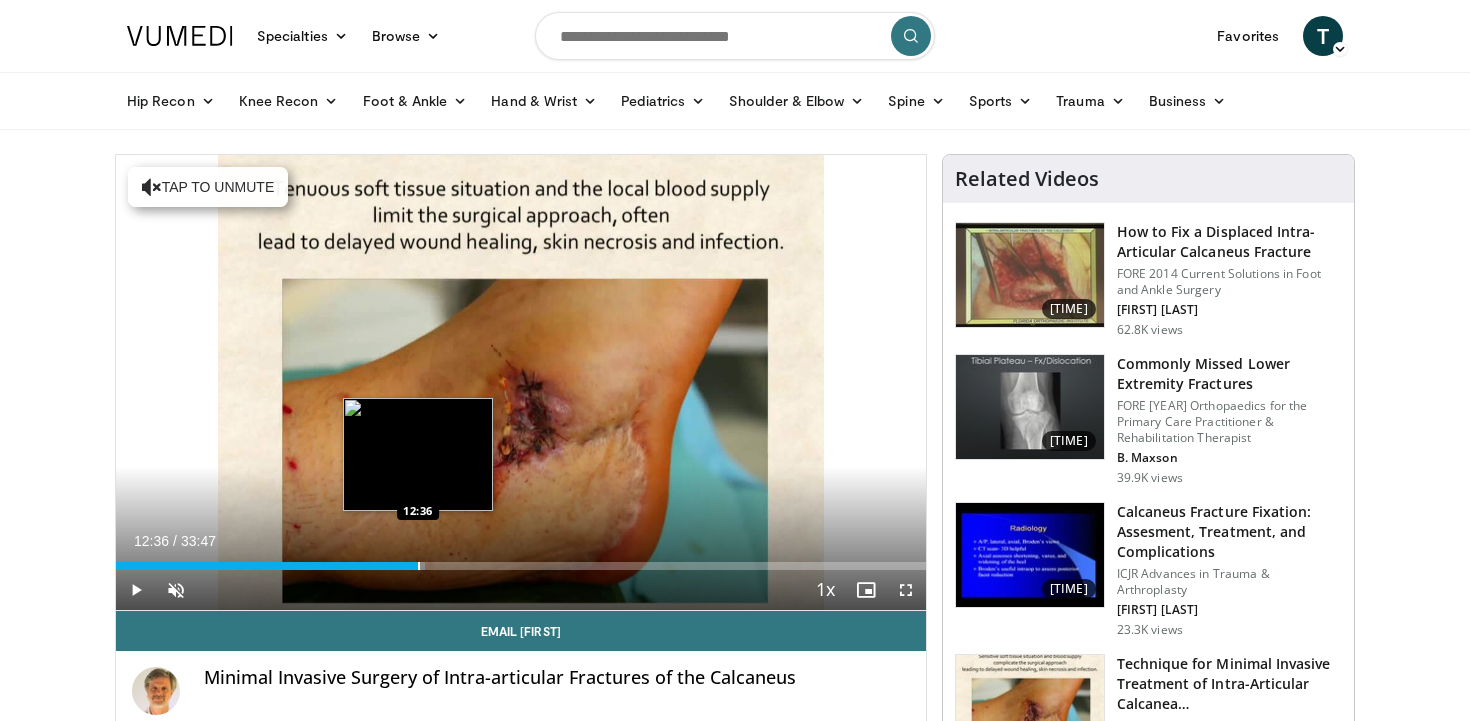 click at bounding box center (419, 566) 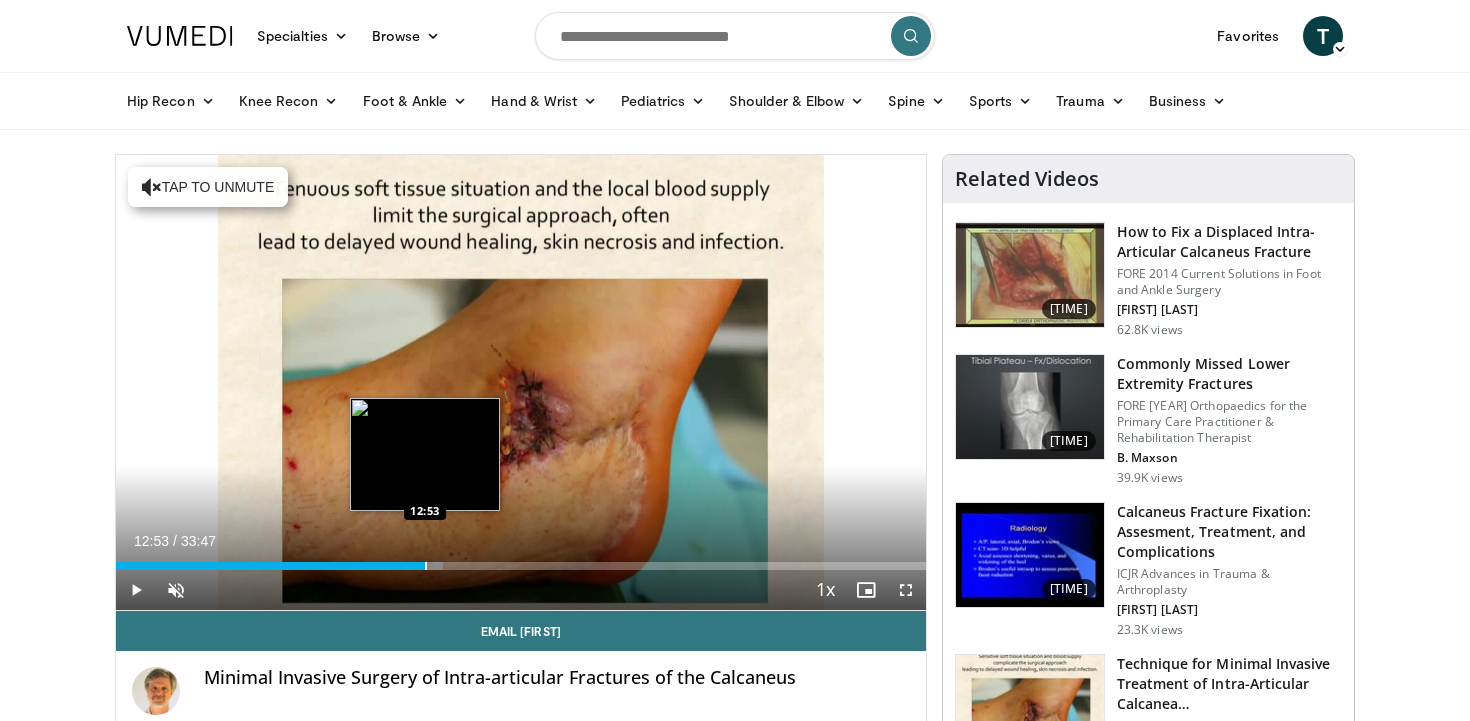 click at bounding box center (426, 566) 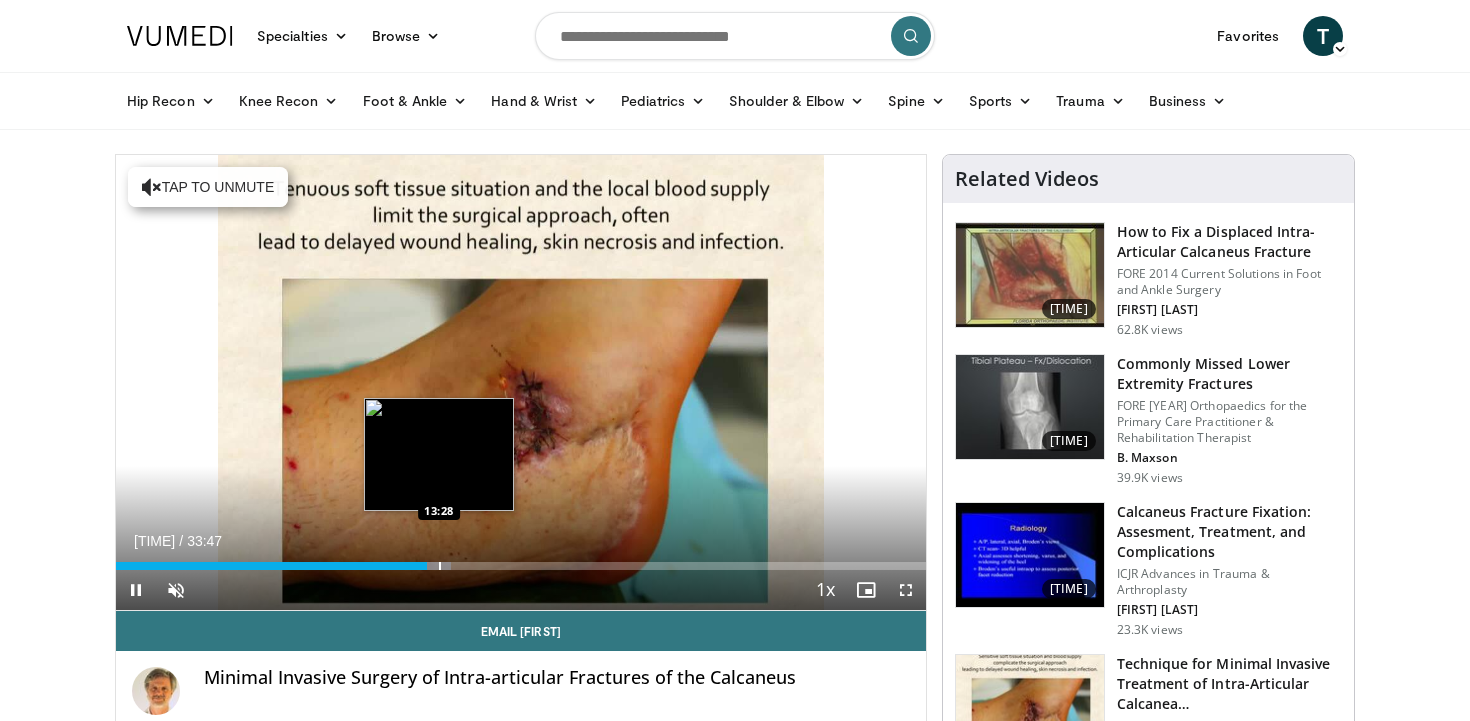 click at bounding box center [440, 566] 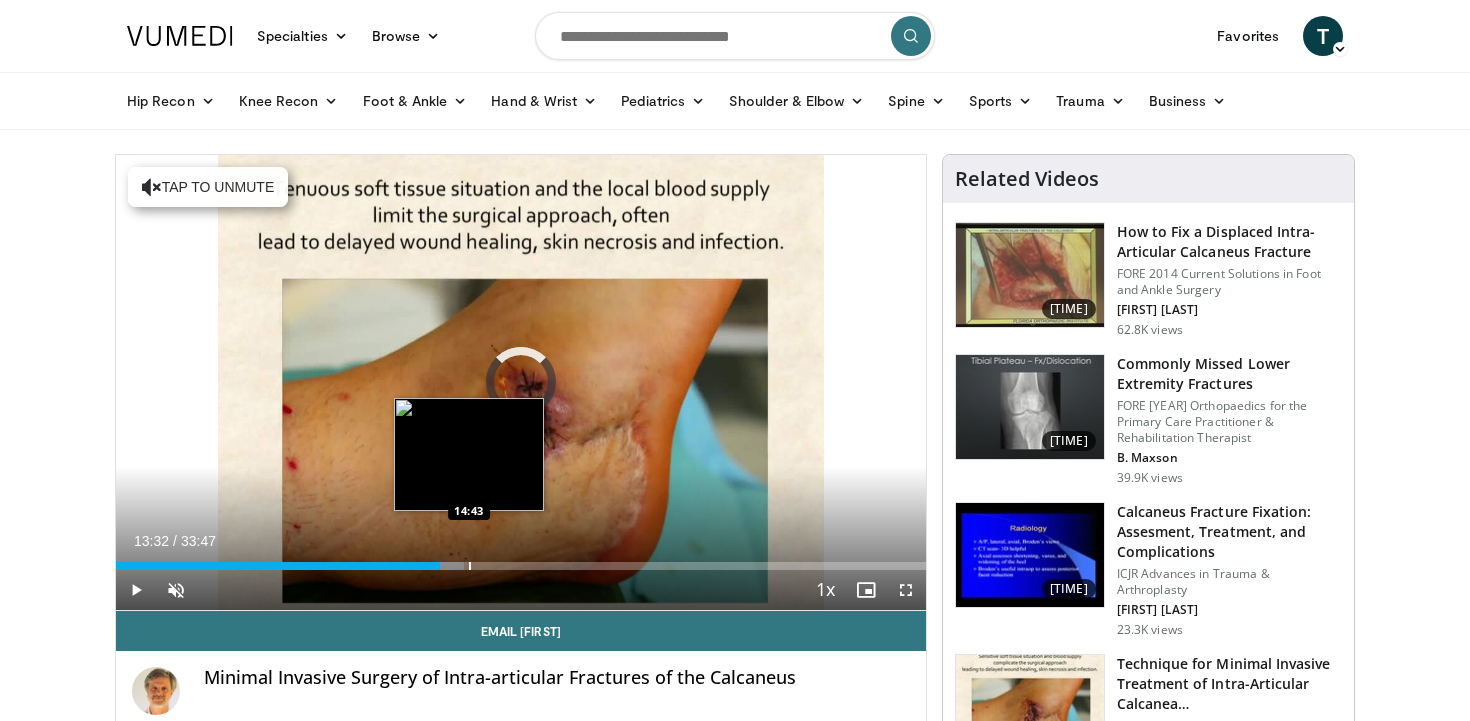 click at bounding box center (470, 566) 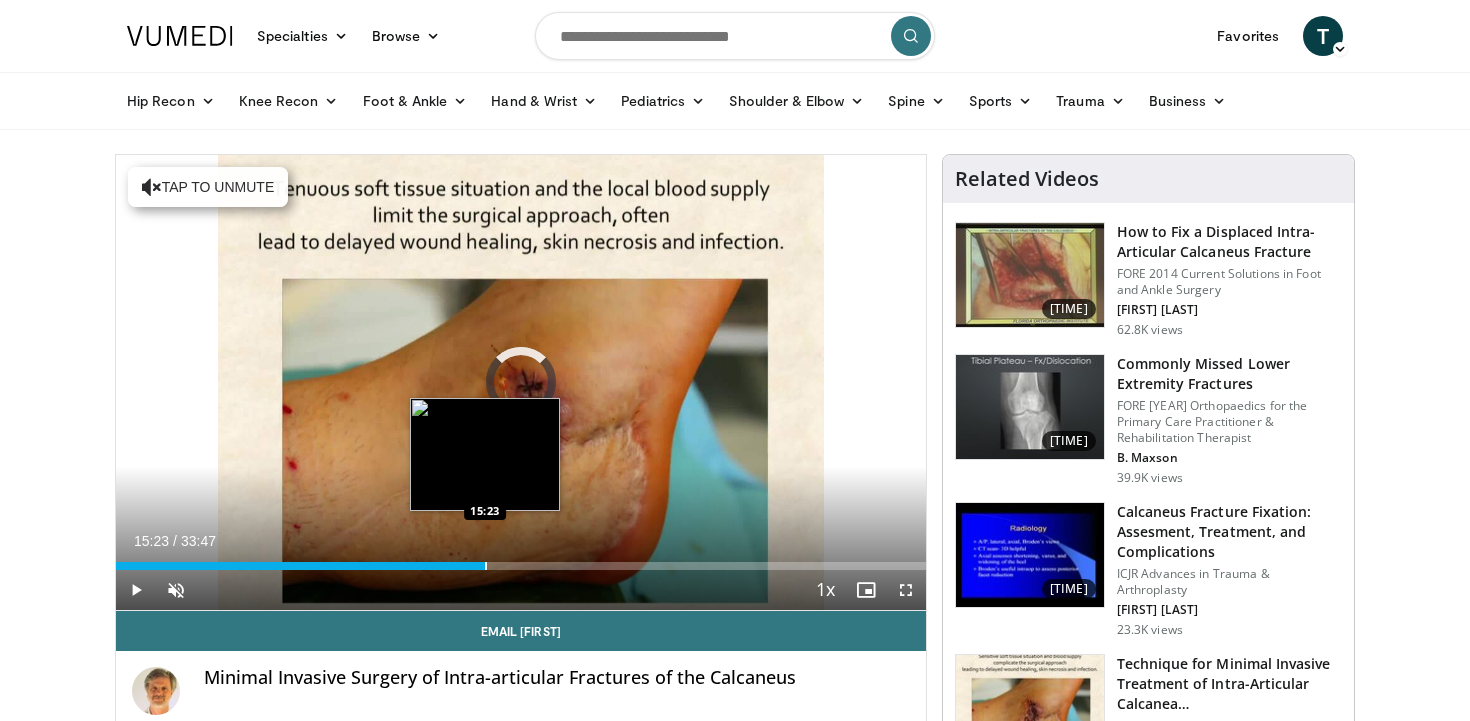 click at bounding box center [486, 566] 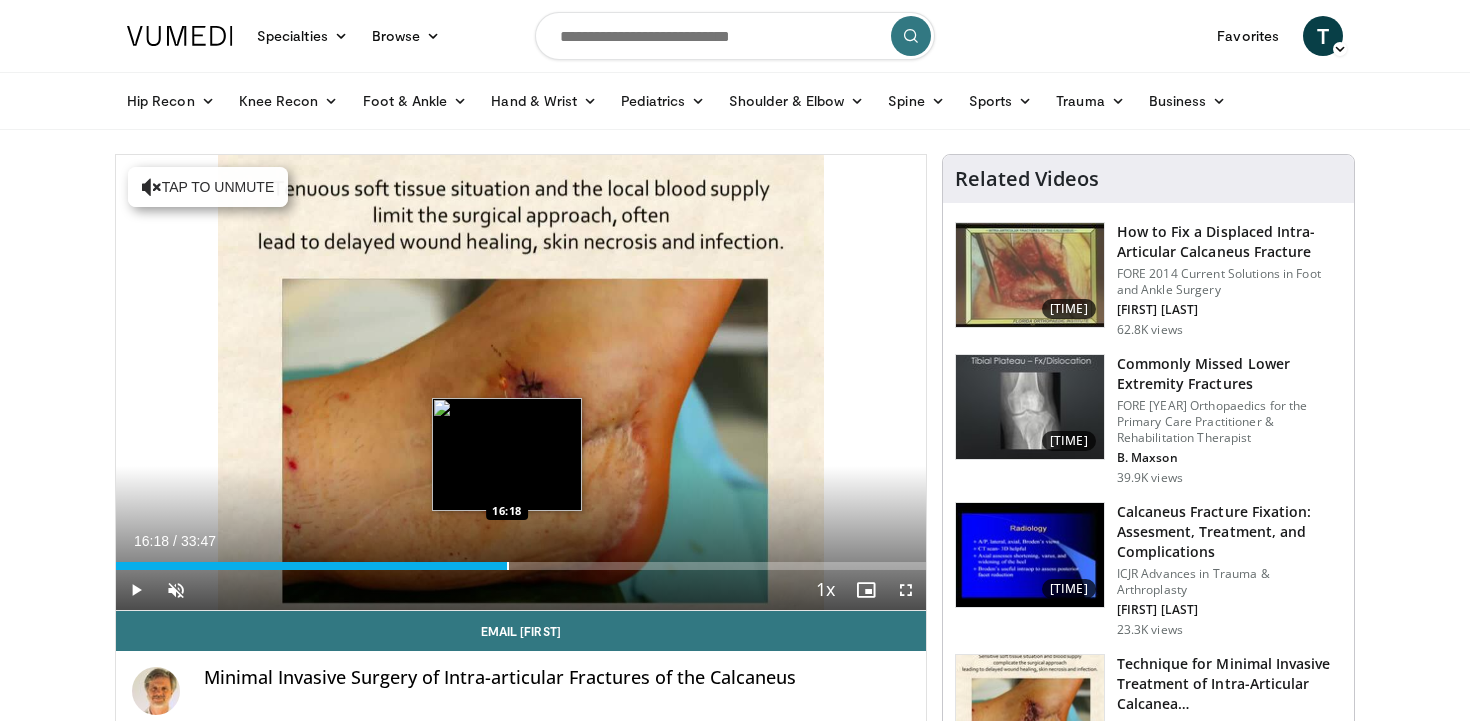 click at bounding box center (508, 566) 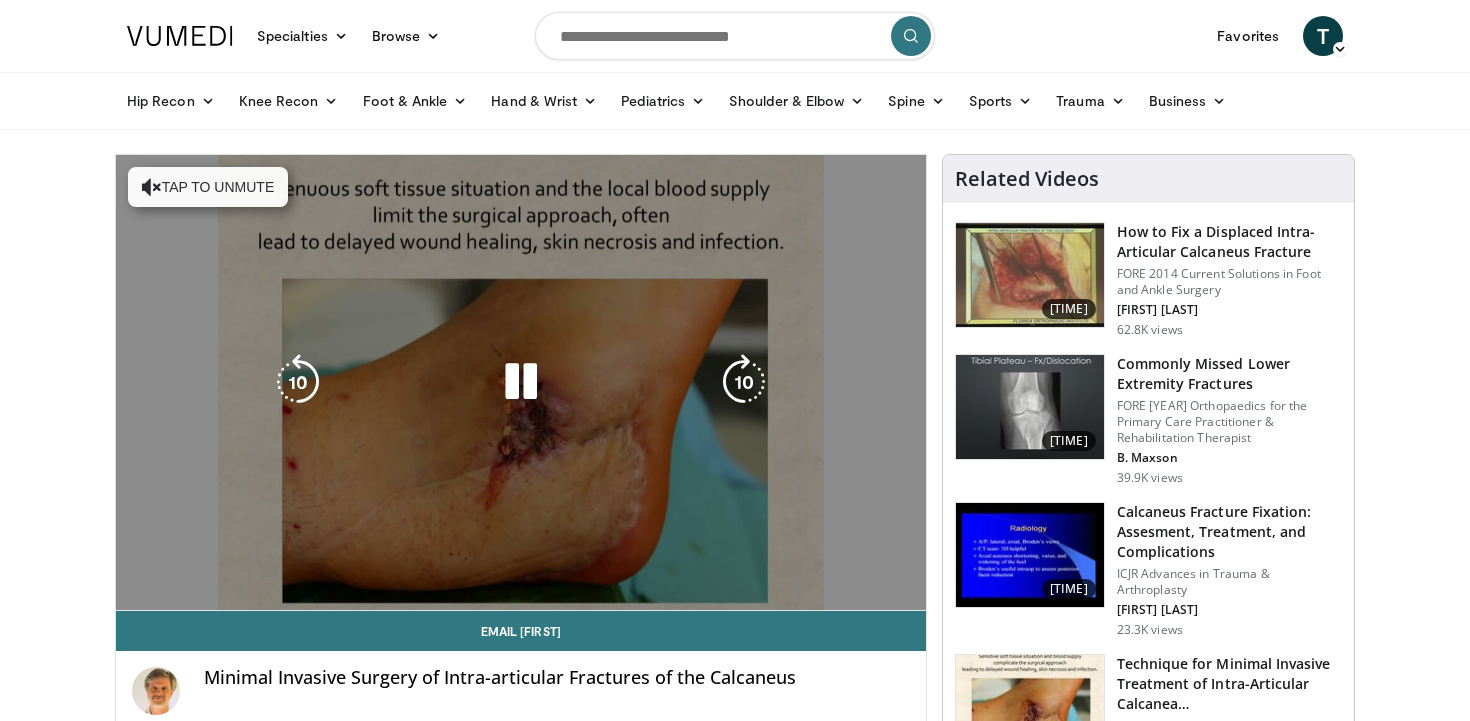 click on "[NUMBER] seconds
Tap to unmute" at bounding box center (521, 382) 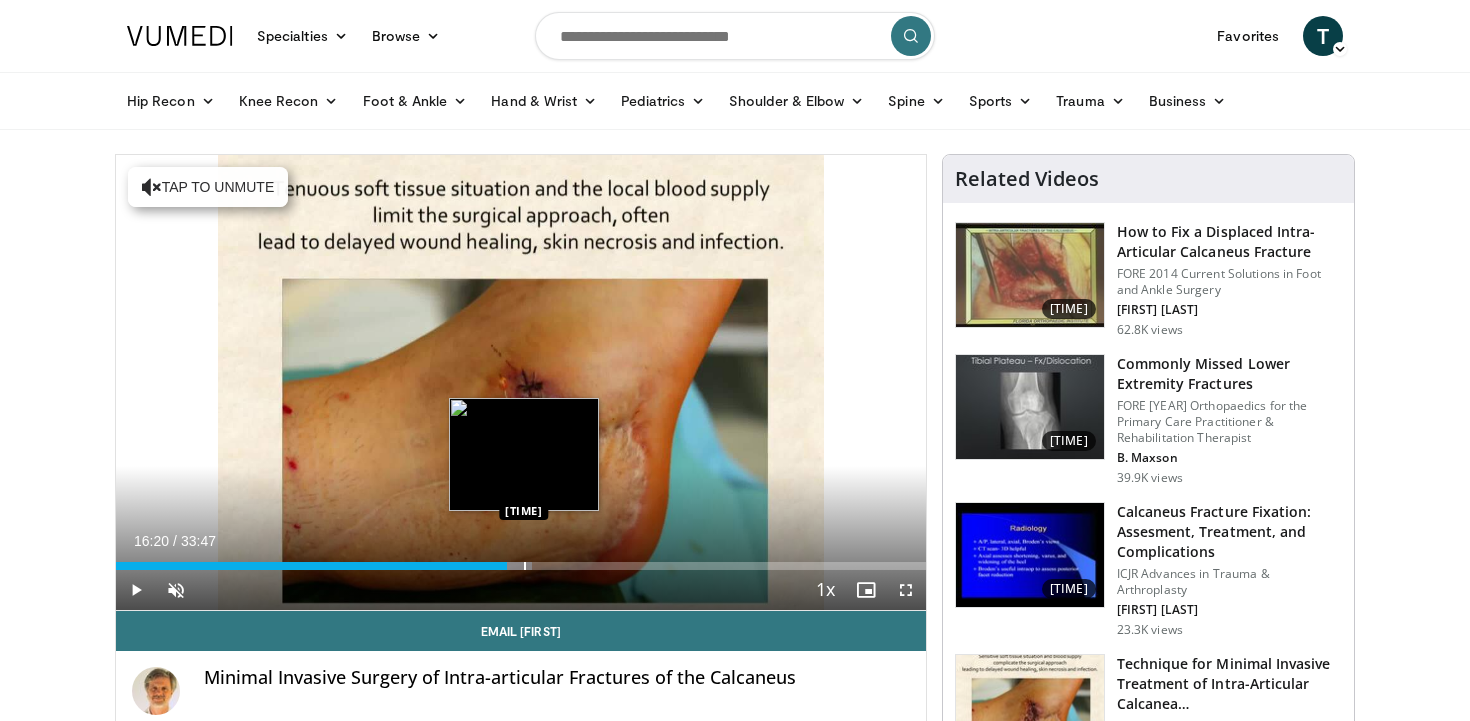 click at bounding box center (525, 566) 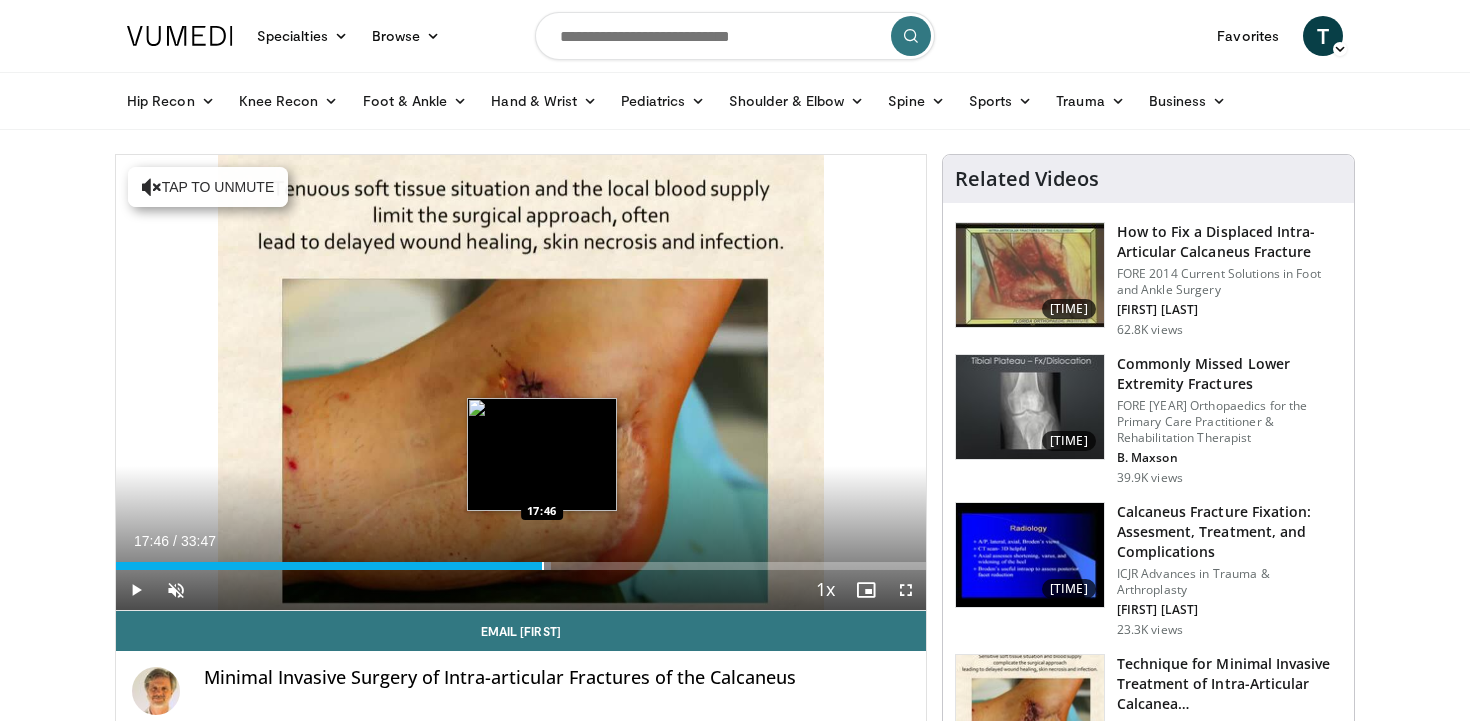 click at bounding box center (543, 566) 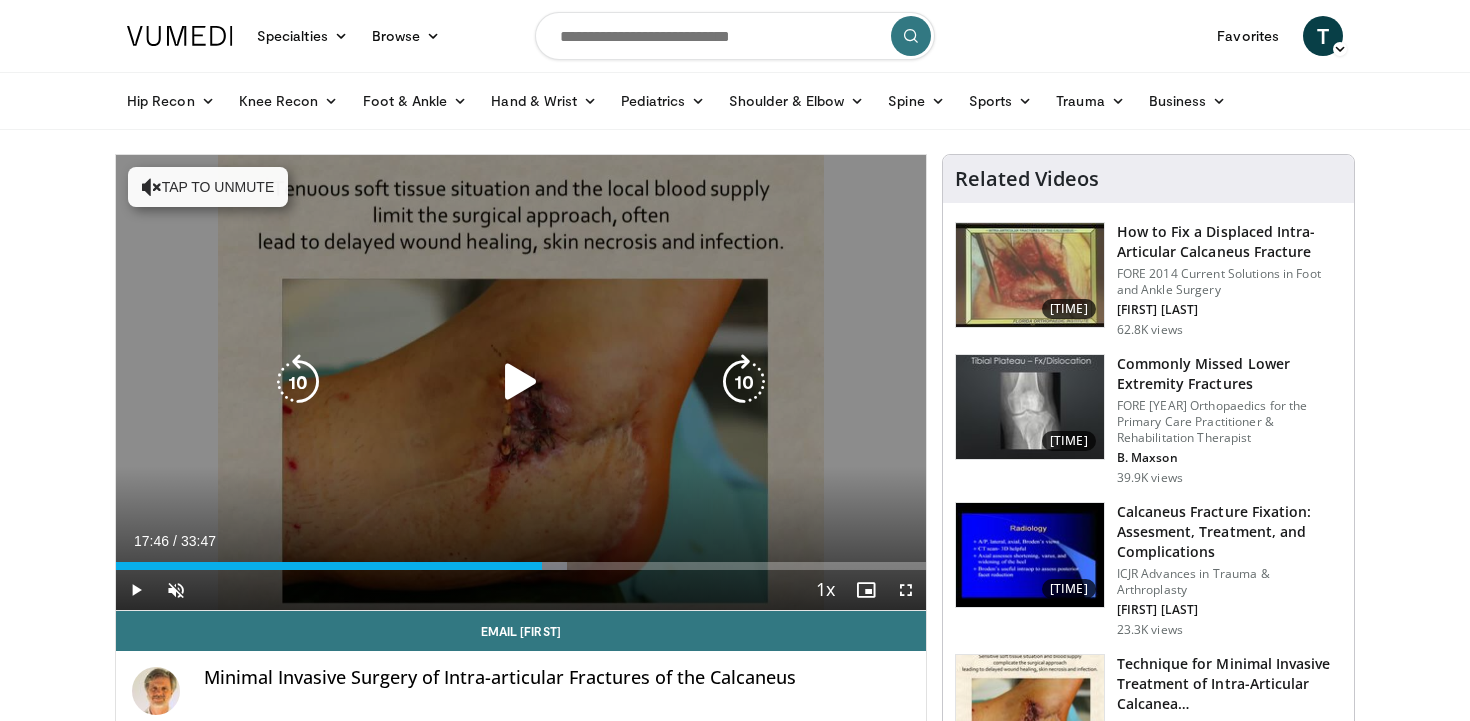 click on "Tap to unmute" at bounding box center [208, 187] 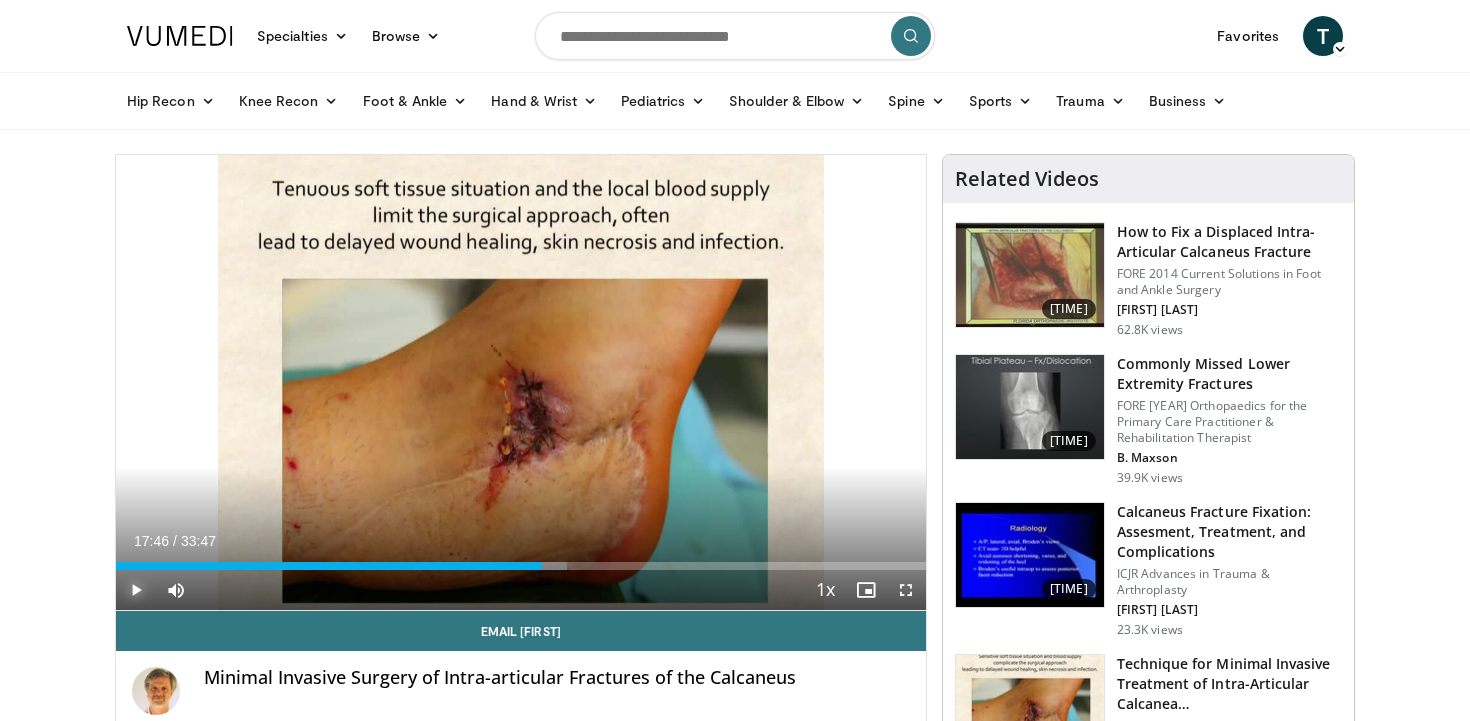 click at bounding box center [136, 590] 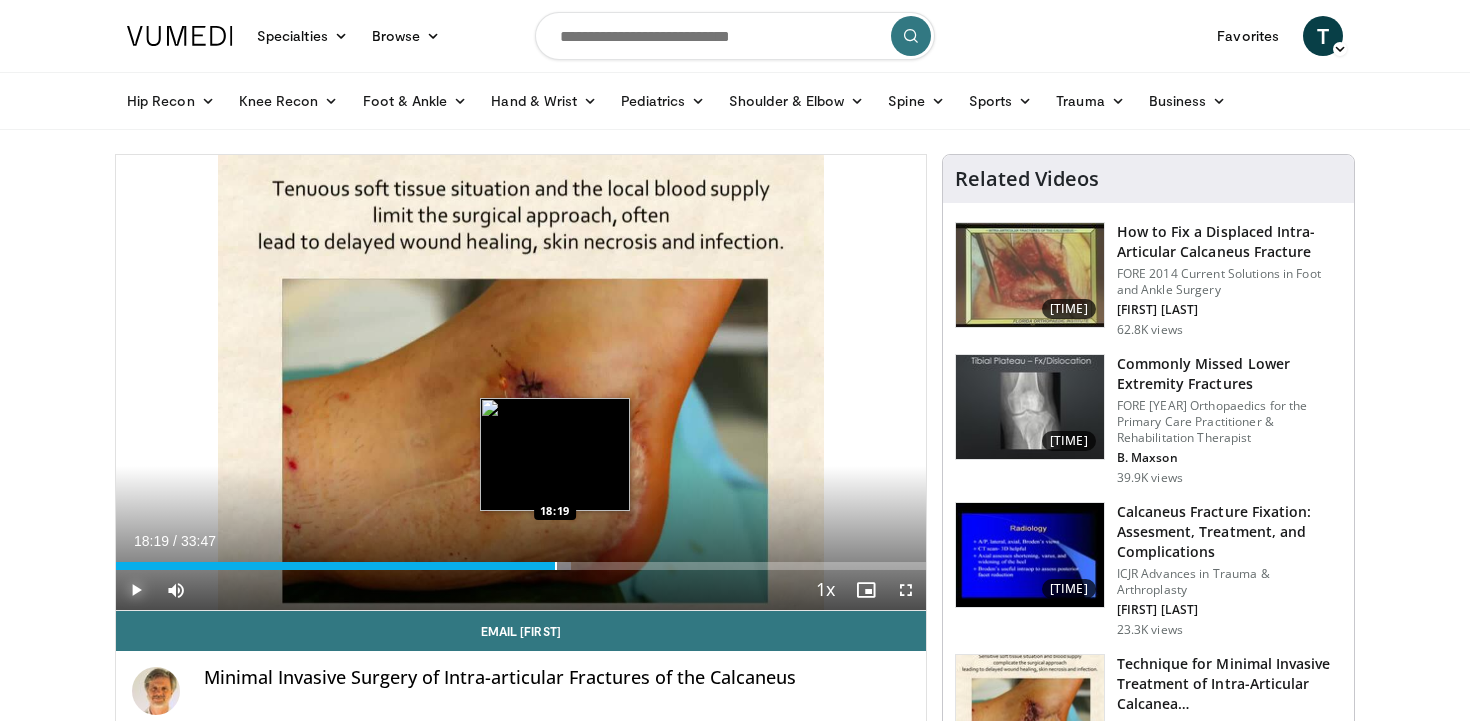 click at bounding box center [556, 566] 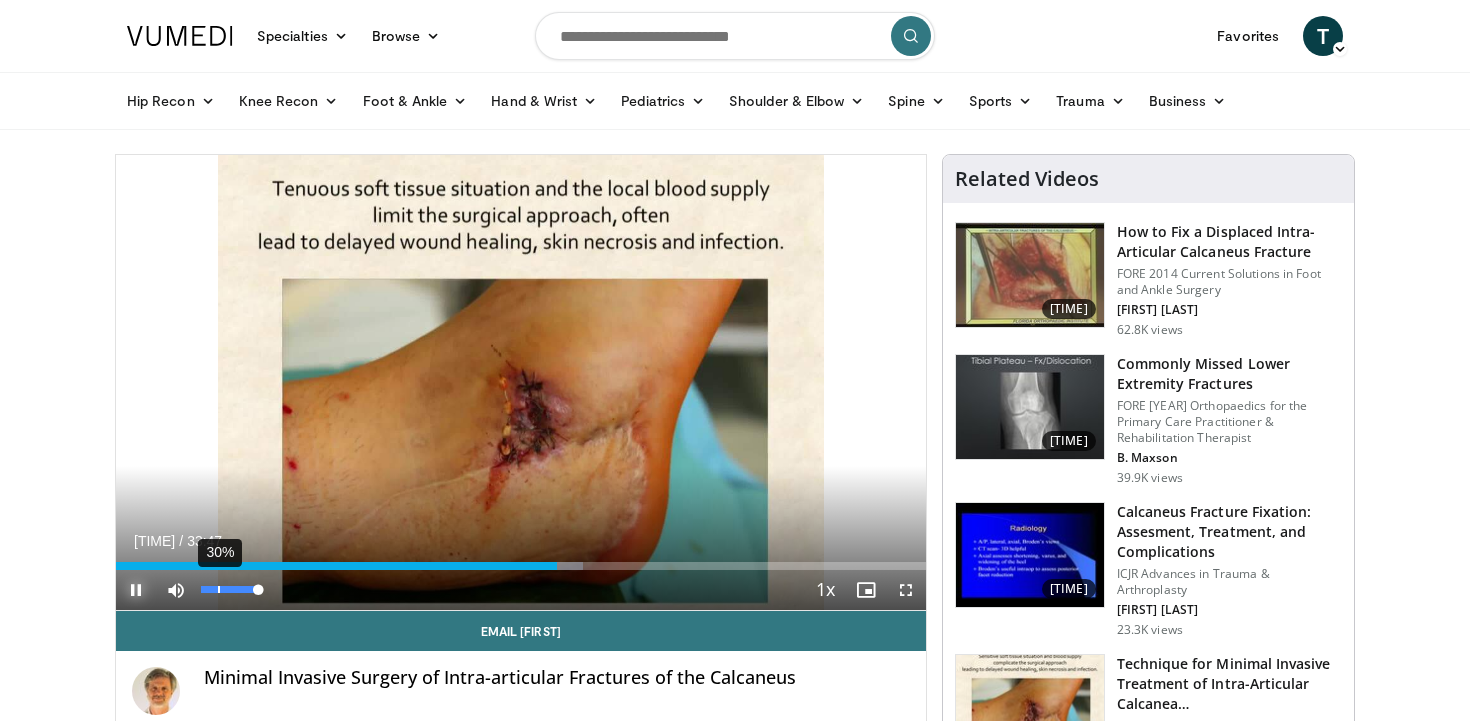 click on "30%" at bounding box center [229, 589] 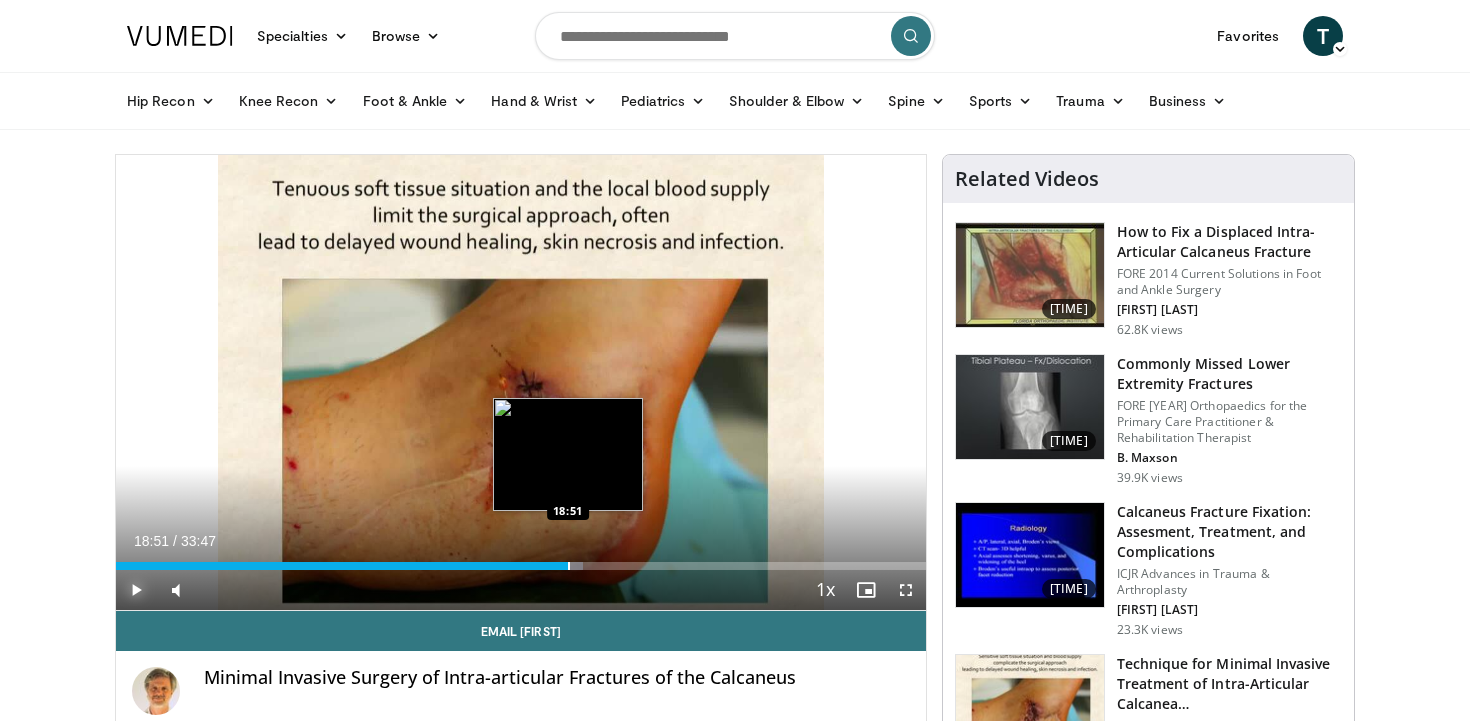 click at bounding box center [569, 566] 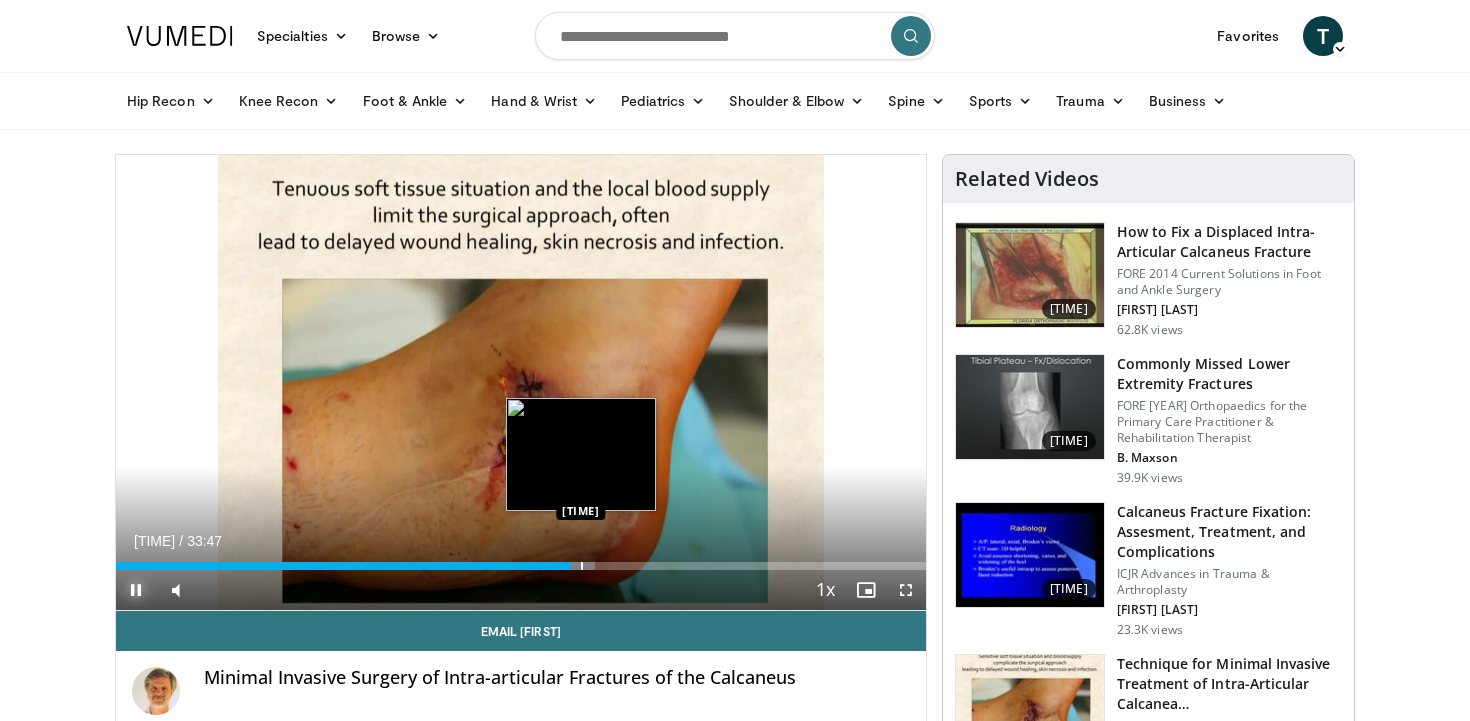 click at bounding box center [582, 566] 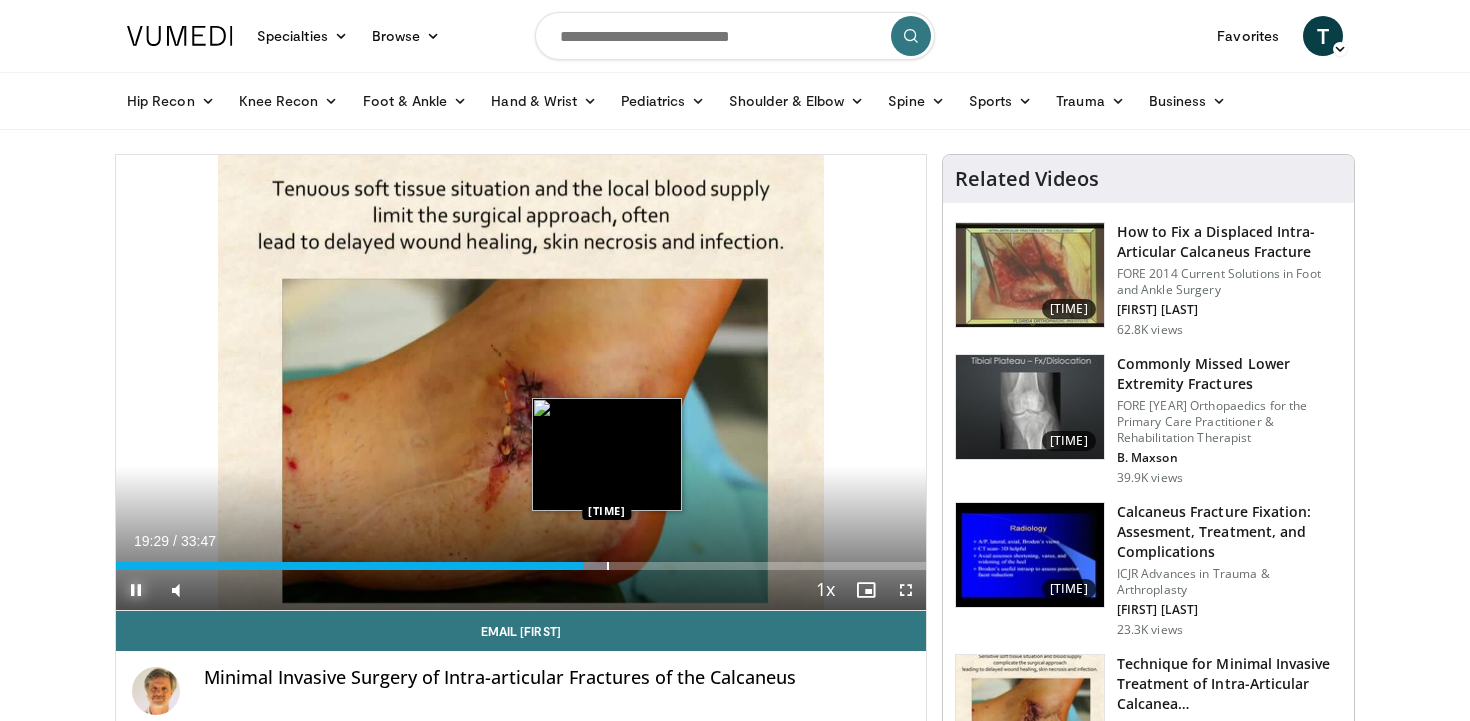 click at bounding box center (588, 566) 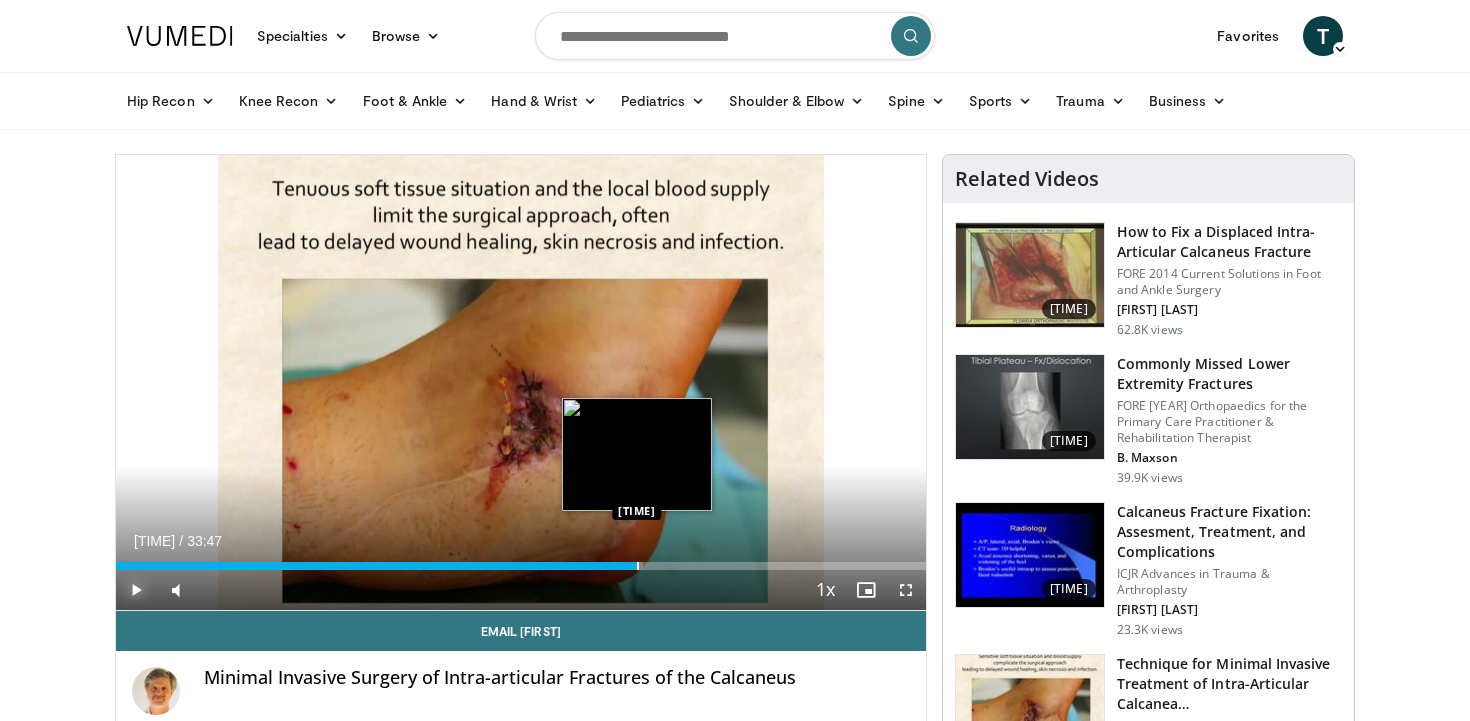 click at bounding box center (638, 566) 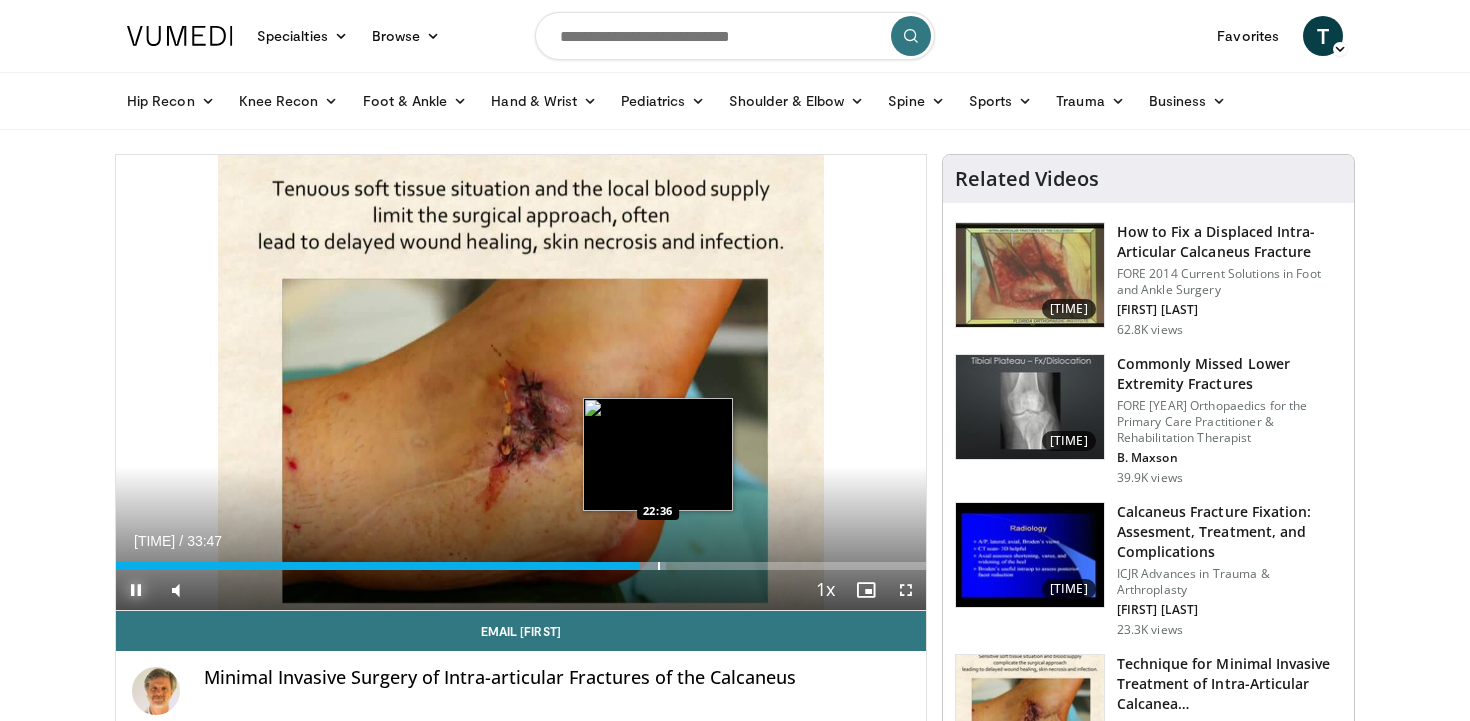 click at bounding box center (659, 566) 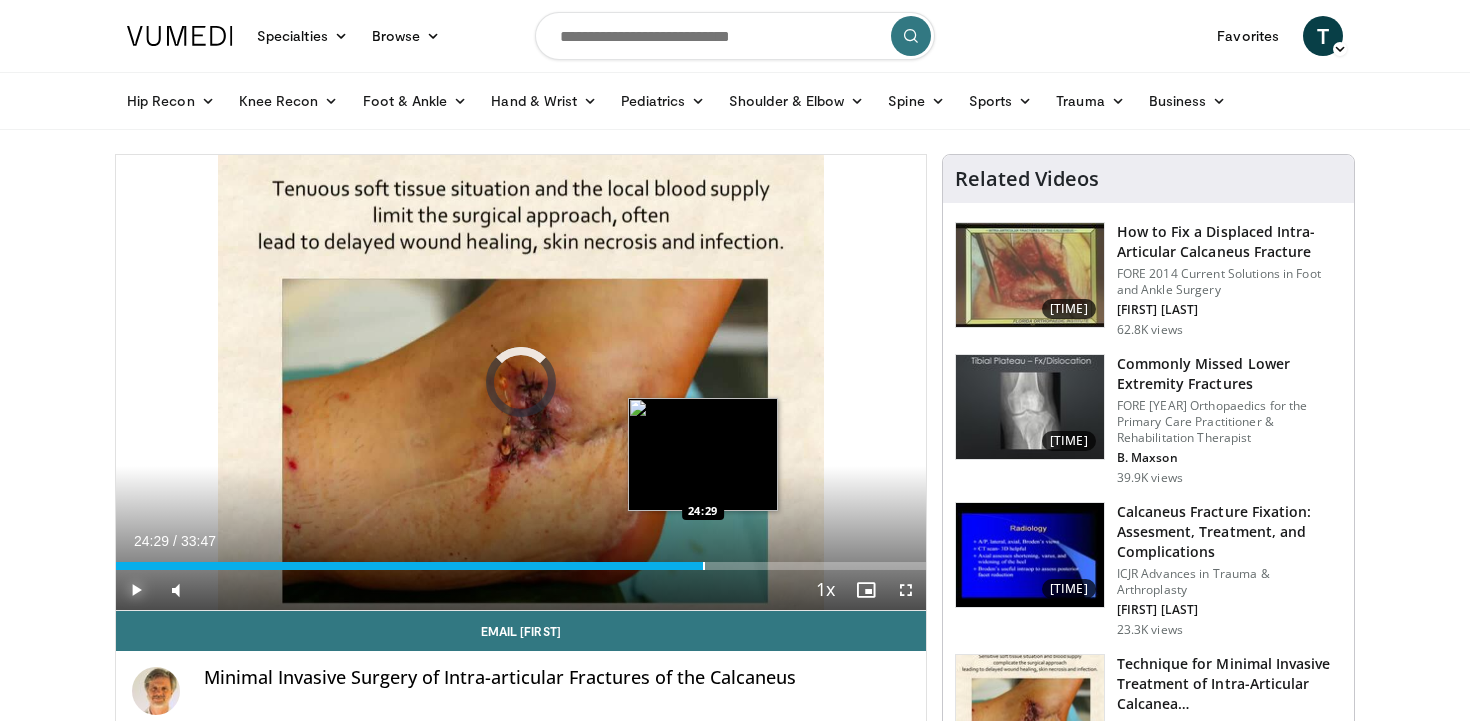 click at bounding box center (704, 566) 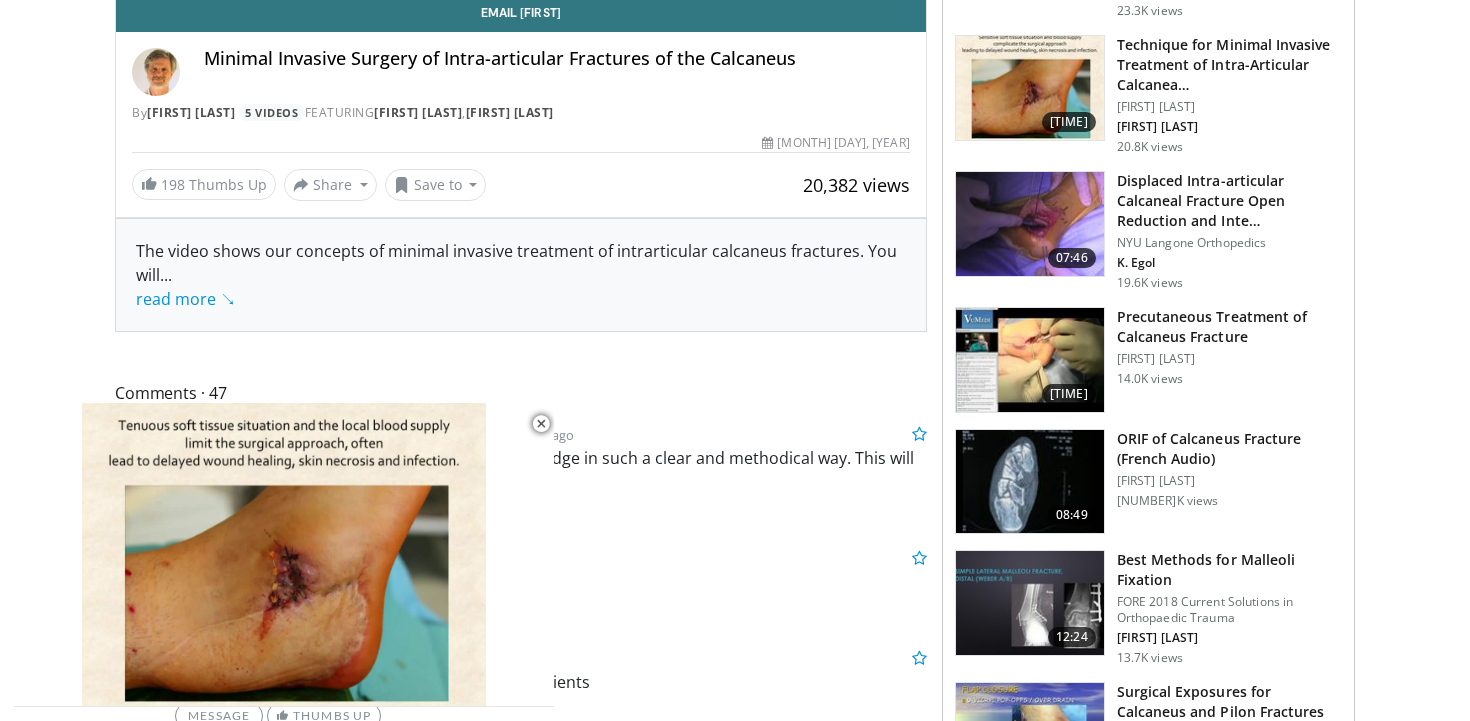 scroll, scrollTop: 633, scrollLeft: 0, axis: vertical 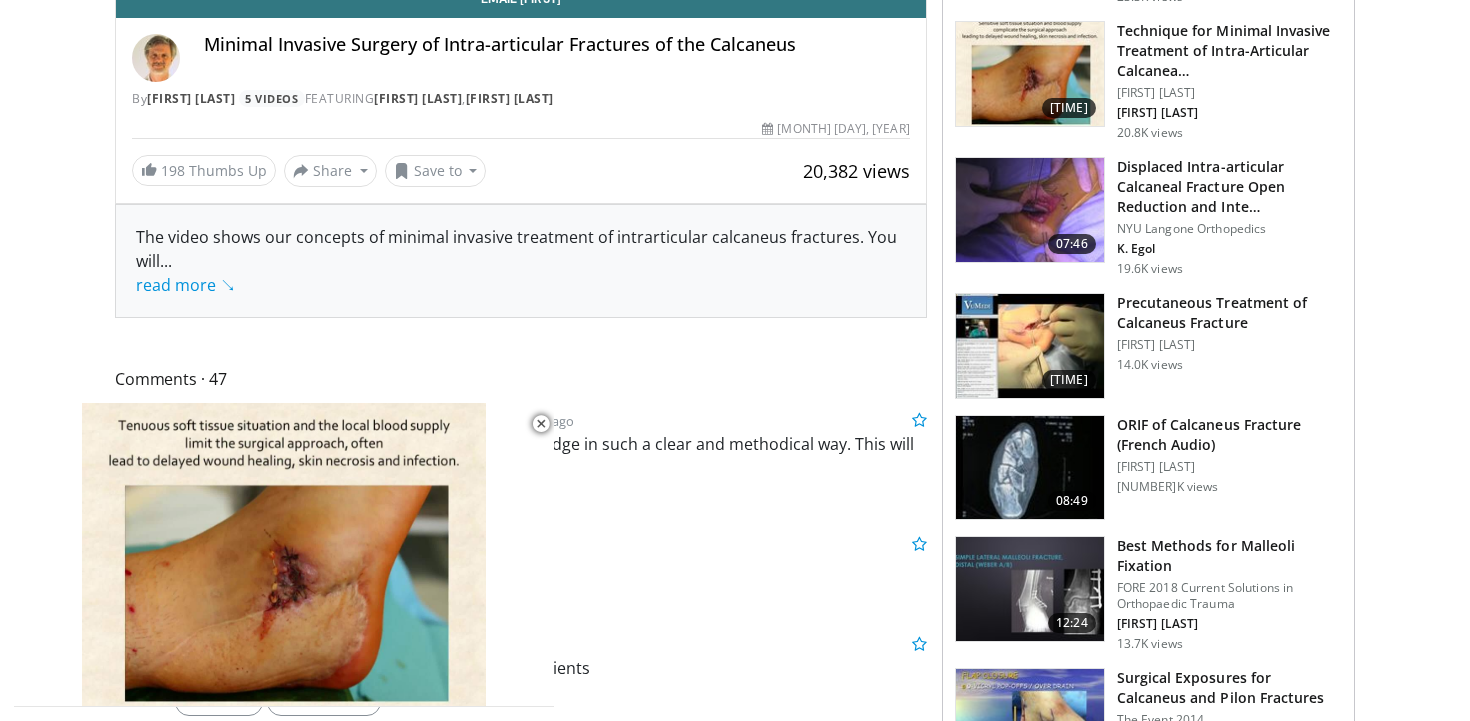 click on "Precutaneous Treatment of Calcaneus Fracture" at bounding box center [1229, 313] 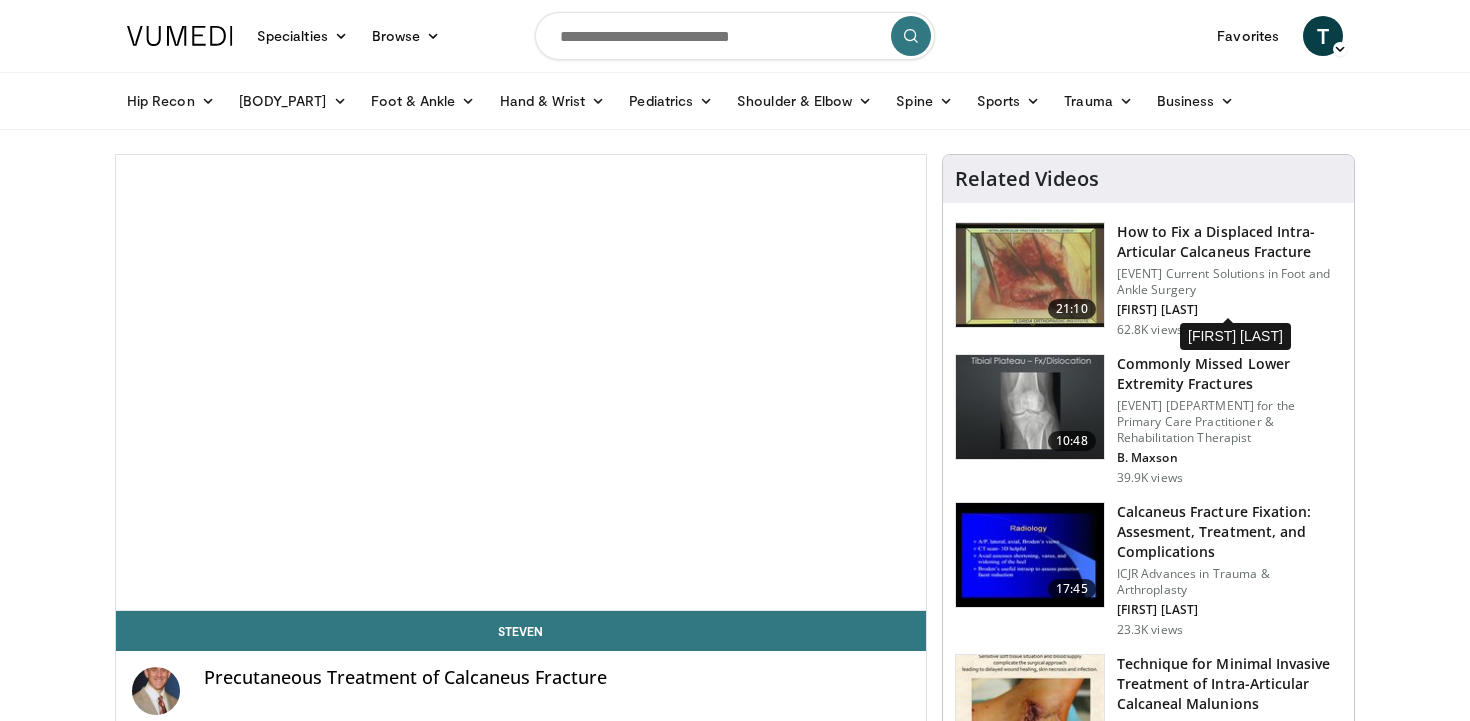 scroll, scrollTop: 0, scrollLeft: 0, axis: both 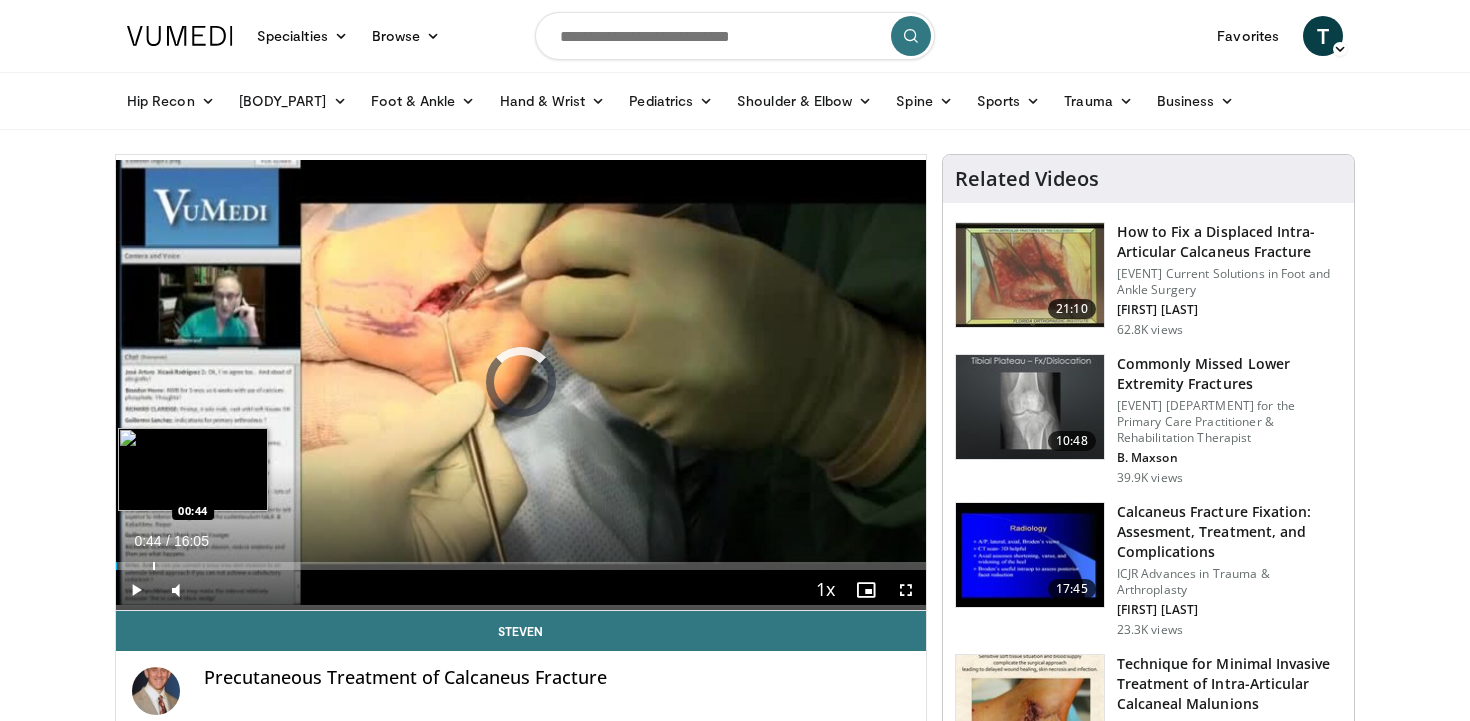 click on "Loaded :  0.00% 00:01 00:44" at bounding box center [521, 560] 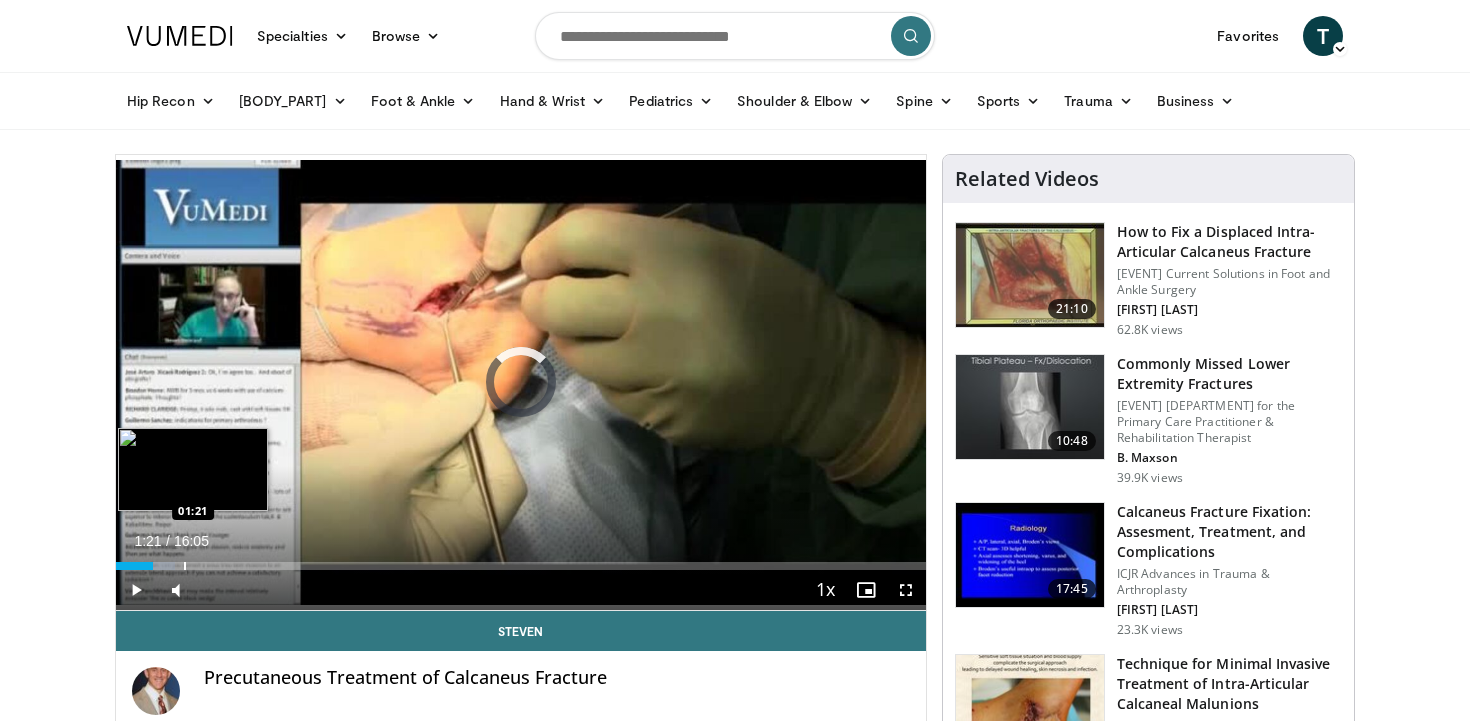 click at bounding box center (185, 566) 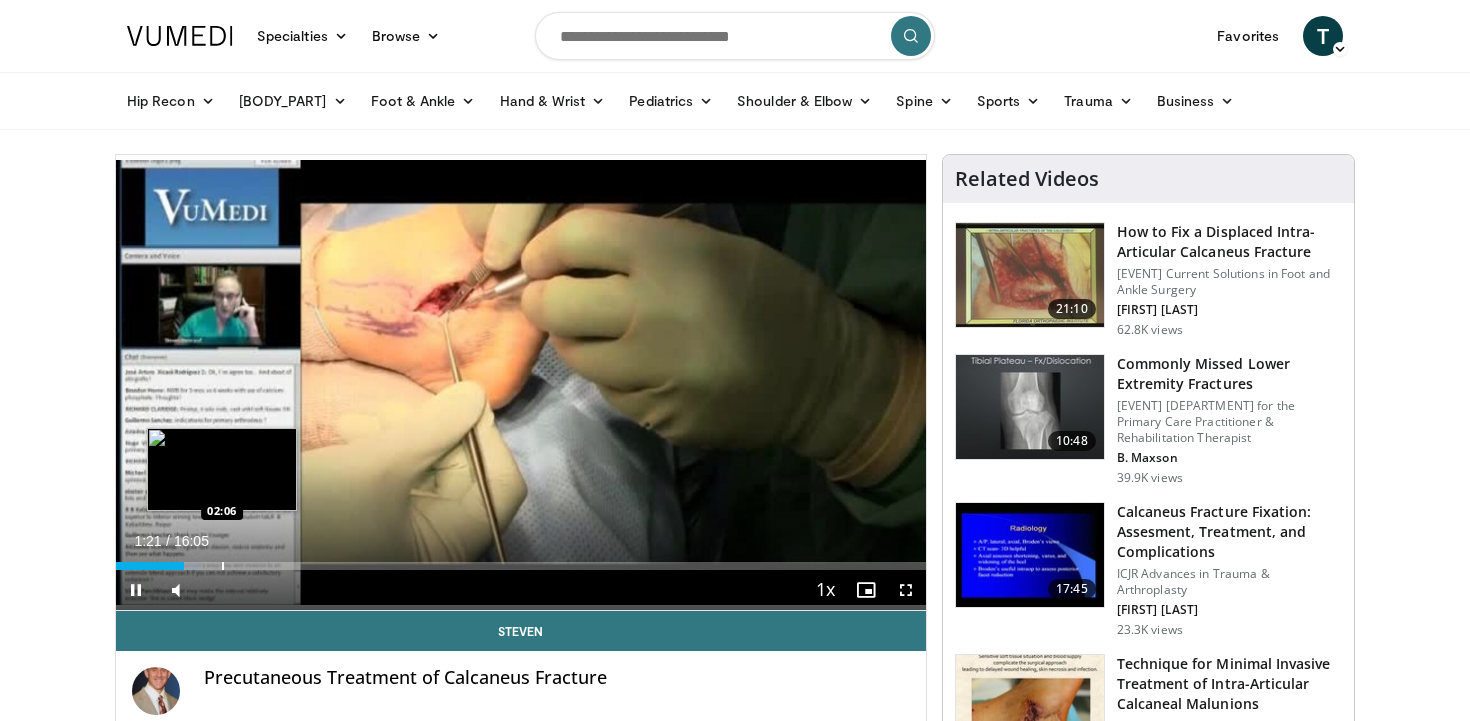 click on "Loaded :  10.37% 01:21 02:06" at bounding box center (521, 560) 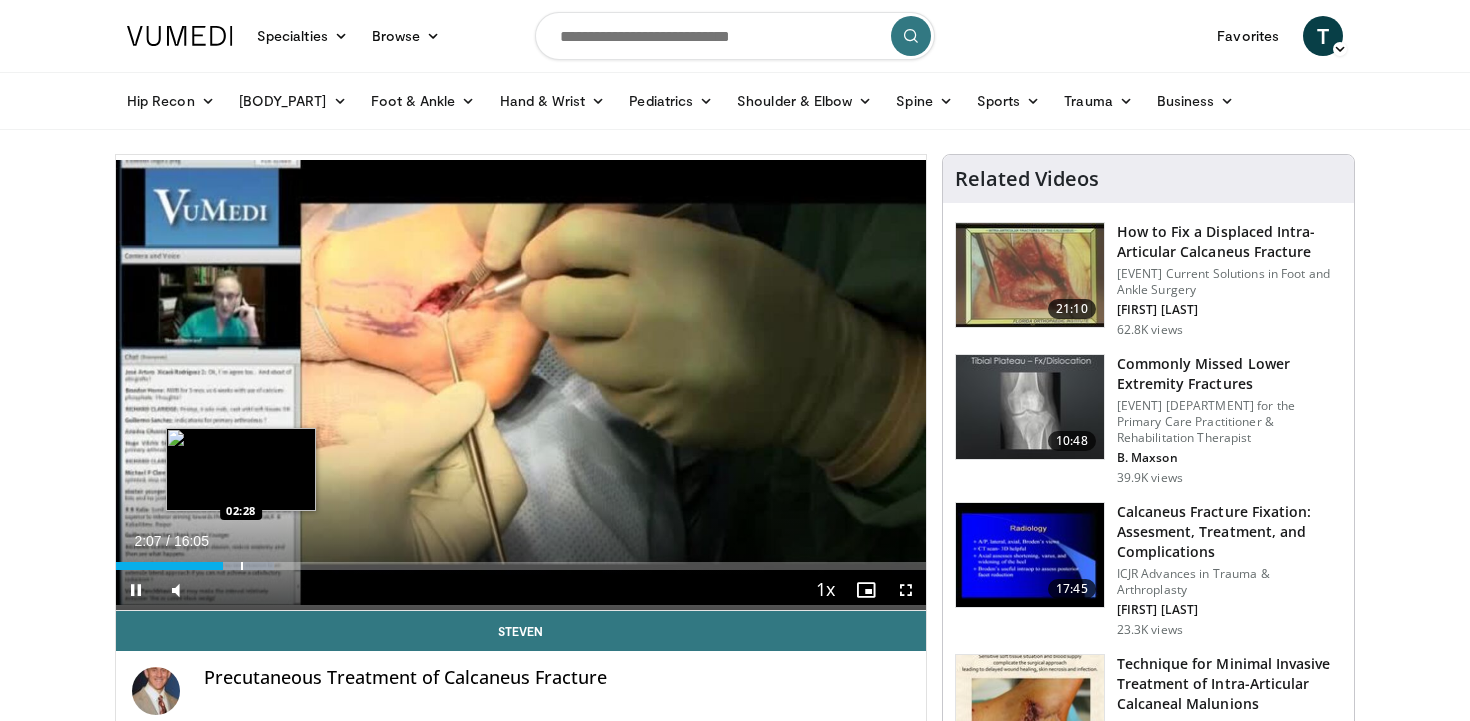 click at bounding box center (242, 566) 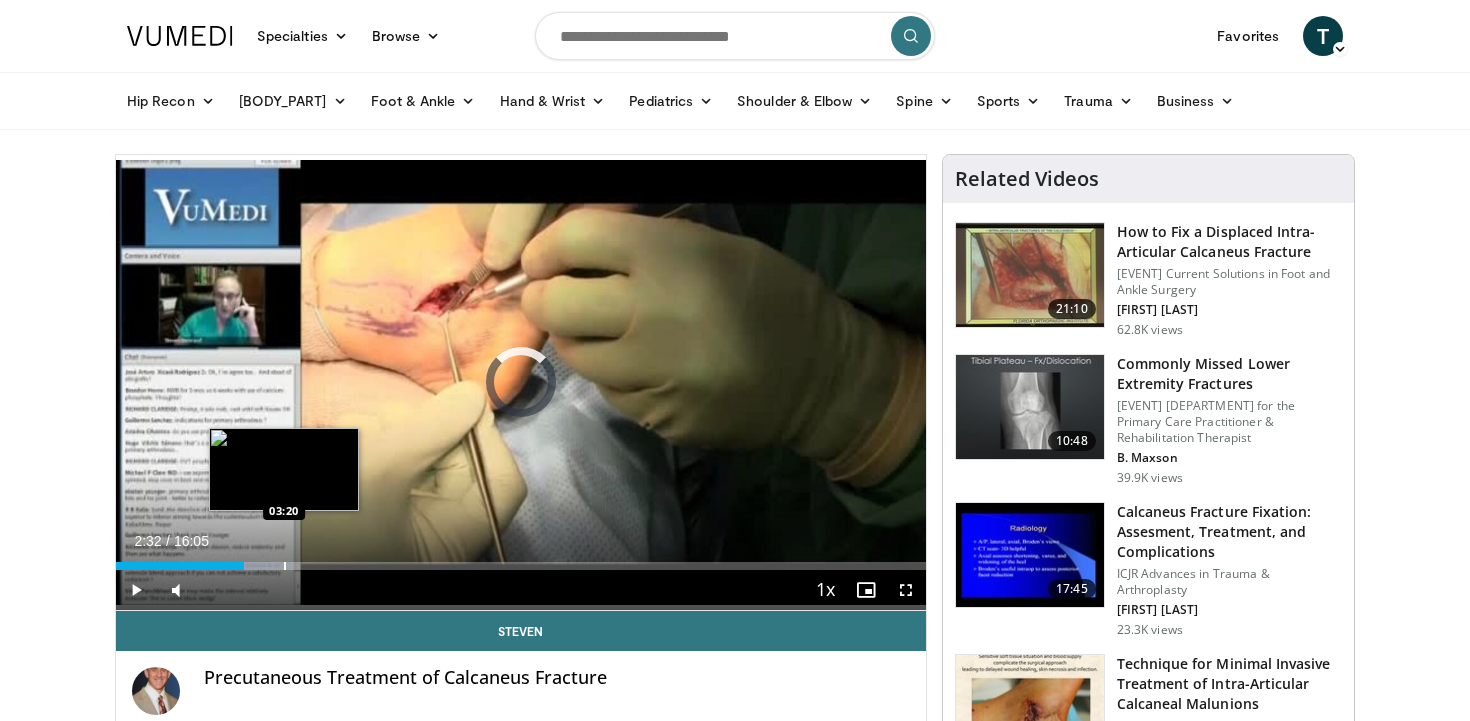click at bounding box center (285, 566) 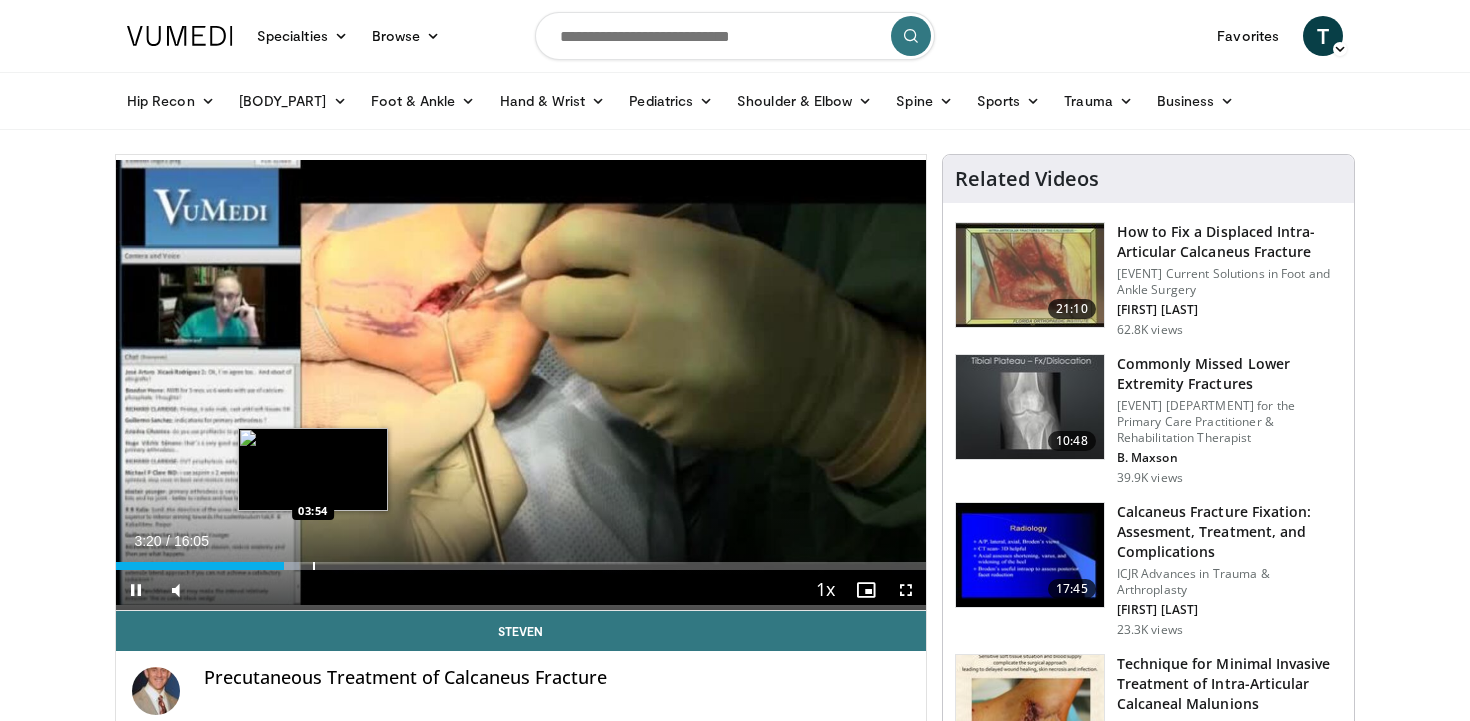 click at bounding box center (314, 566) 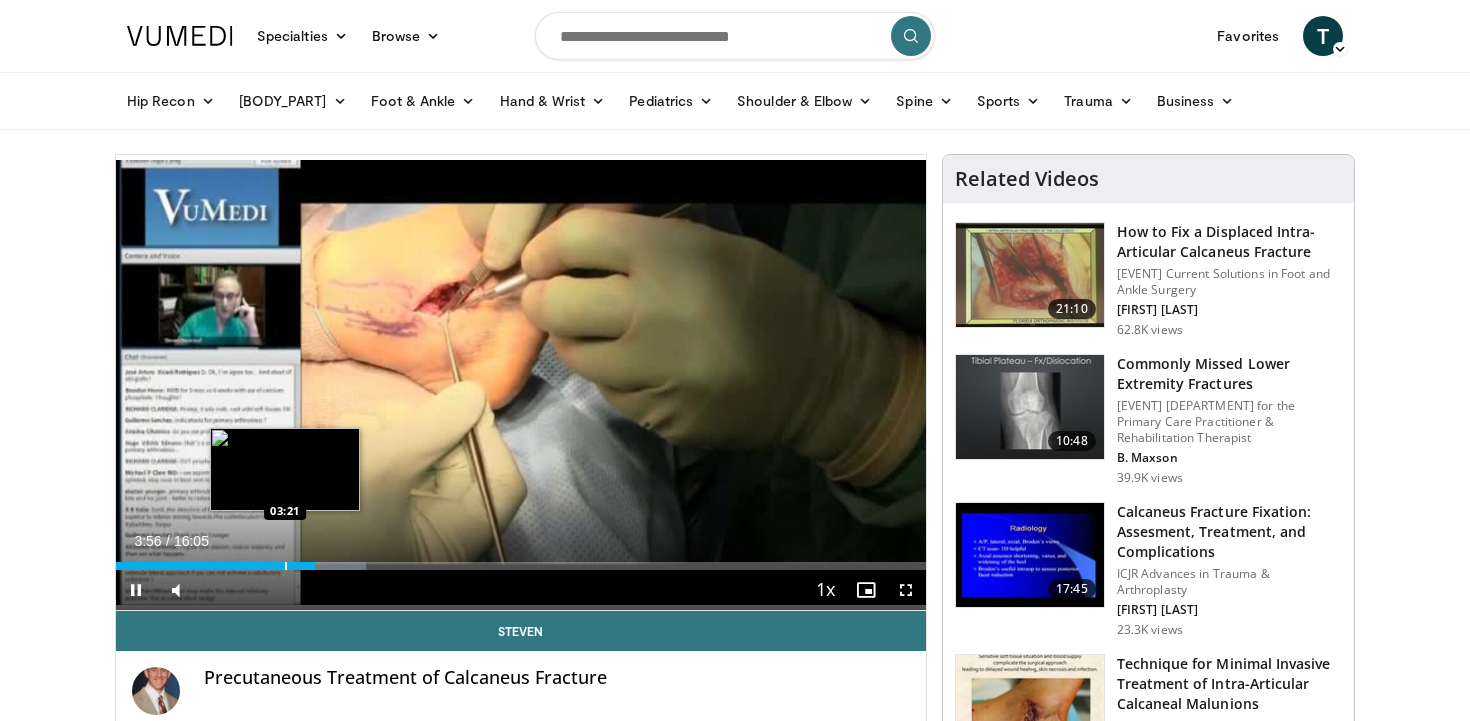 click at bounding box center (286, 566) 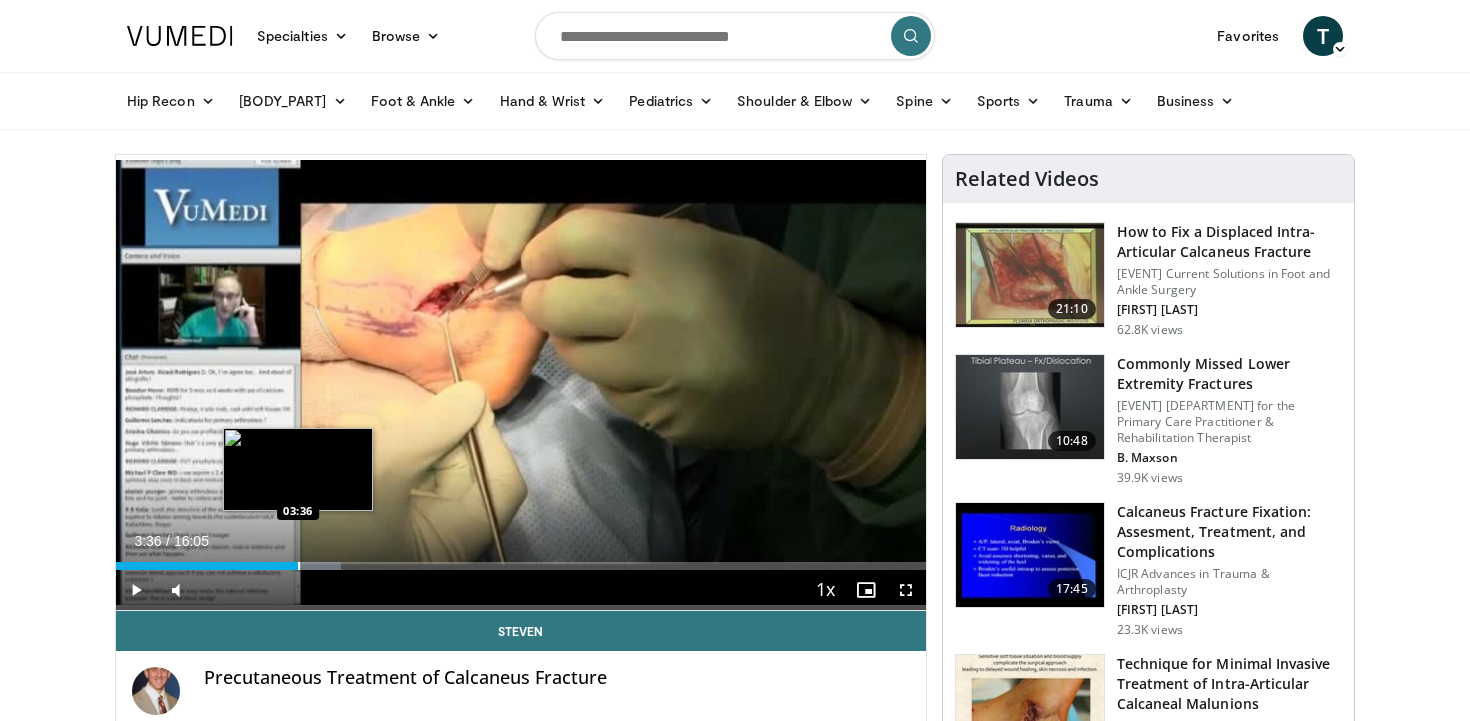 click on "Loaded :  27.74% 03:36 03:36" at bounding box center (521, 566) 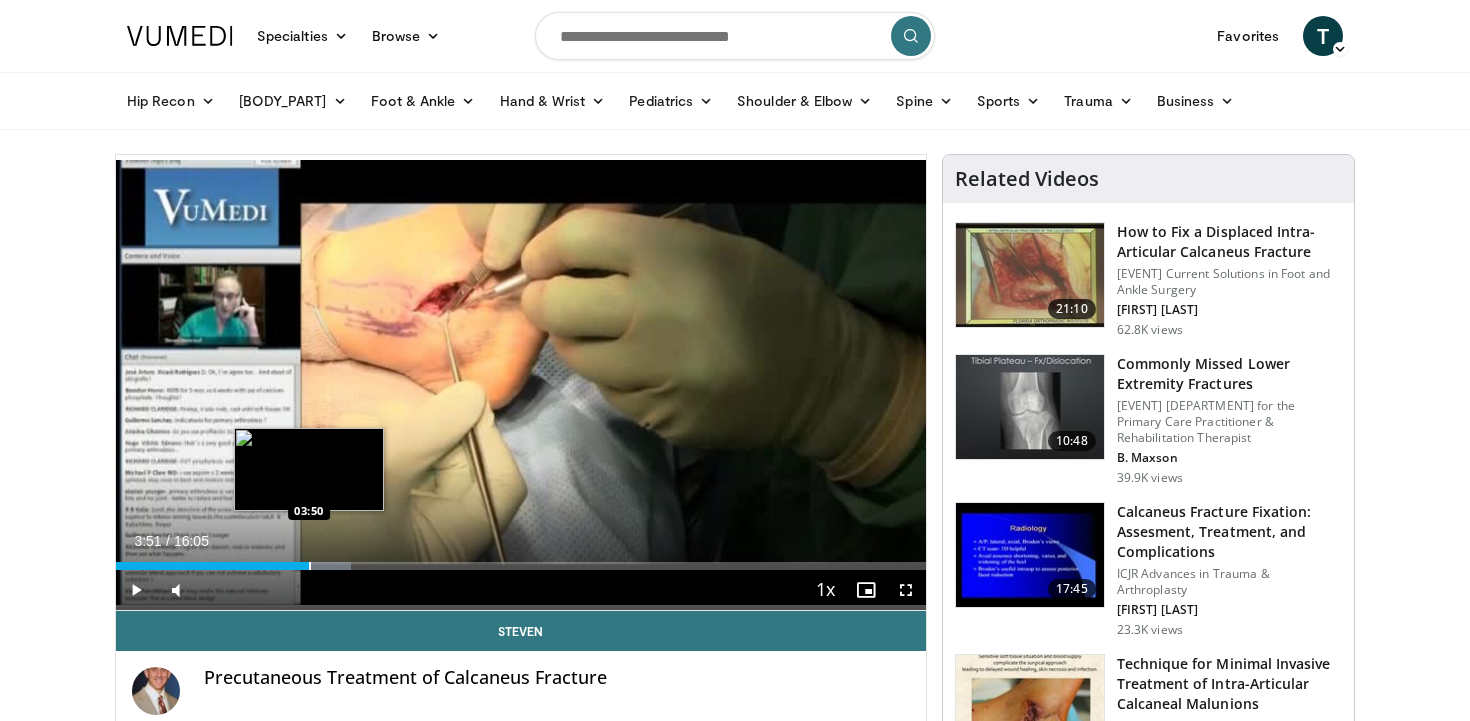 click at bounding box center [310, 566] 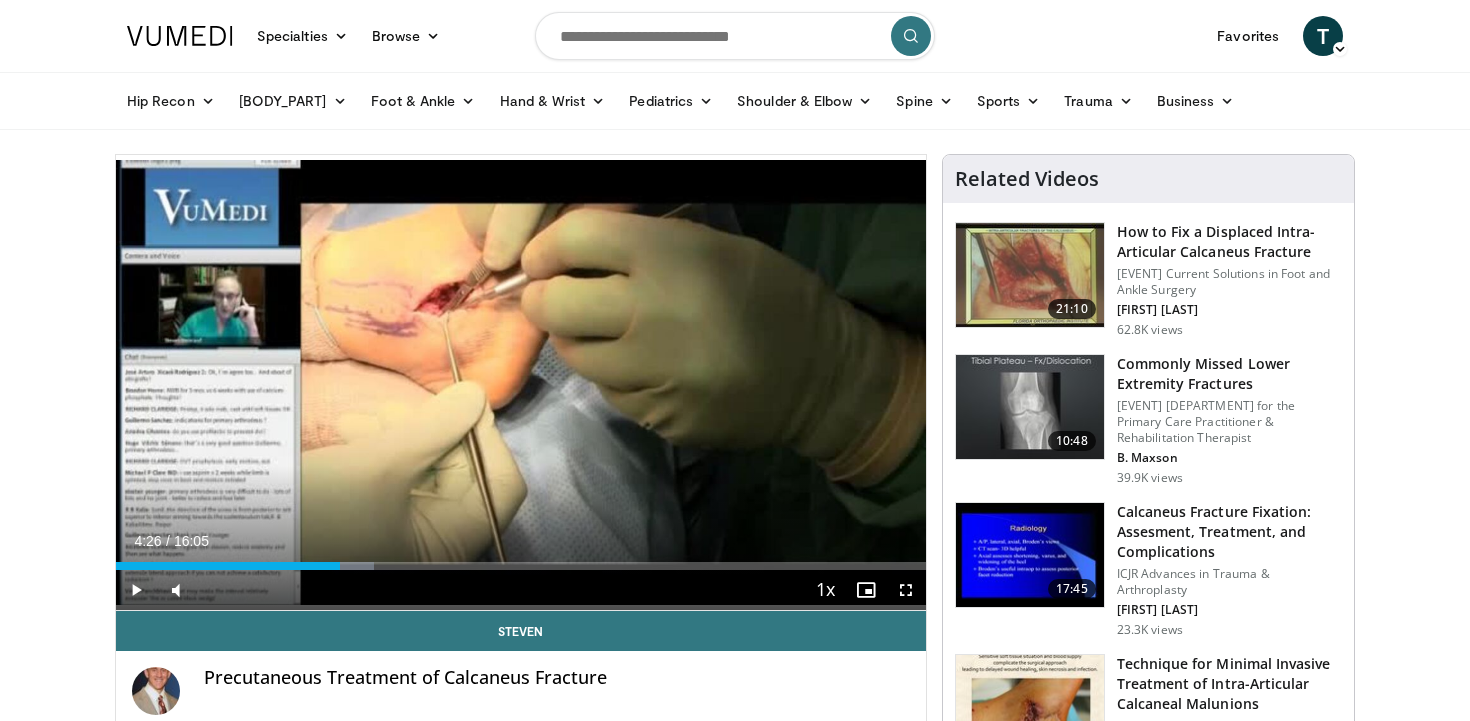 click at bounding box center [341, 566] 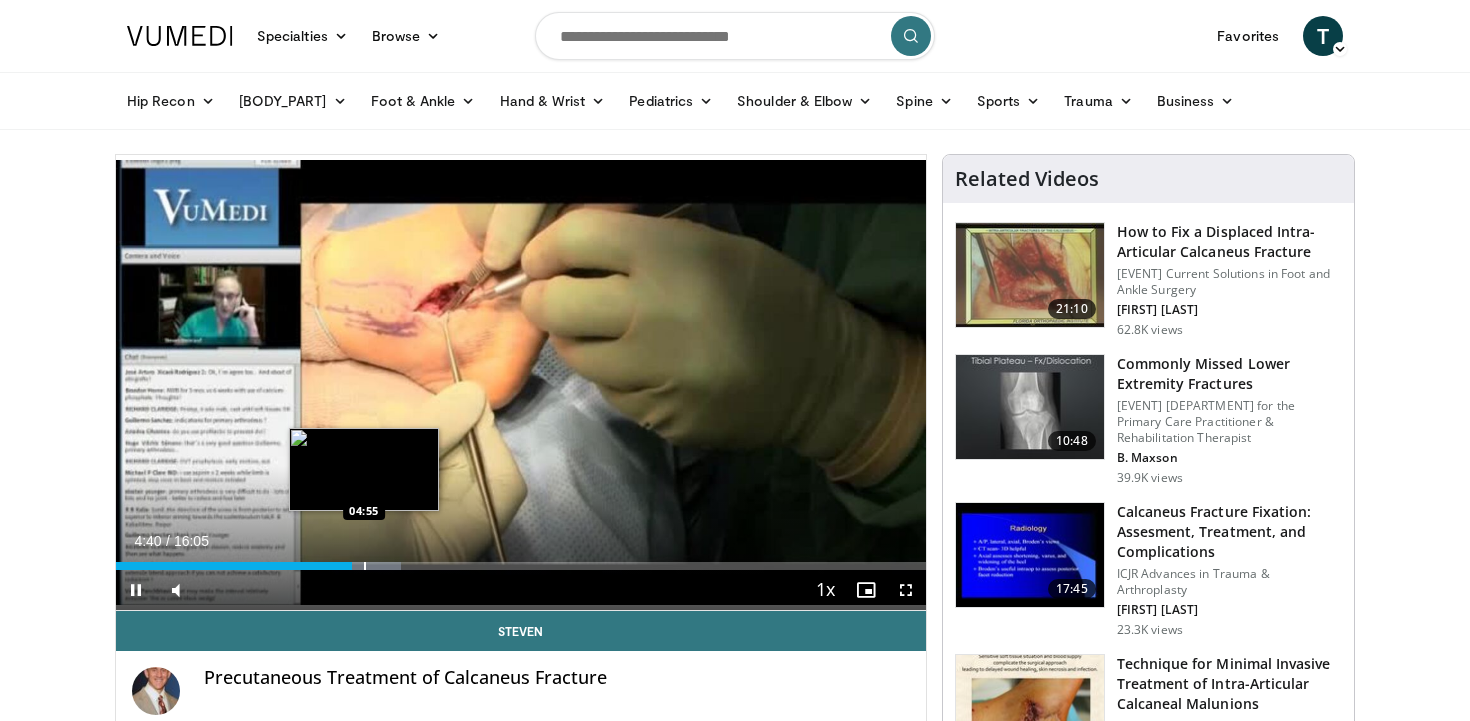 click at bounding box center [365, 566] 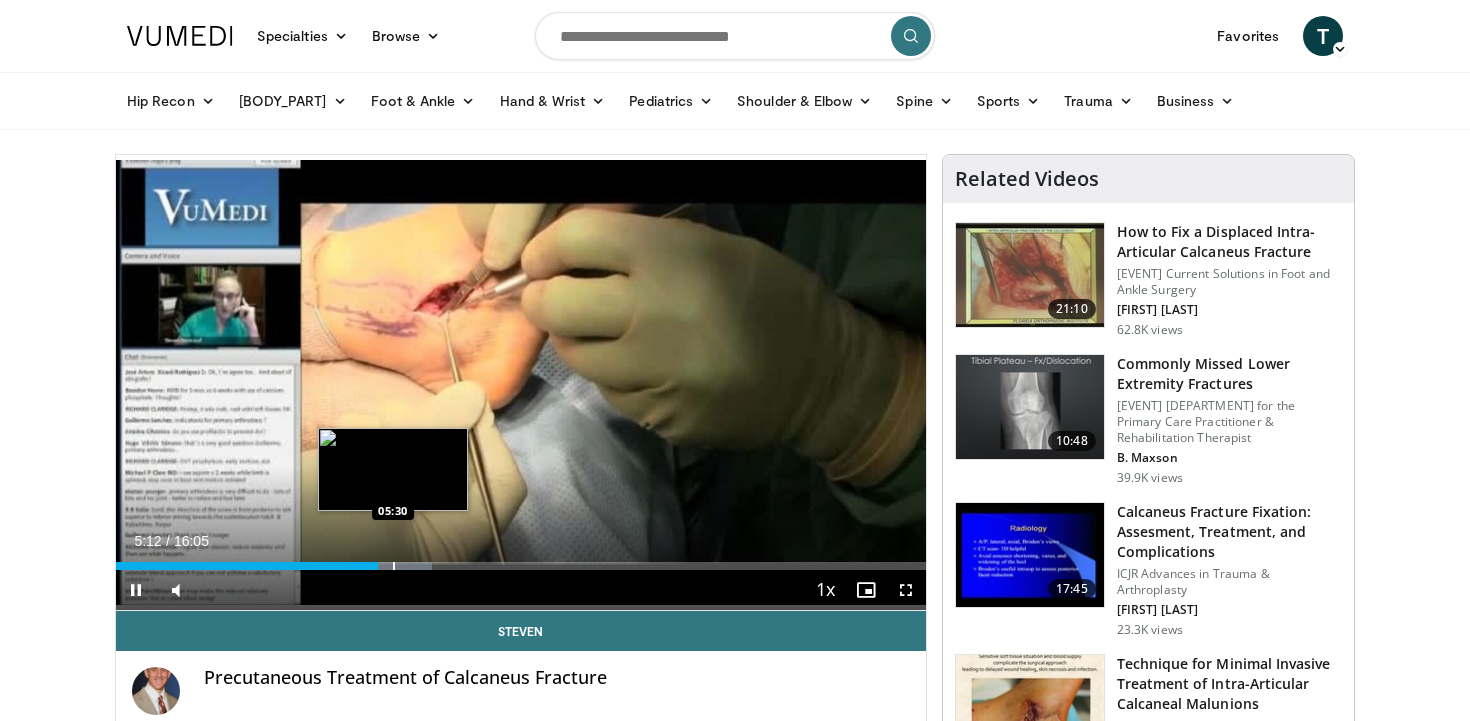 click at bounding box center [394, 566] 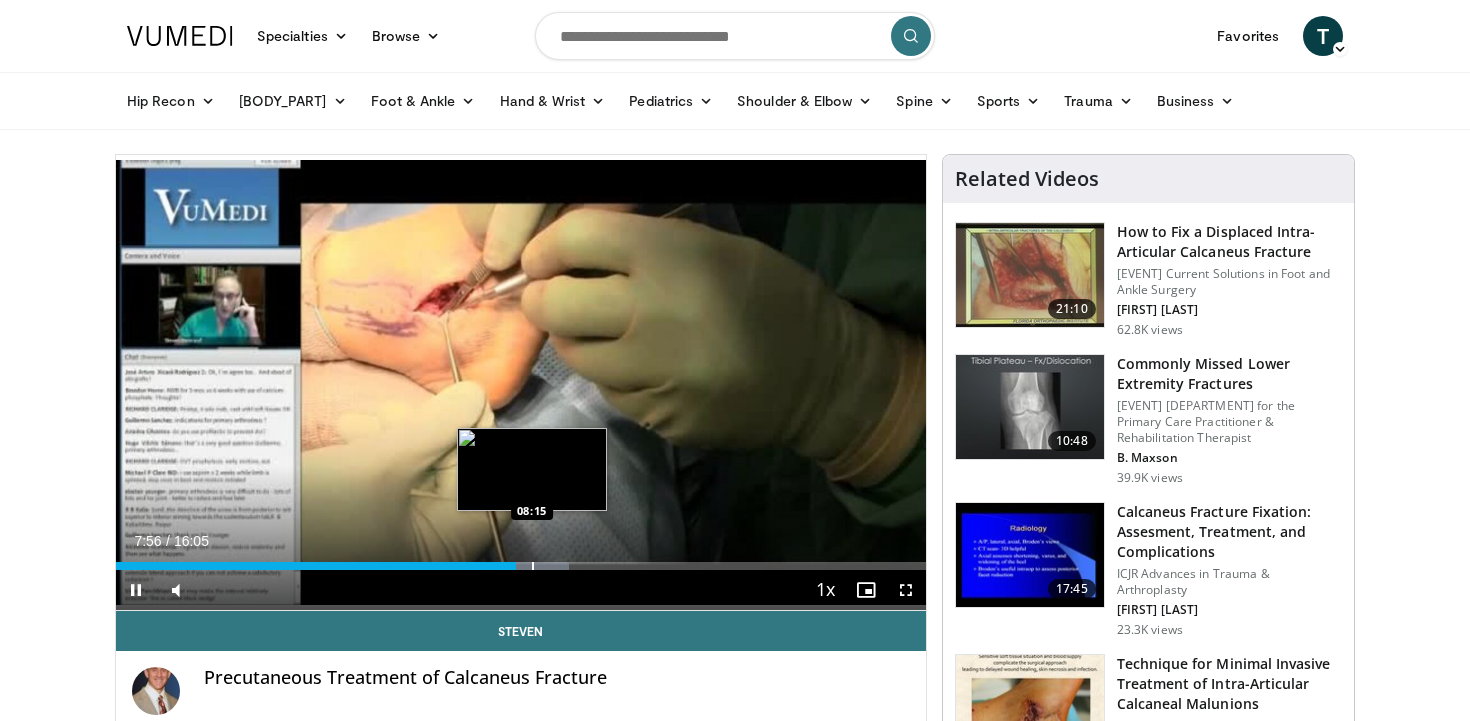click at bounding box center (533, 566) 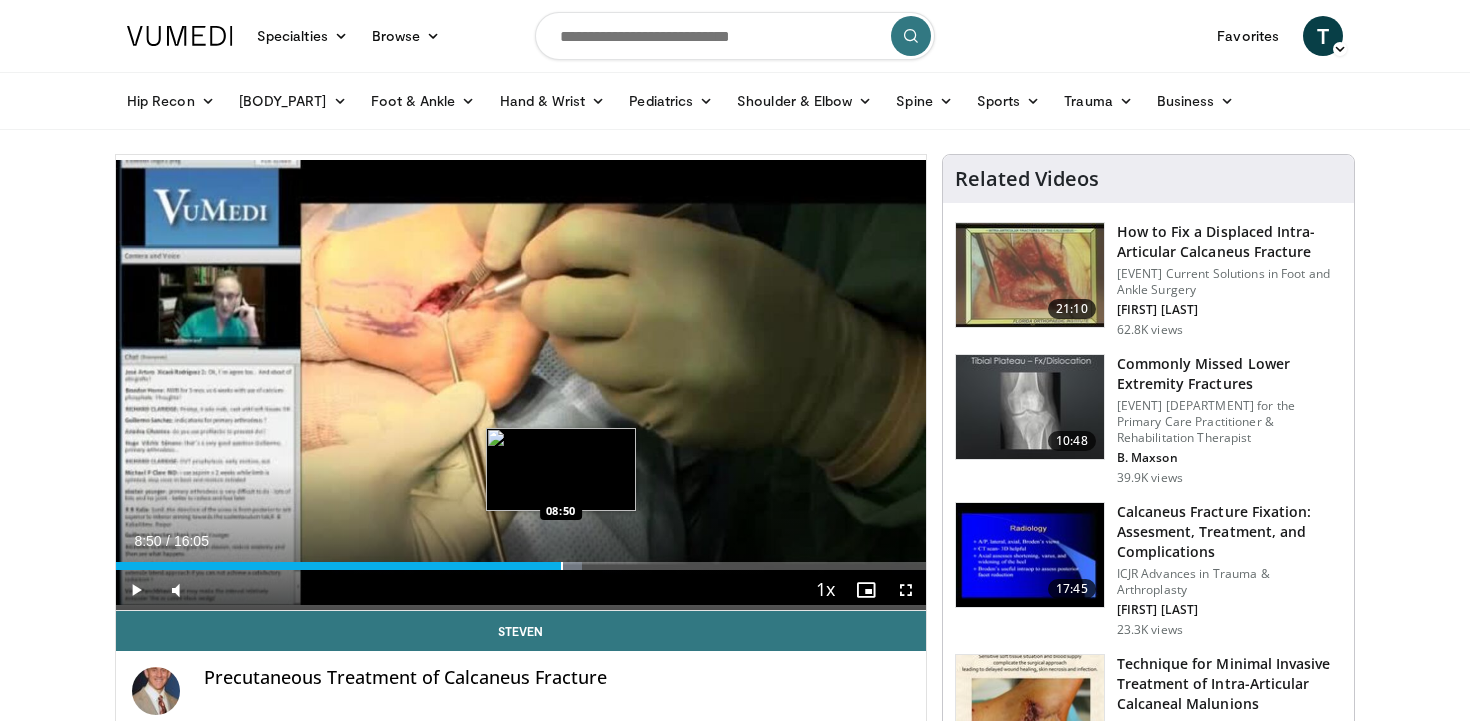 click at bounding box center [562, 566] 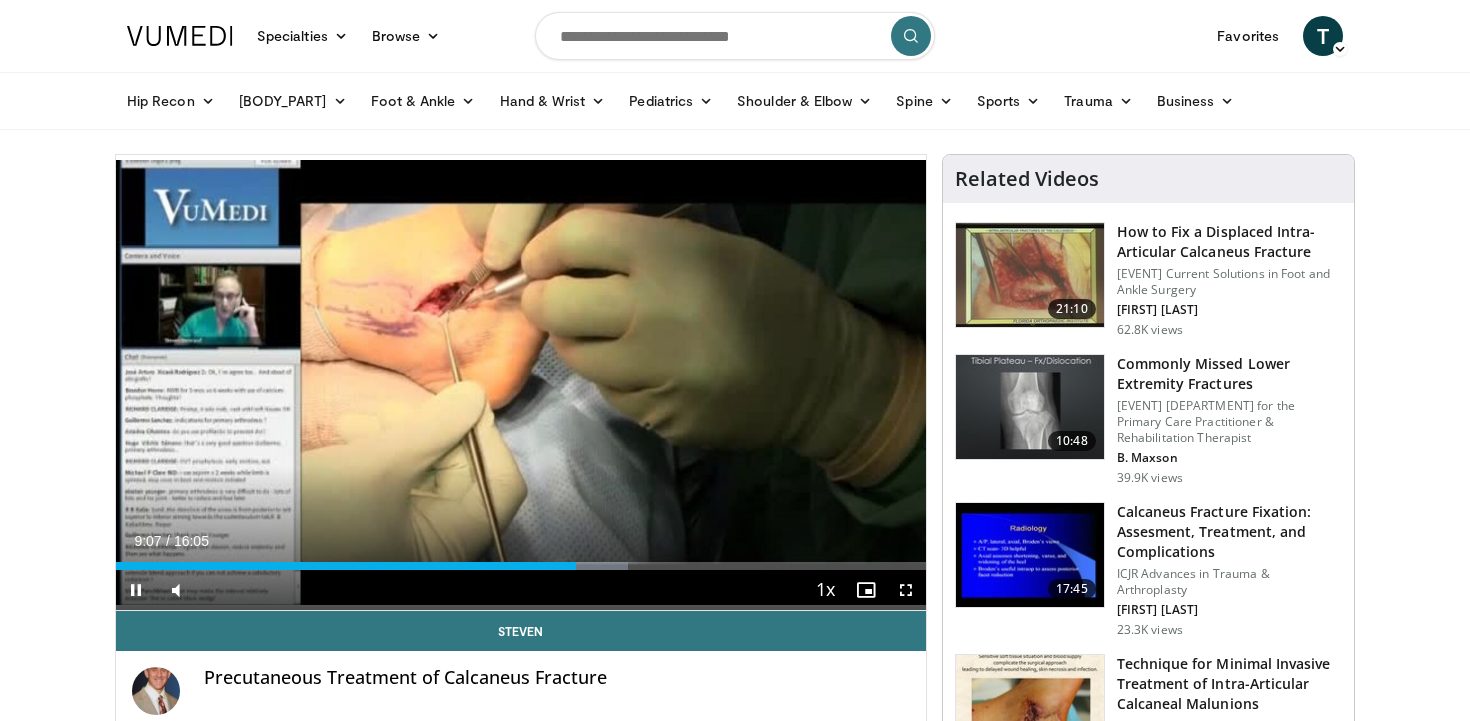 click on "Current Time  9:07 / Duration  16:05 Pause Skip Backward Skip Forward Mute Loaded :  63.25% 09:07 09:39 Stream Type  LIVE Seek to live, currently behind live LIVE   1x Playback Rate 0.5x 0.75x 1x , selected 1.25x 1.5x 1.75x 2x Chapters Chapters Descriptions descriptions off , selected Captions captions settings , opens captions settings dialog captions off , selected Audio Track en (Main) , selected Fullscreen Enable picture-in-picture mode" at bounding box center (521, 590) 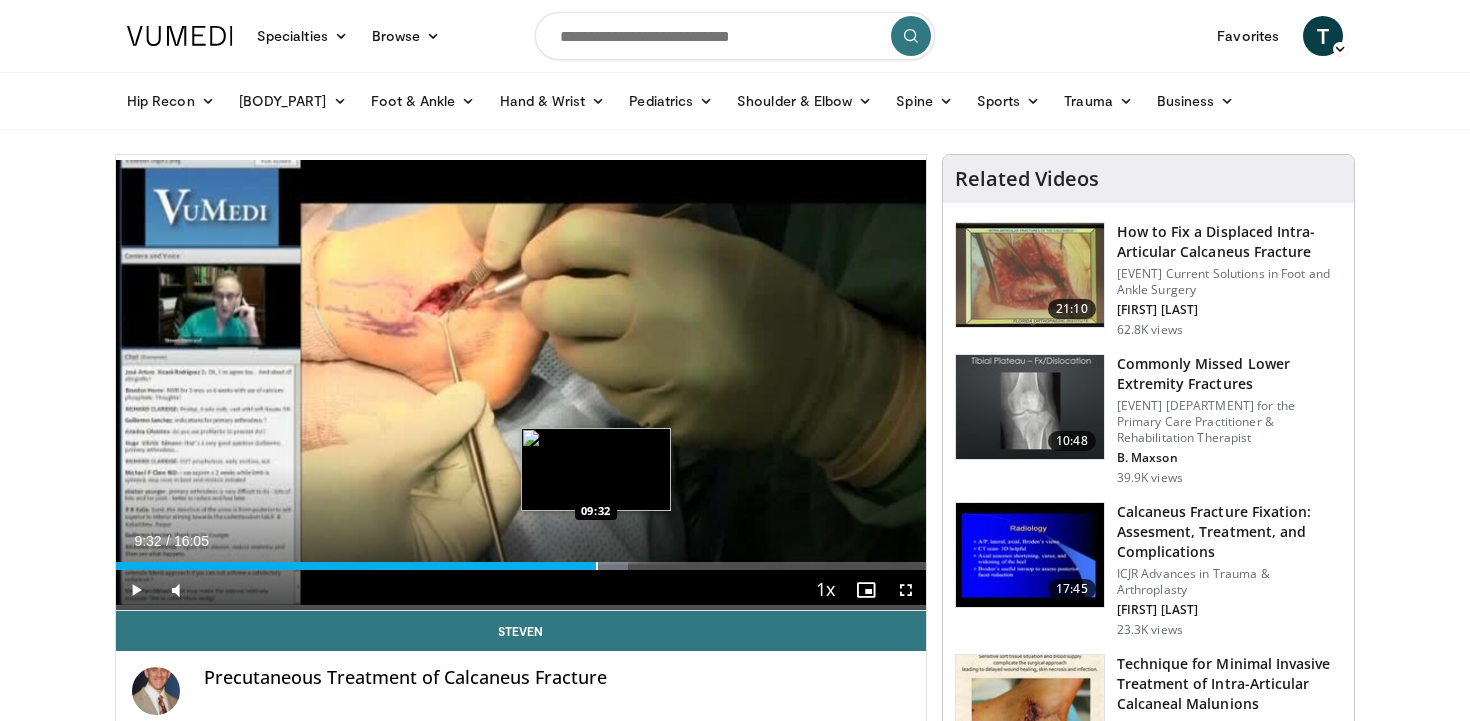 click at bounding box center (597, 566) 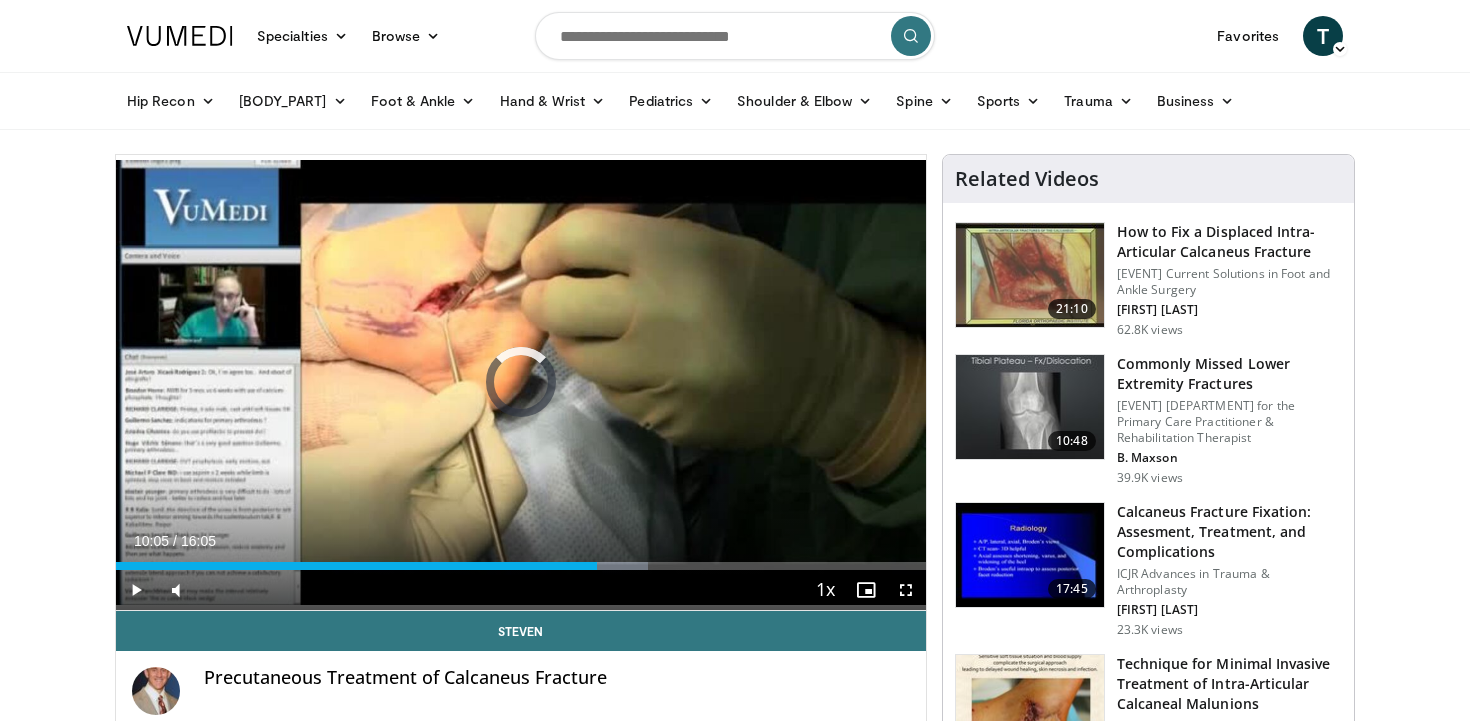click at bounding box center [625, 566] 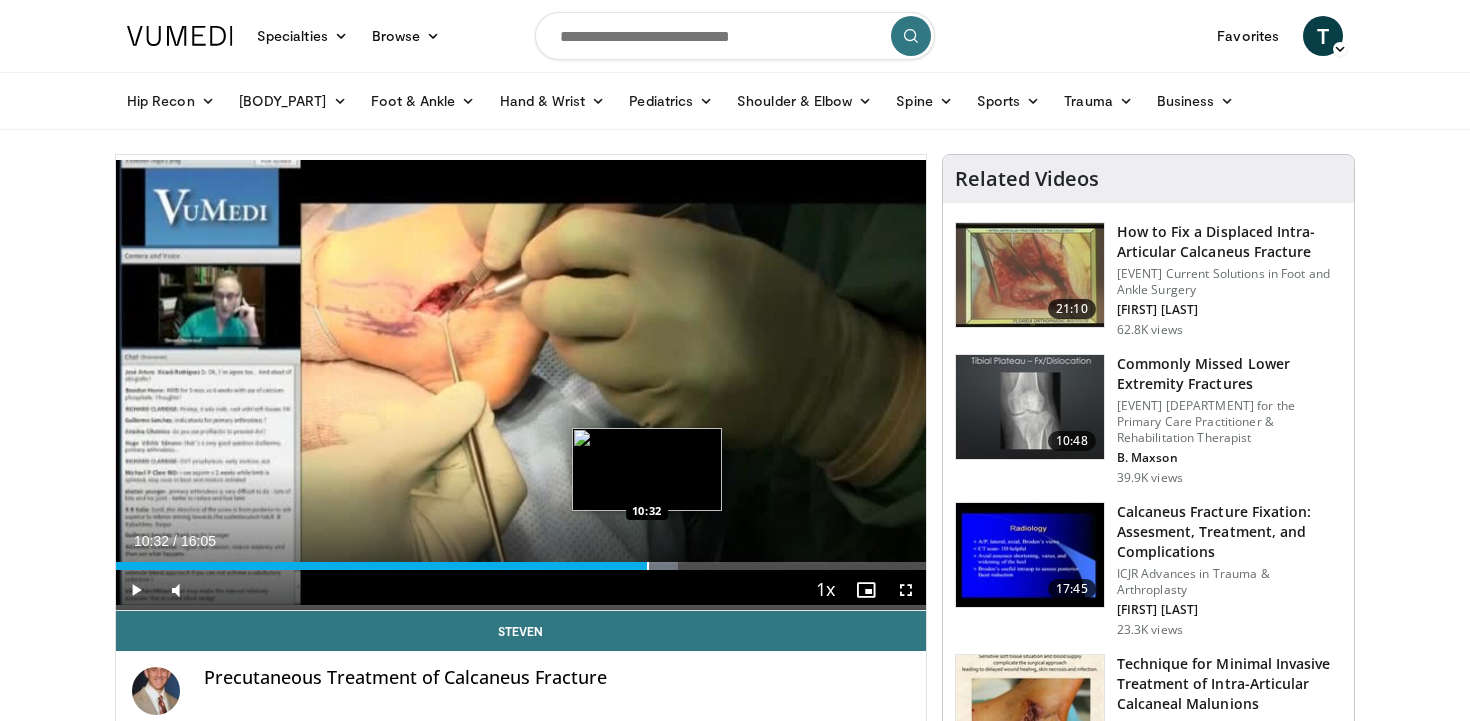 click at bounding box center [648, 566] 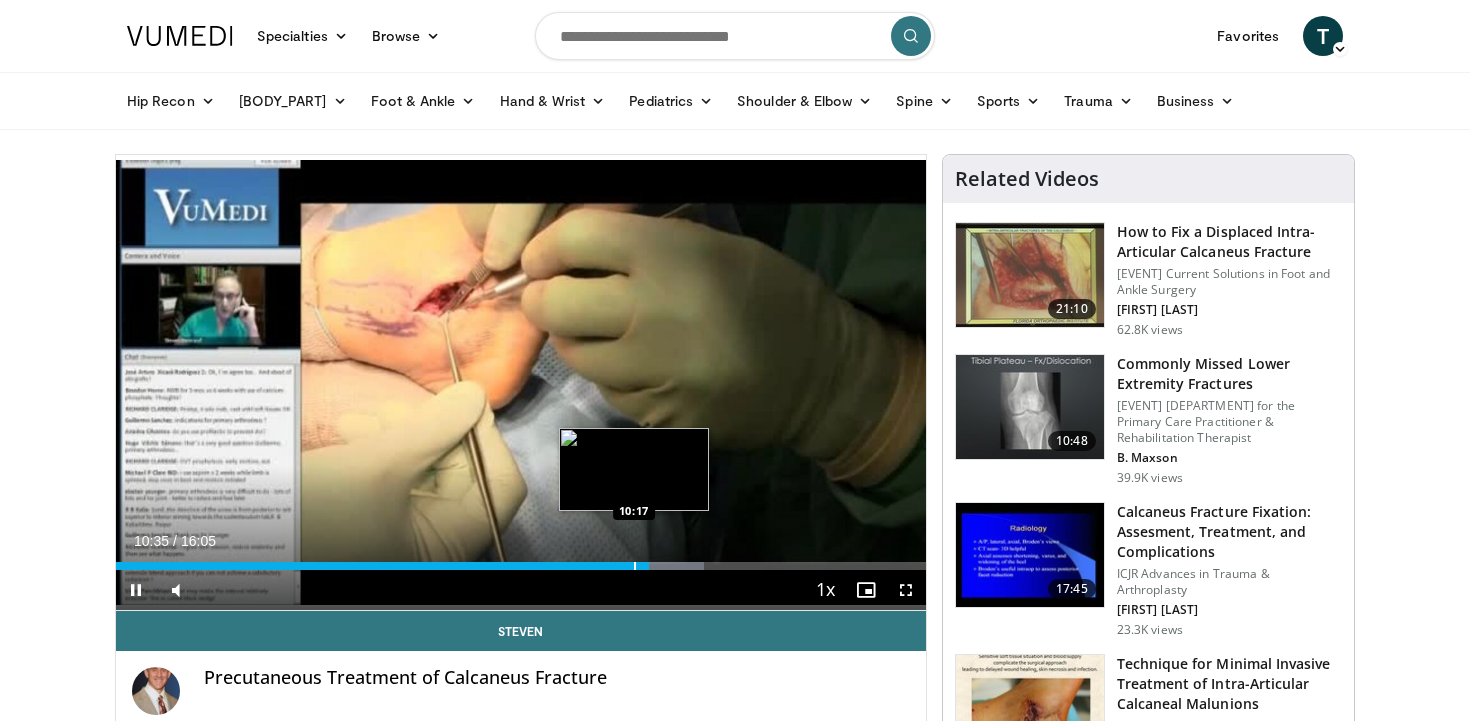 click at bounding box center [635, 566] 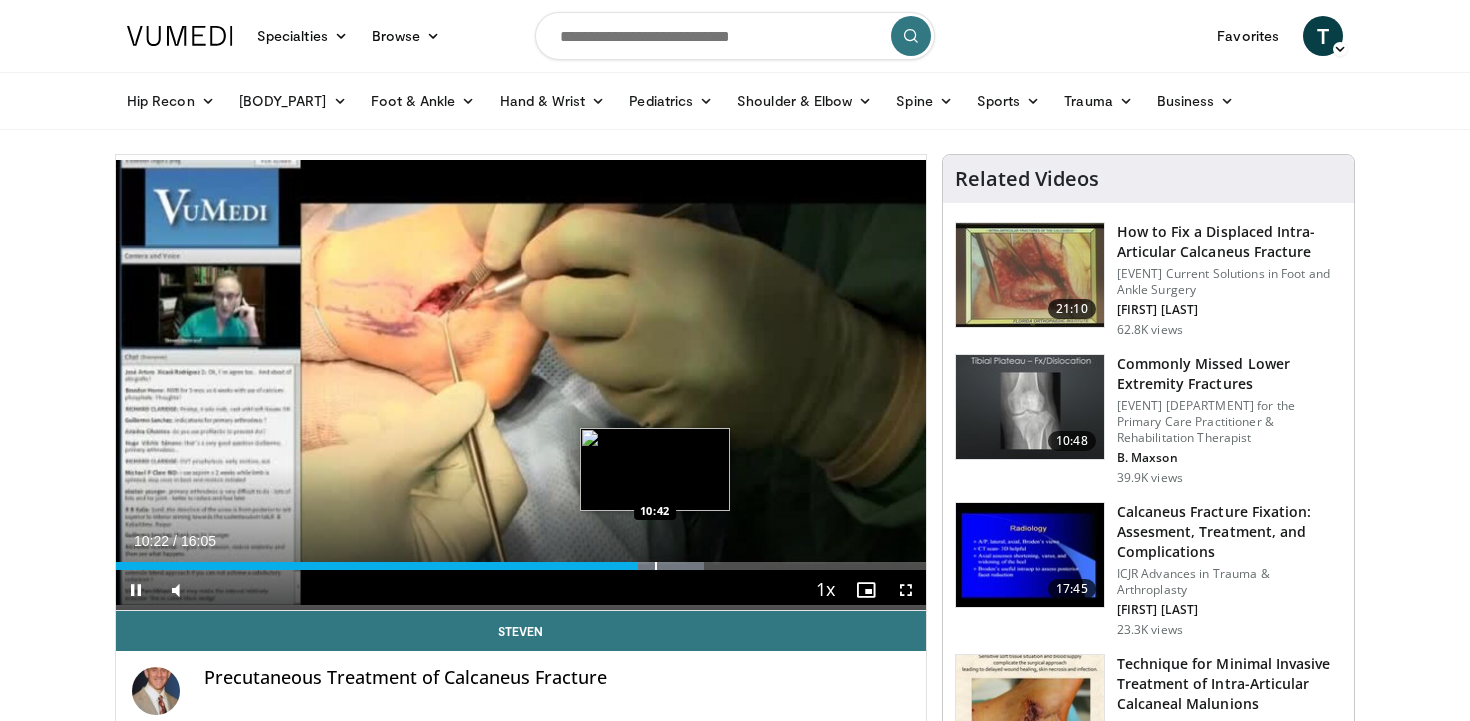 click at bounding box center [656, 566] 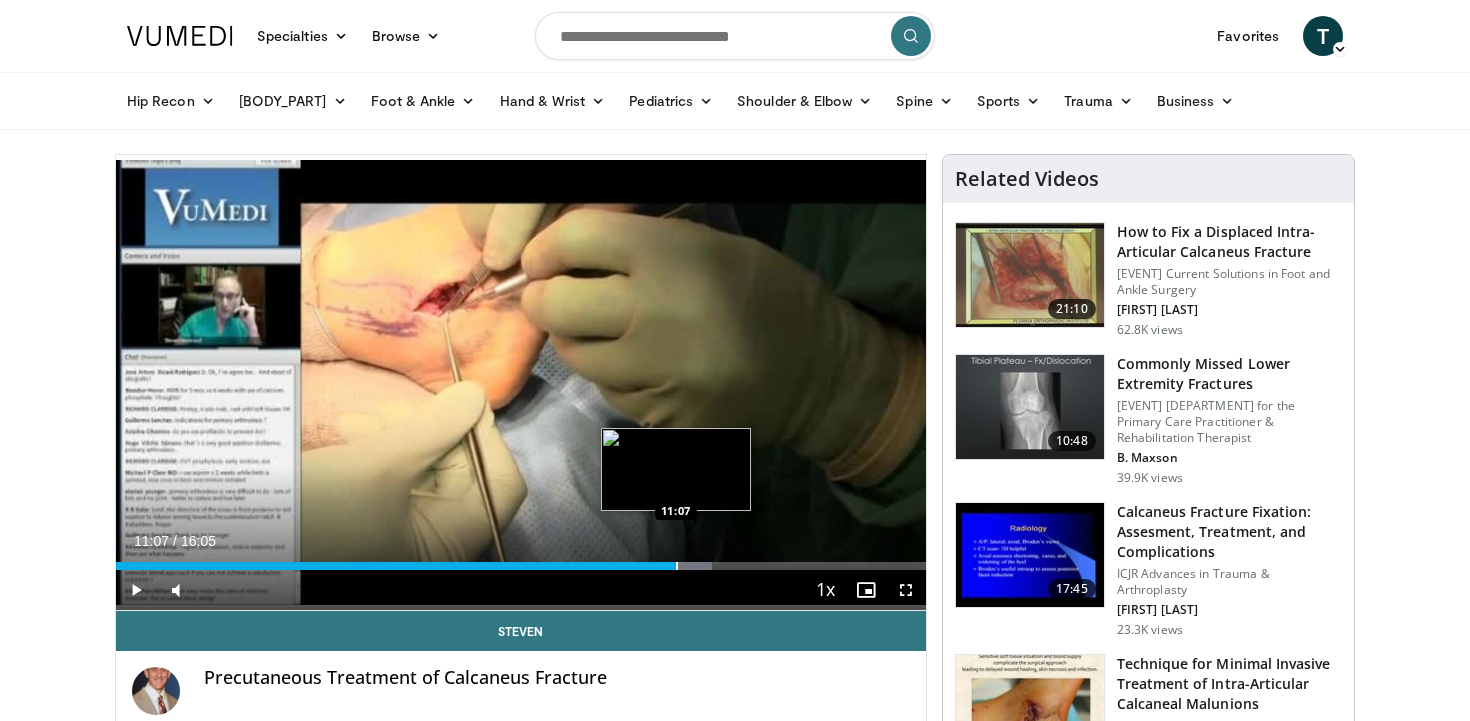 click at bounding box center (677, 566) 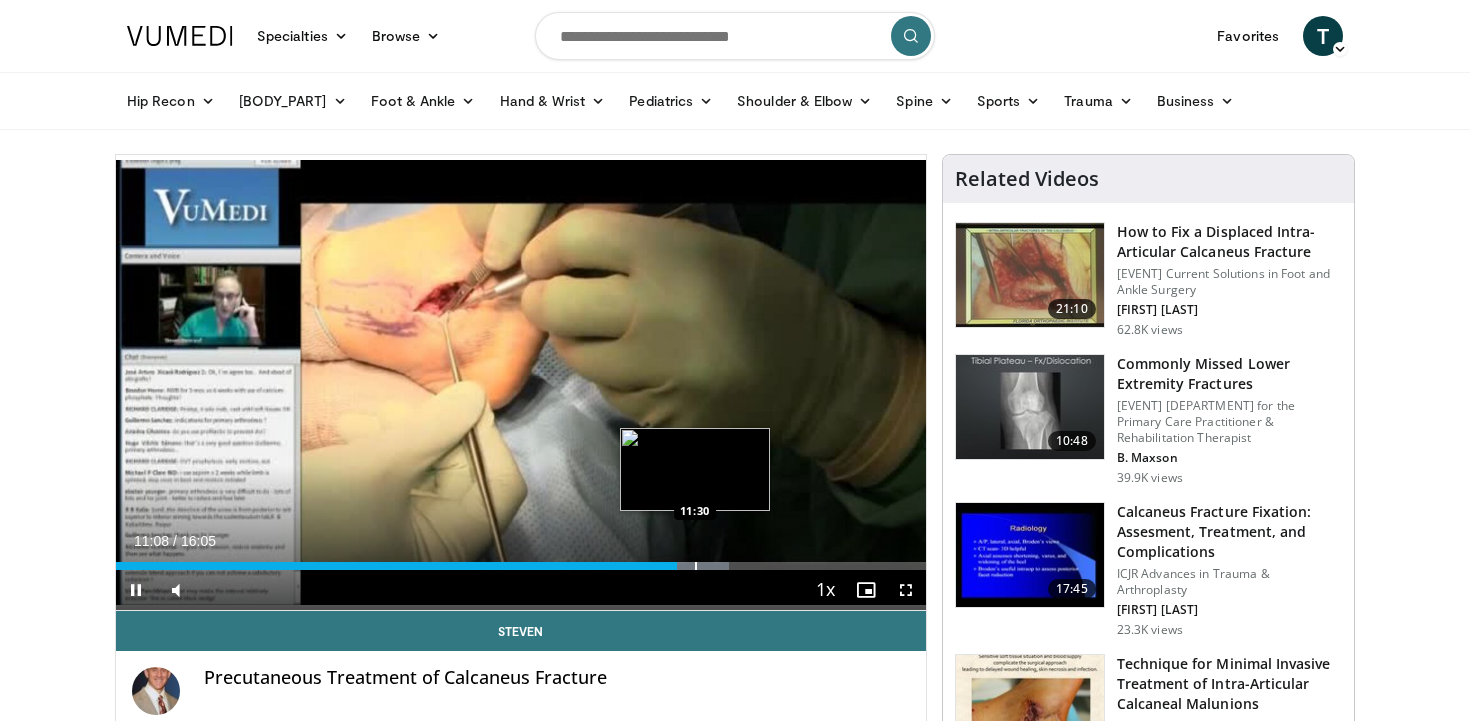 click at bounding box center [696, 566] 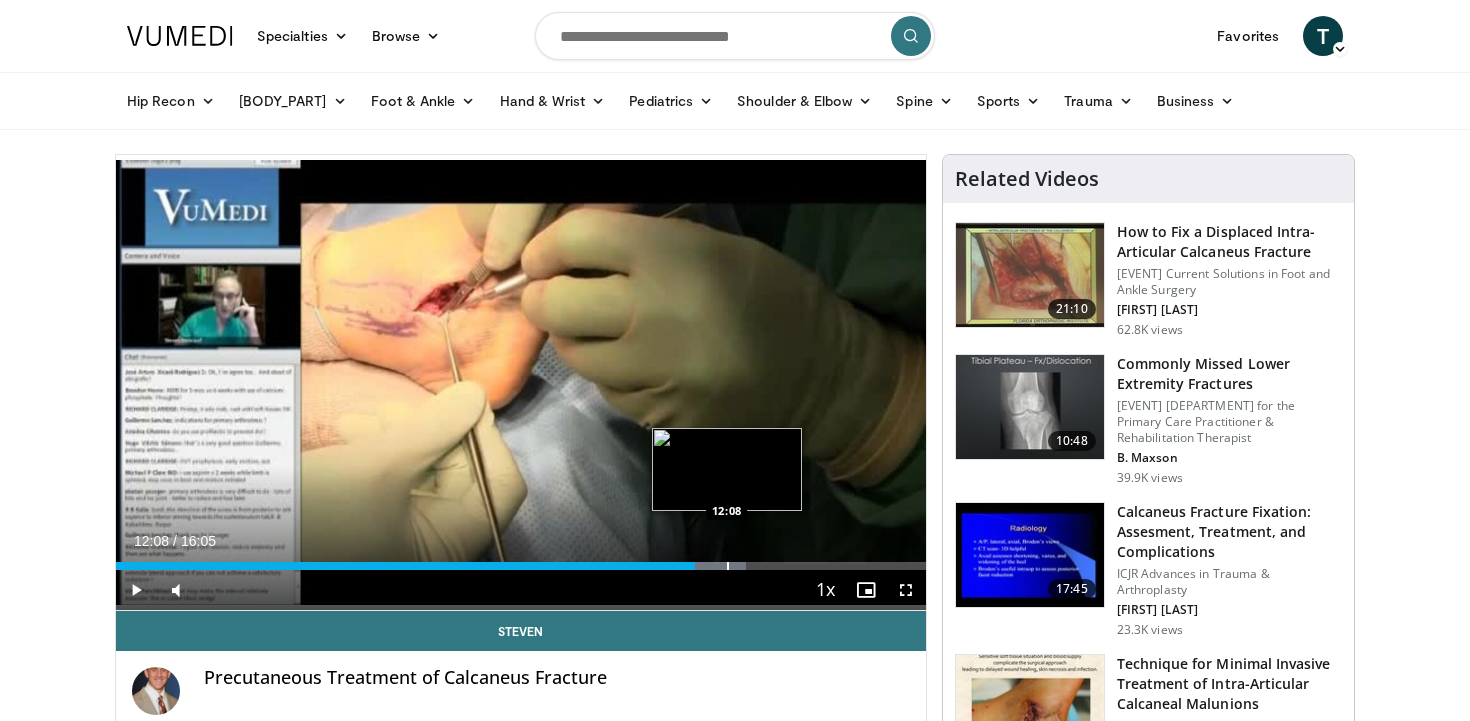 click at bounding box center (728, 566) 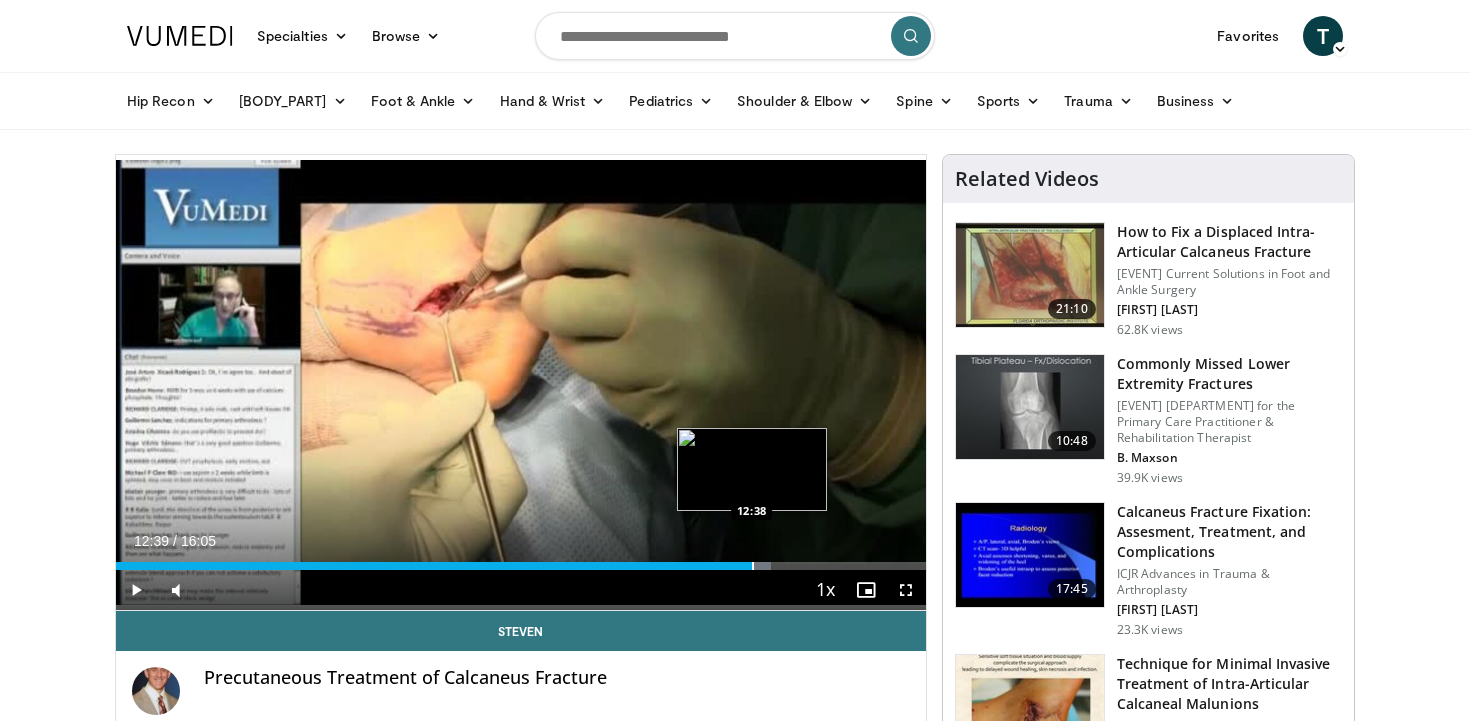 click at bounding box center (753, 566) 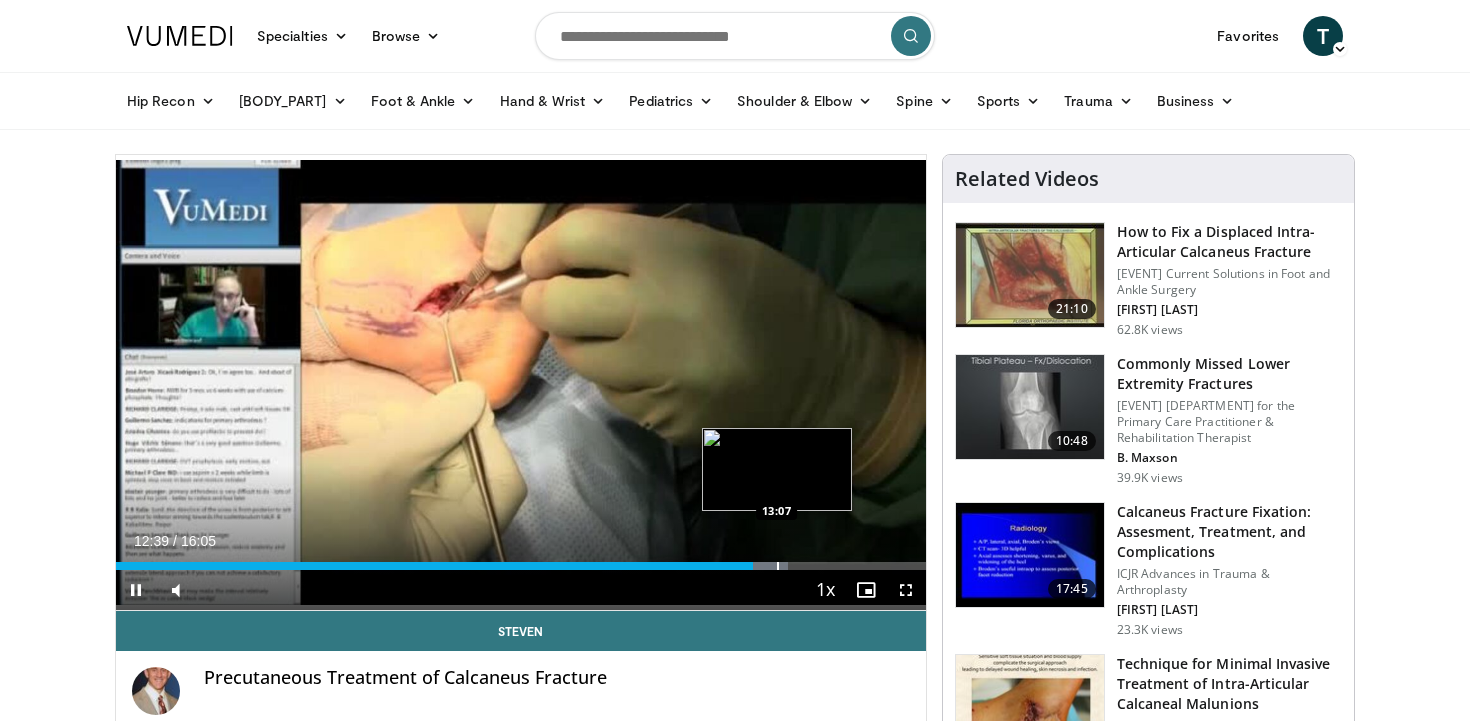 click at bounding box center [778, 566] 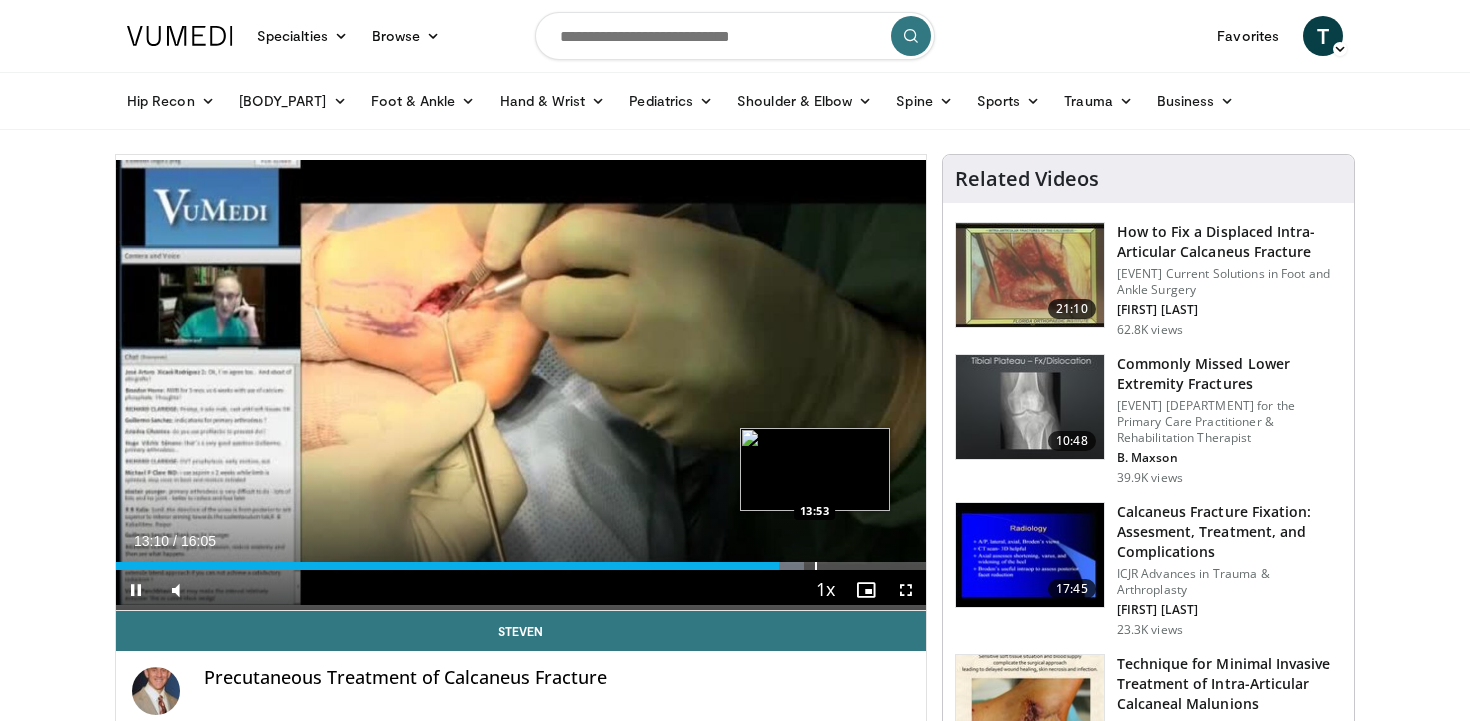 click at bounding box center (816, 566) 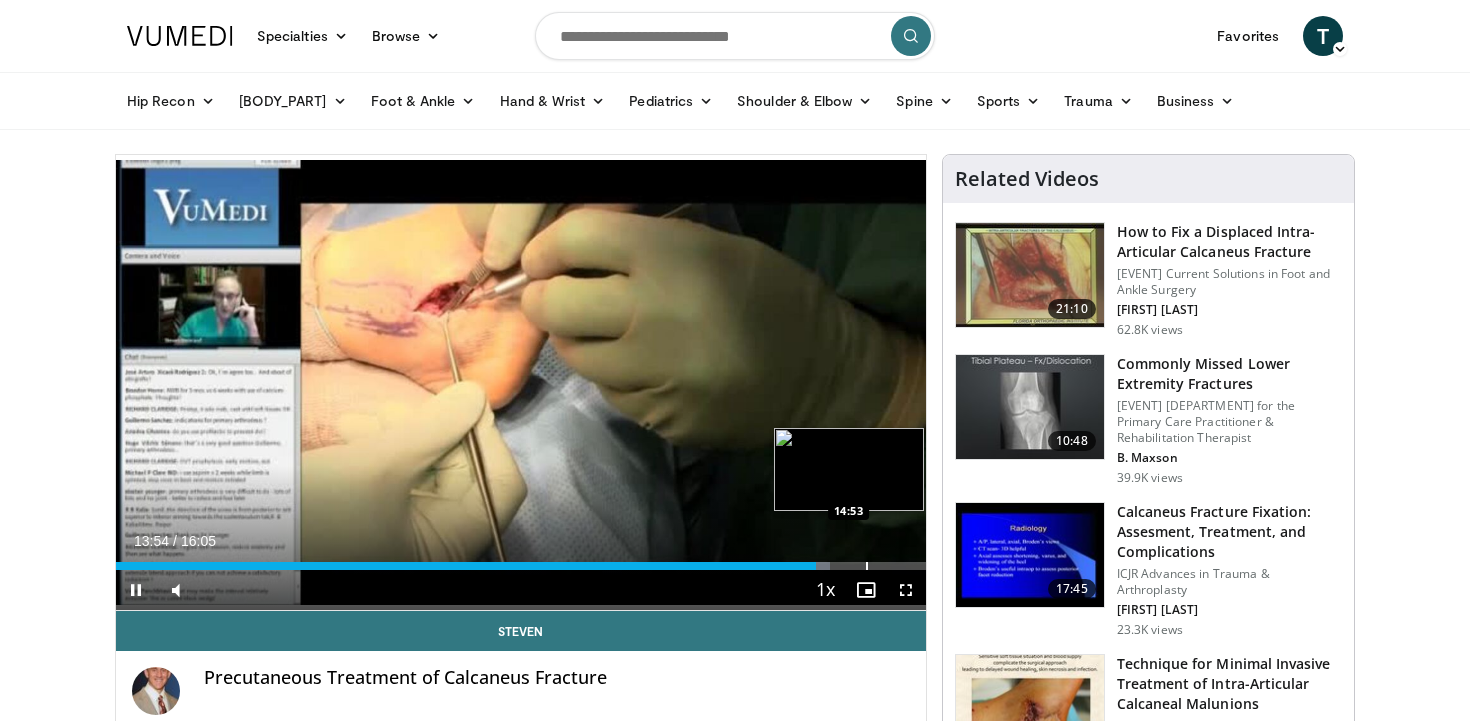 click at bounding box center (867, 566) 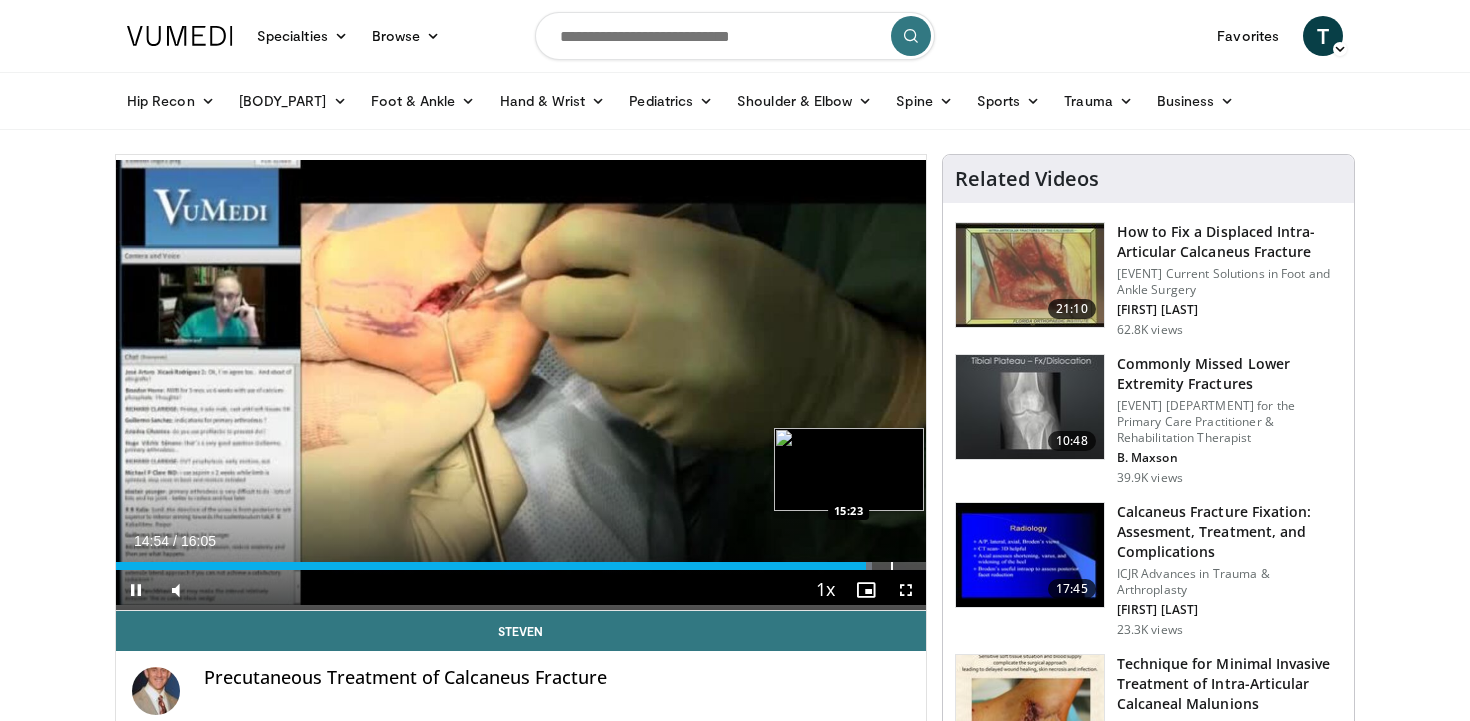 click at bounding box center (892, 566) 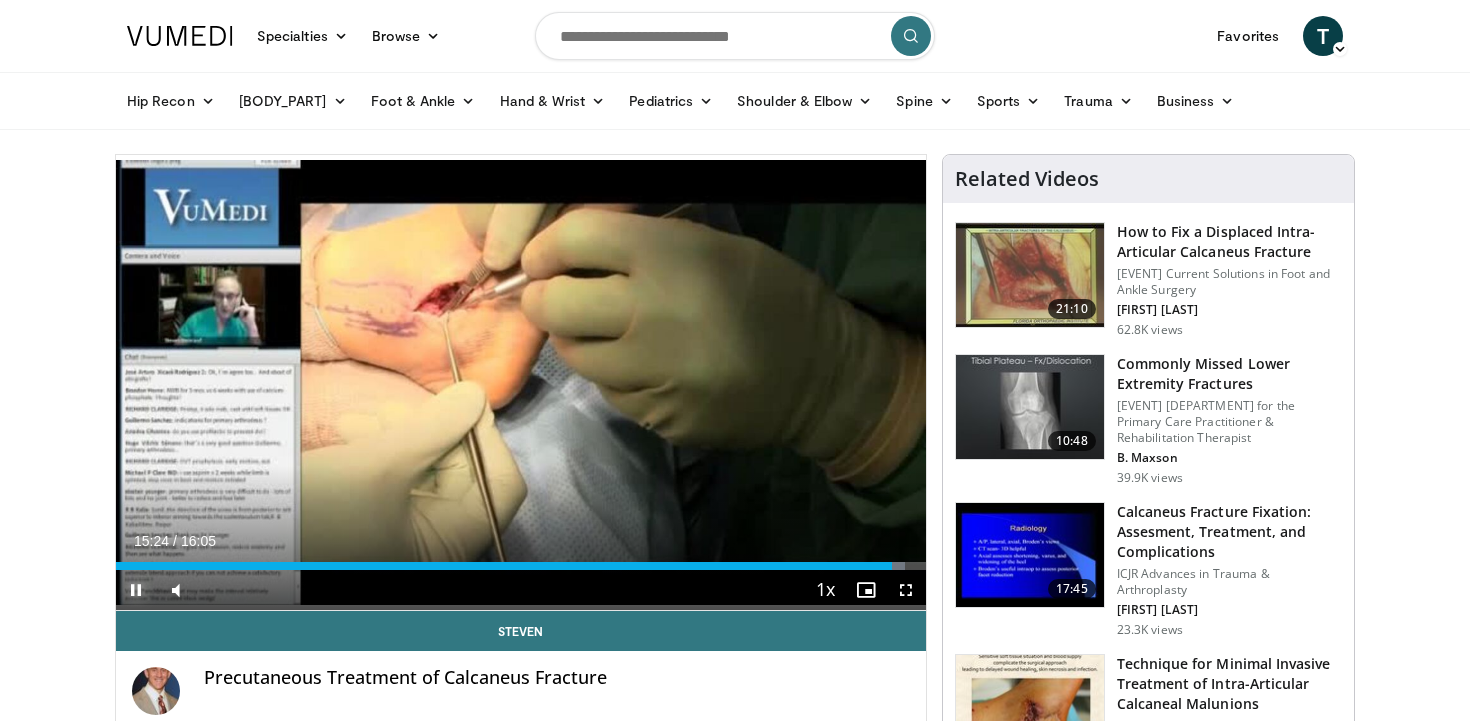 click at bounding box center [136, 590] 